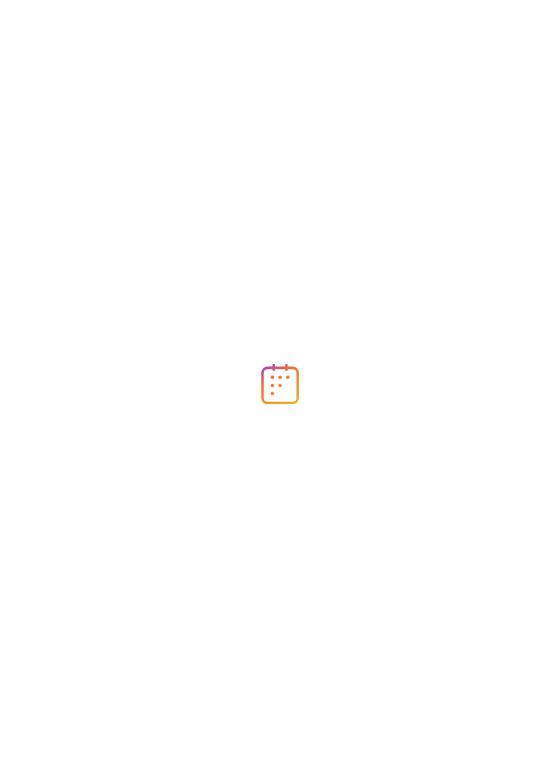 scroll, scrollTop: 0, scrollLeft: 0, axis: both 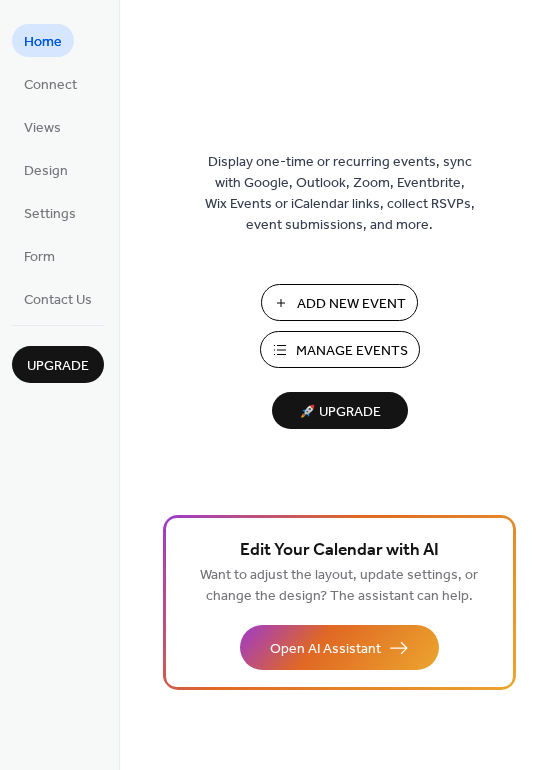 click on "Manage Events" at bounding box center (352, 351) 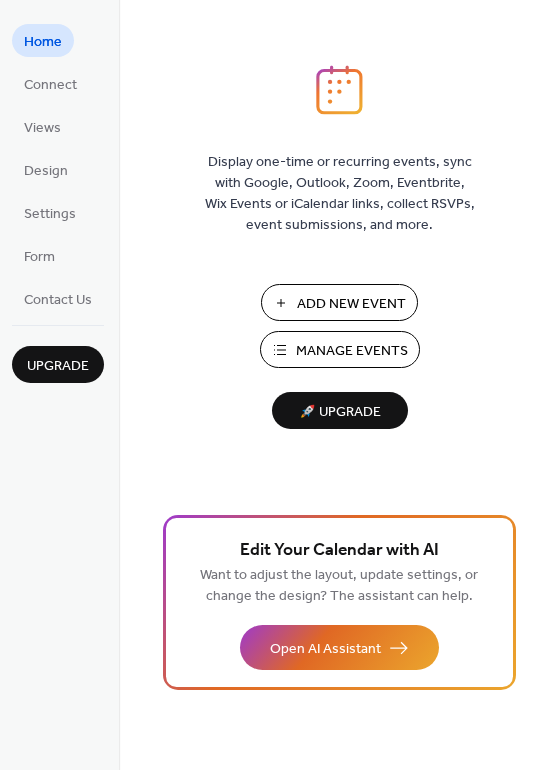 click on "Manage Events" at bounding box center [352, 351] 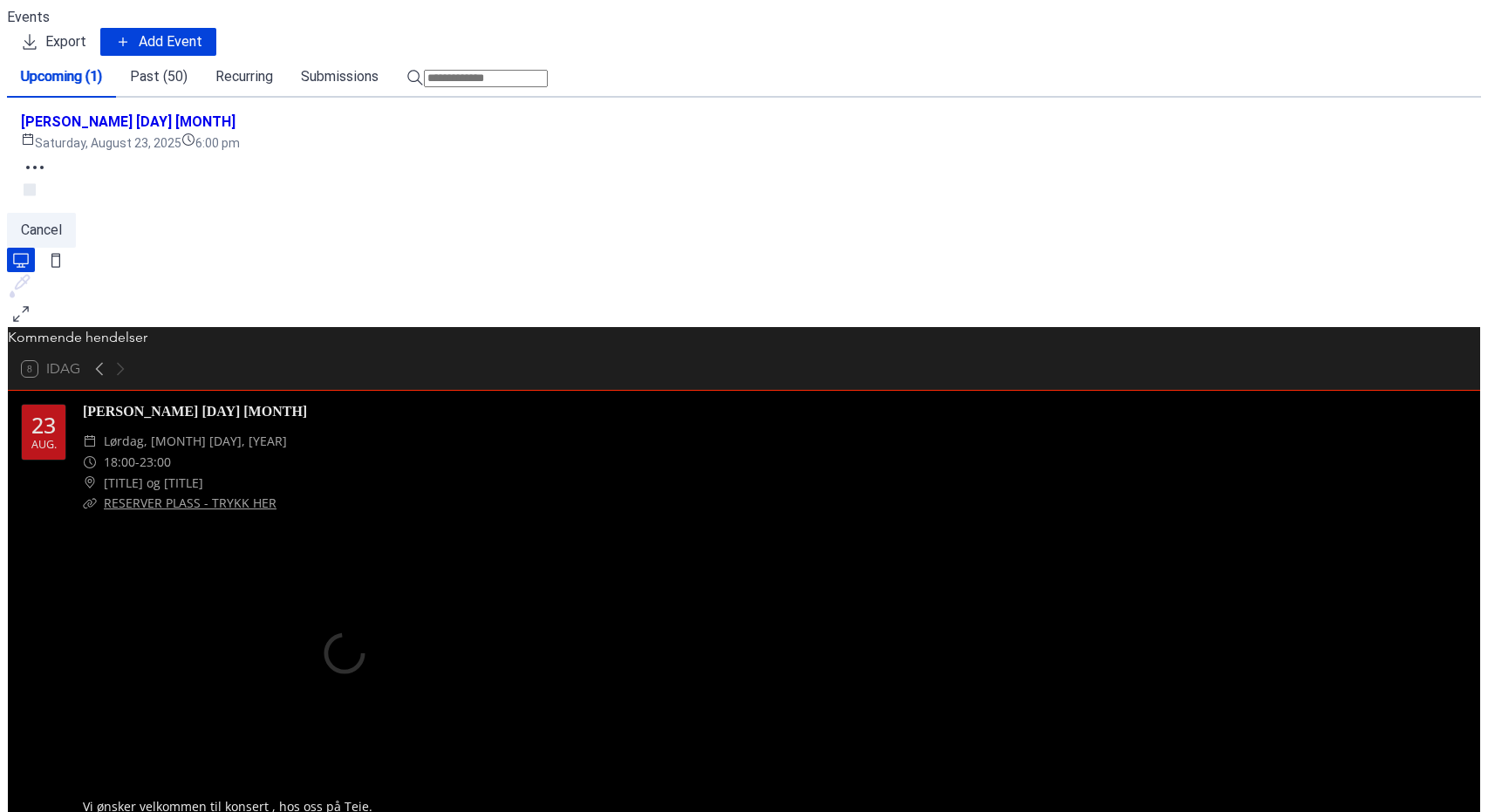 scroll, scrollTop: 0, scrollLeft: 0, axis: both 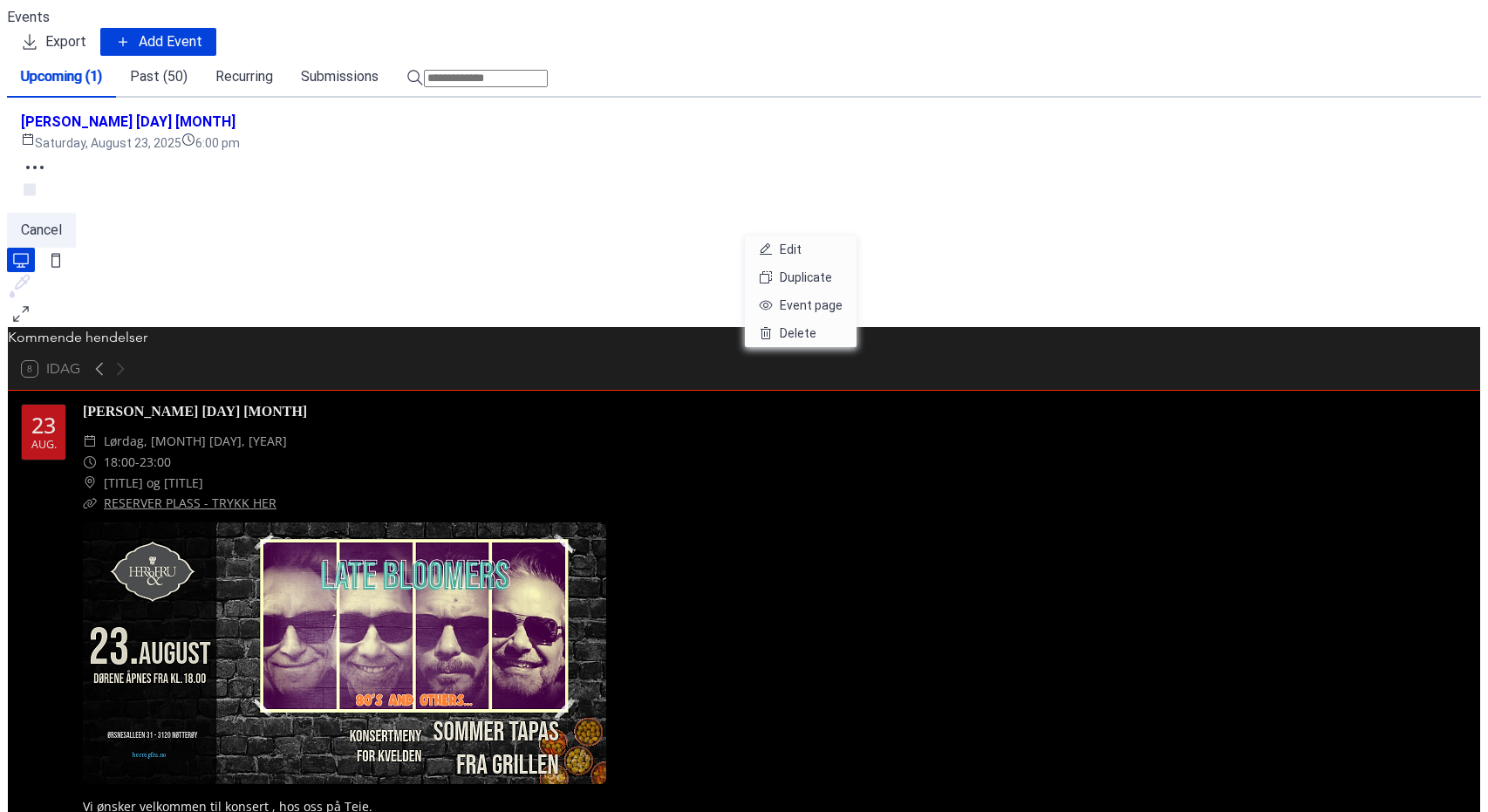 click 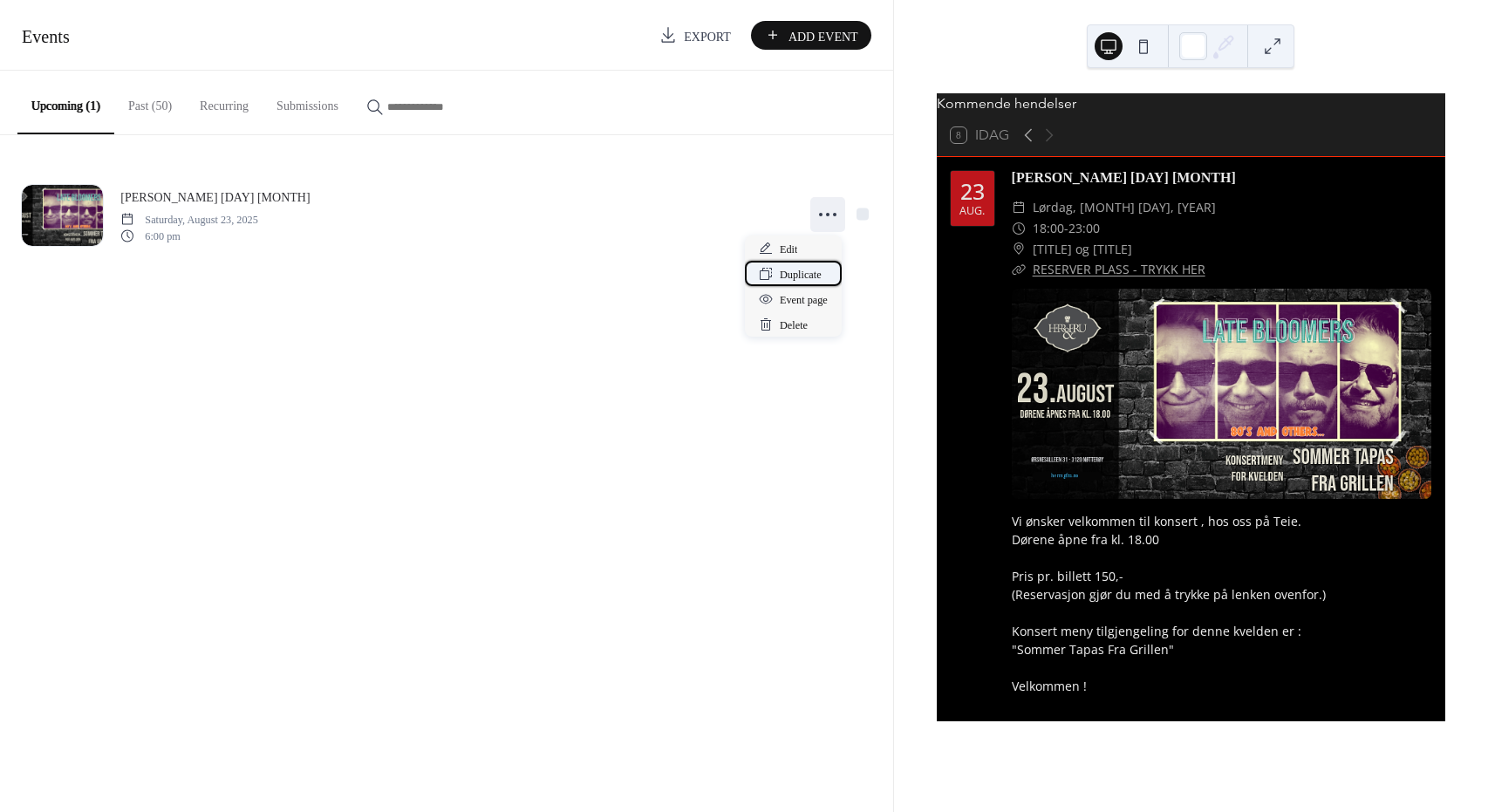 click on "Duplicate" at bounding box center [801, 275] 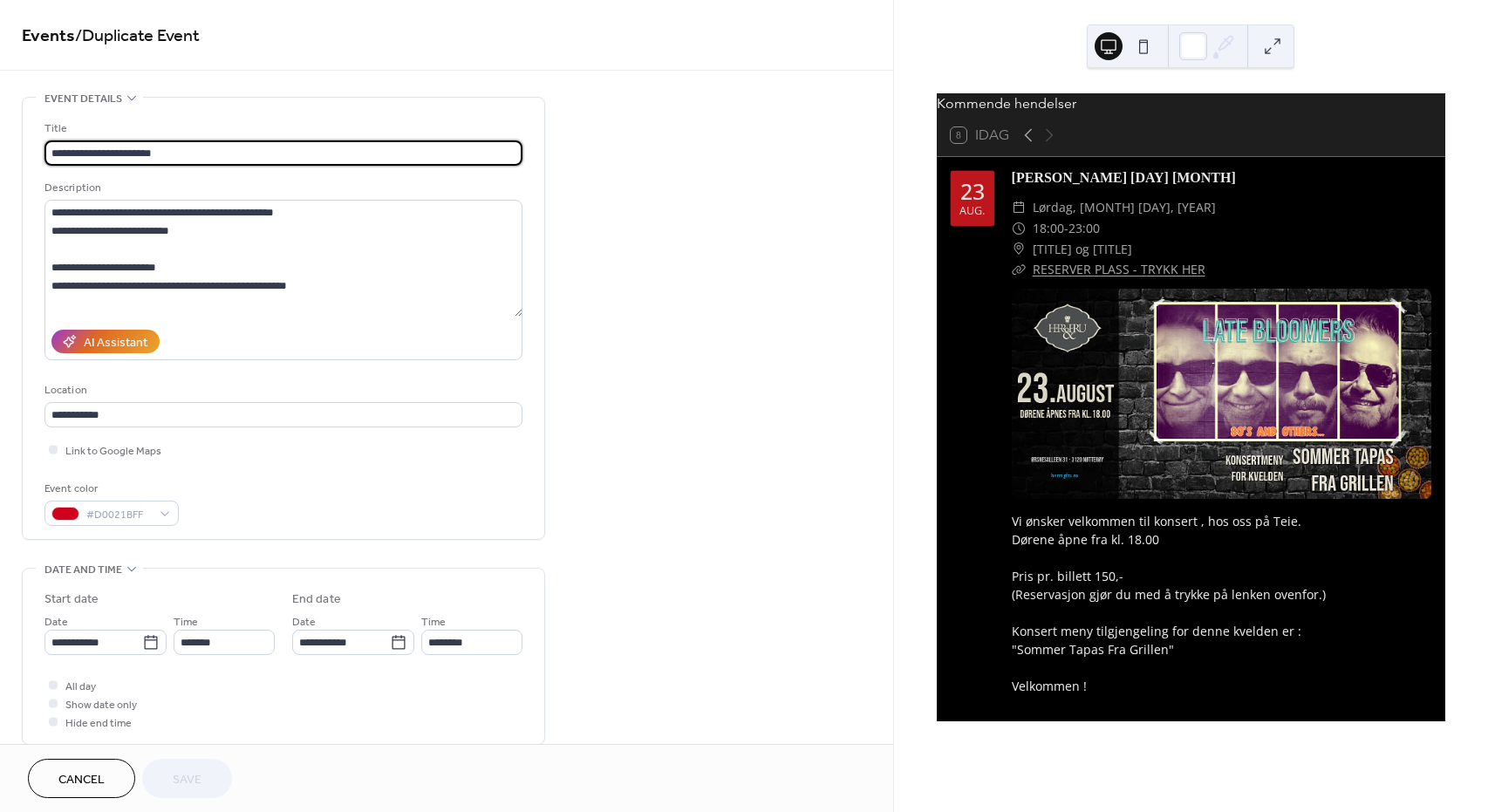 click on "**********" at bounding box center (283, 153) 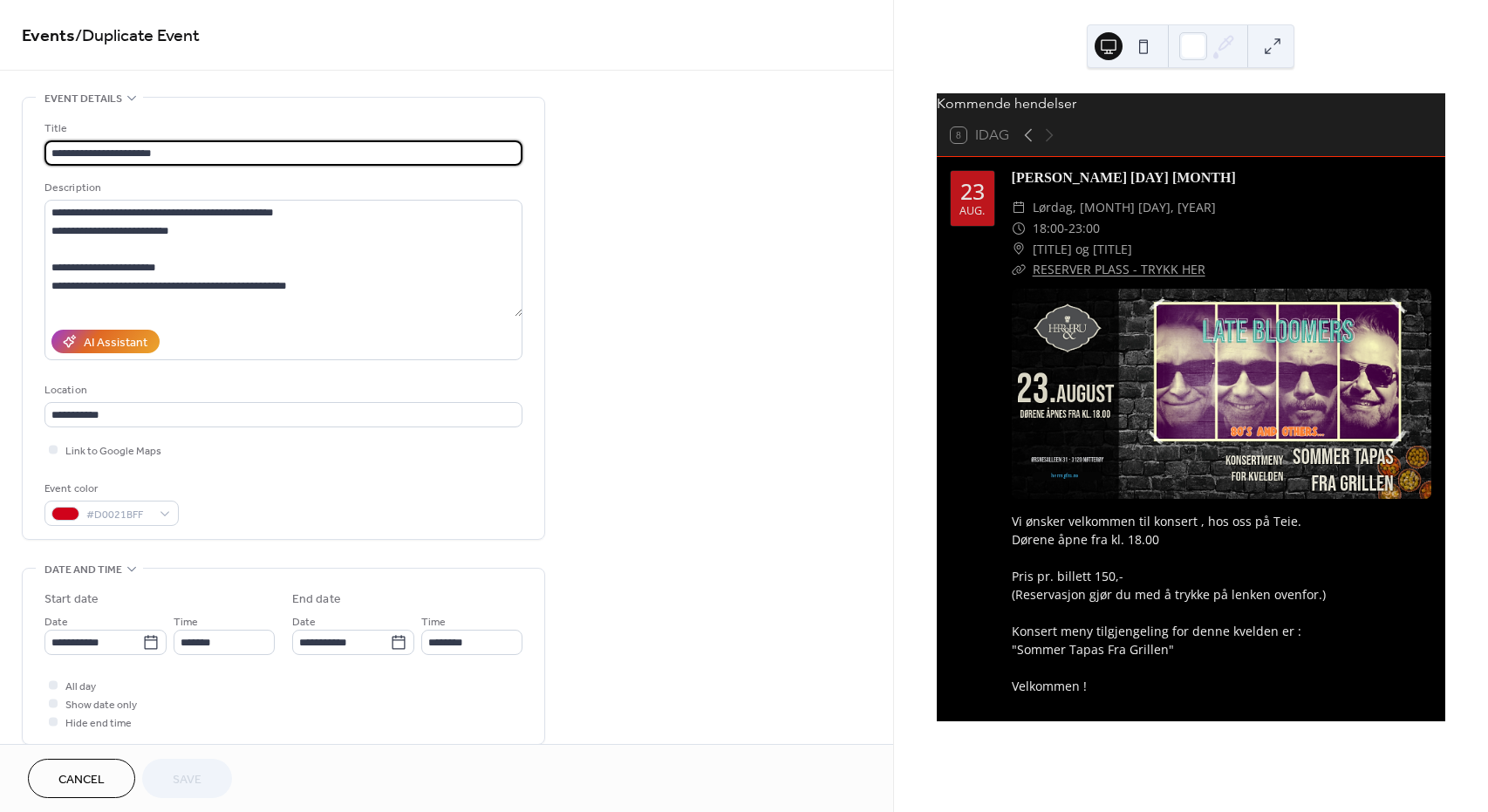 scroll, scrollTop: 1, scrollLeft: 0, axis: vertical 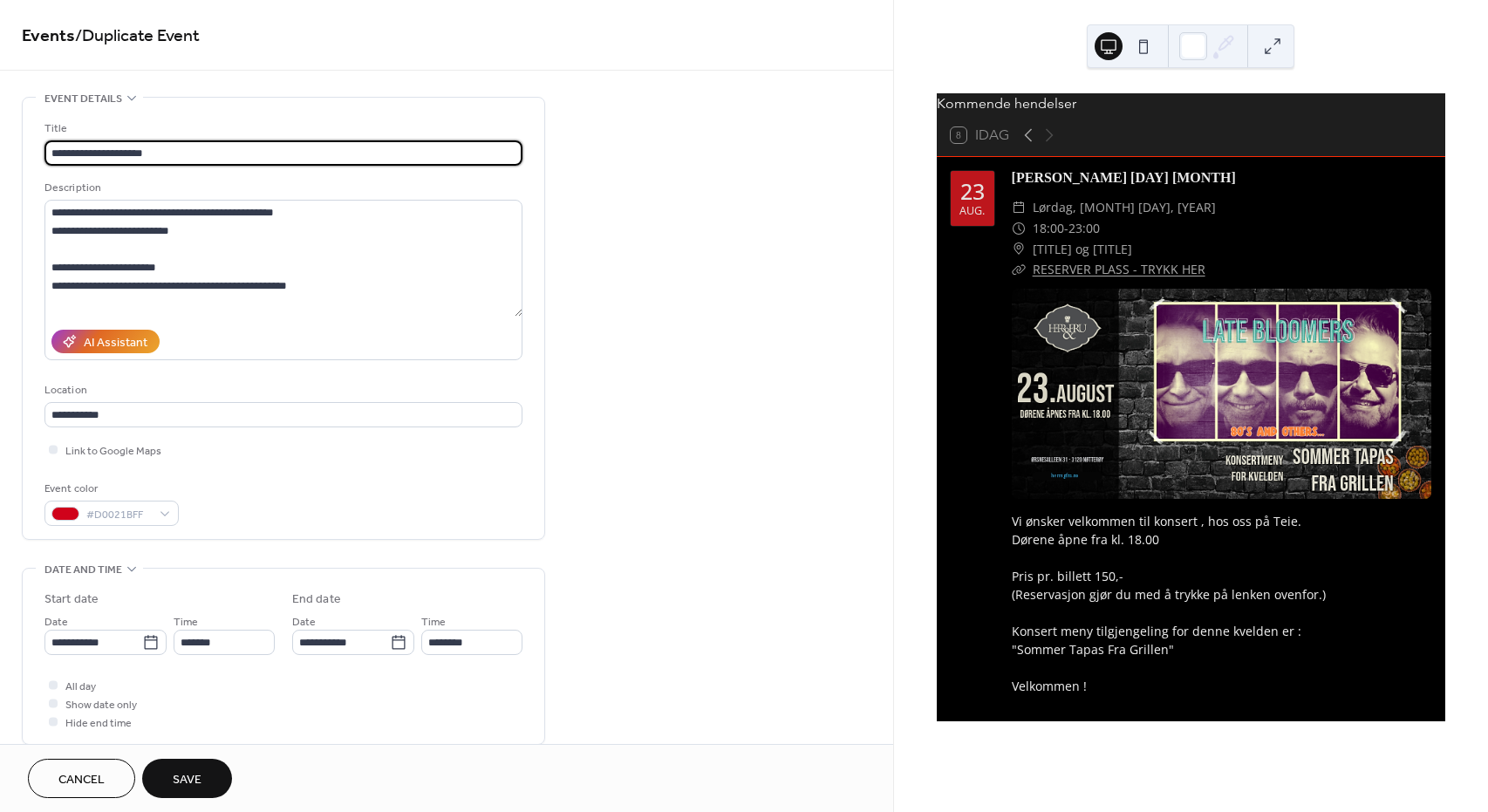 drag, startPoint x: 164, startPoint y: 153, endPoint x: 116, endPoint y: 147, distance: 48.373546 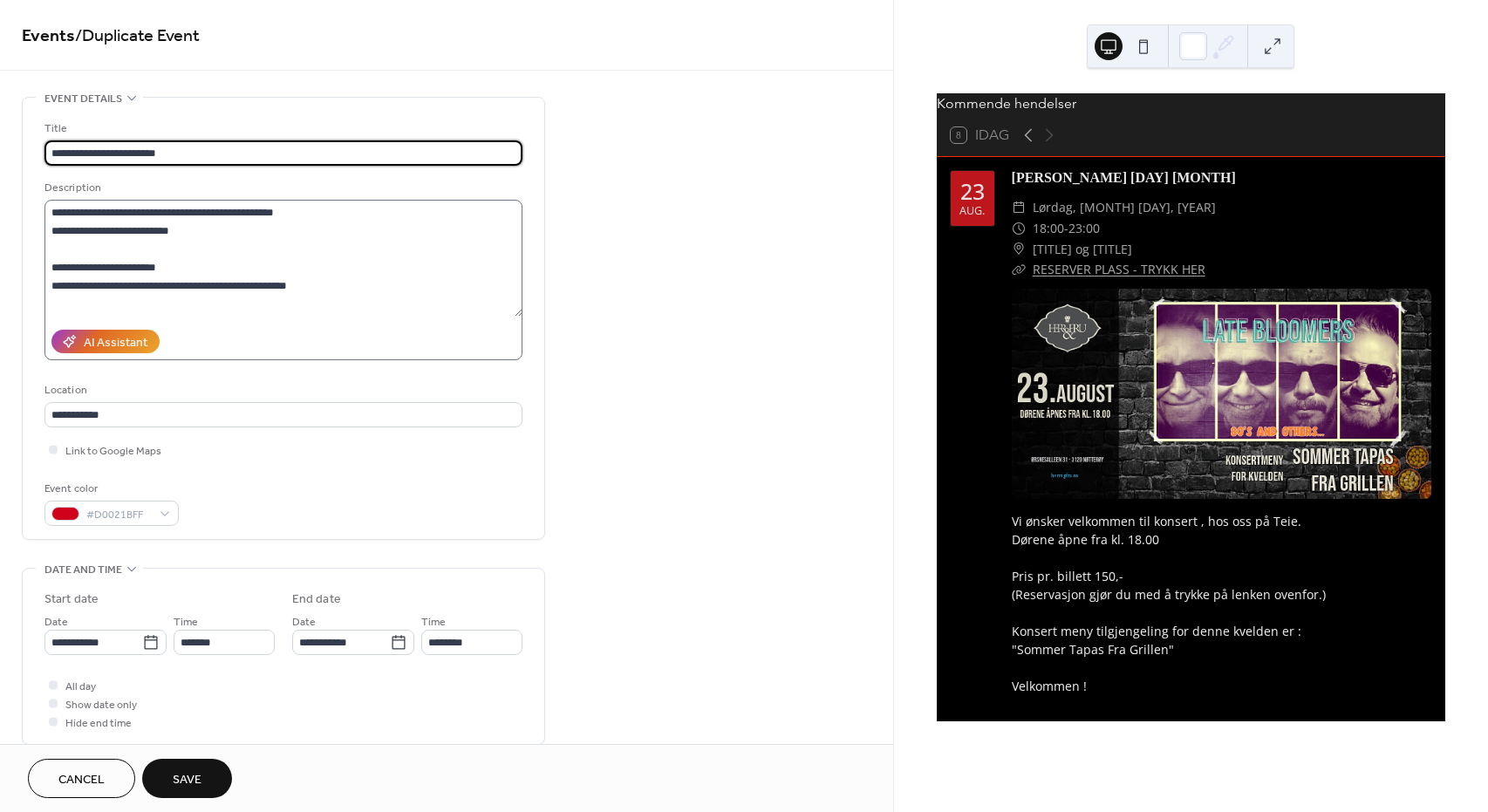 type on "**********" 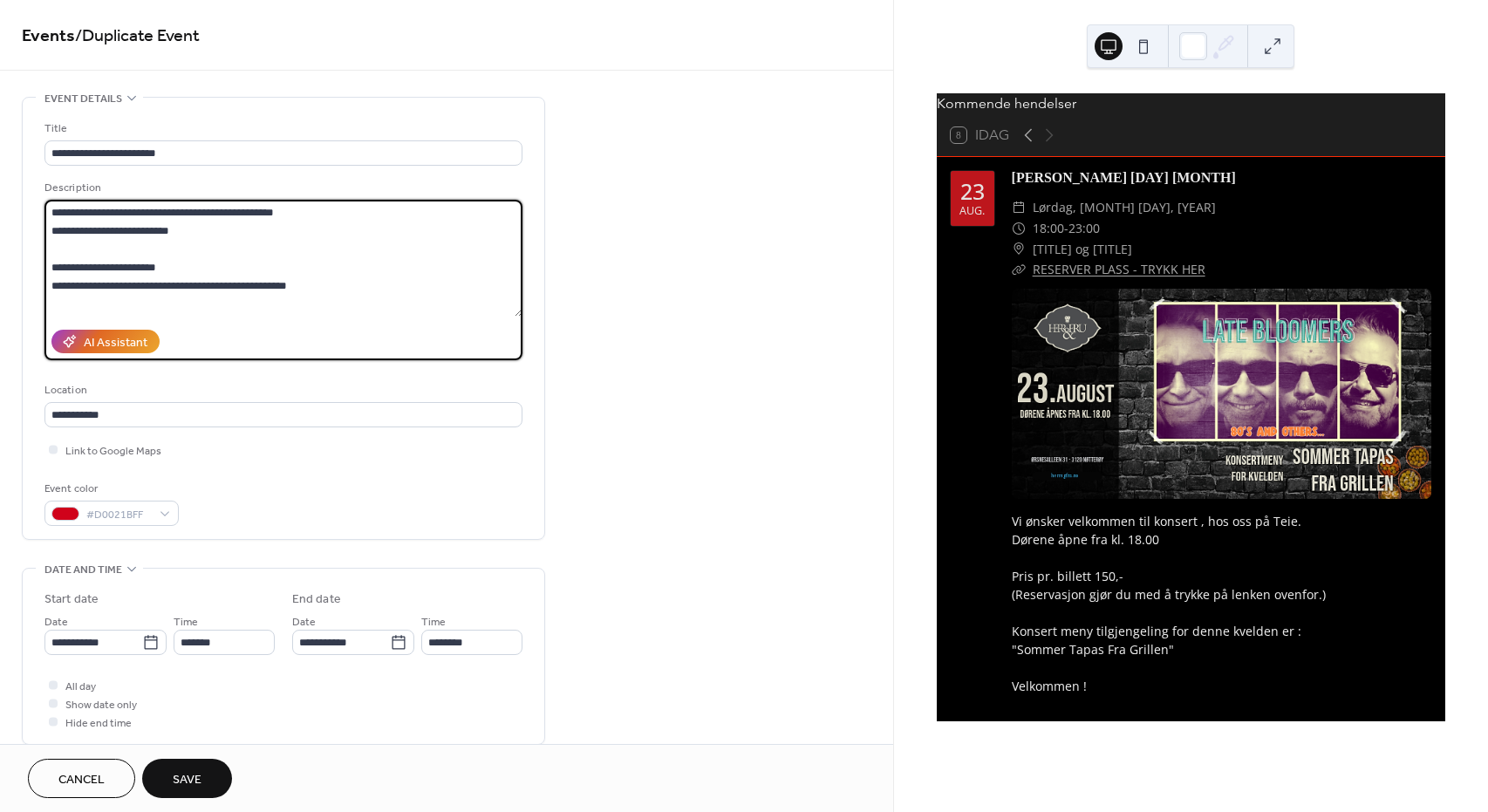 click on "**********" at bounding box center [283, 258] 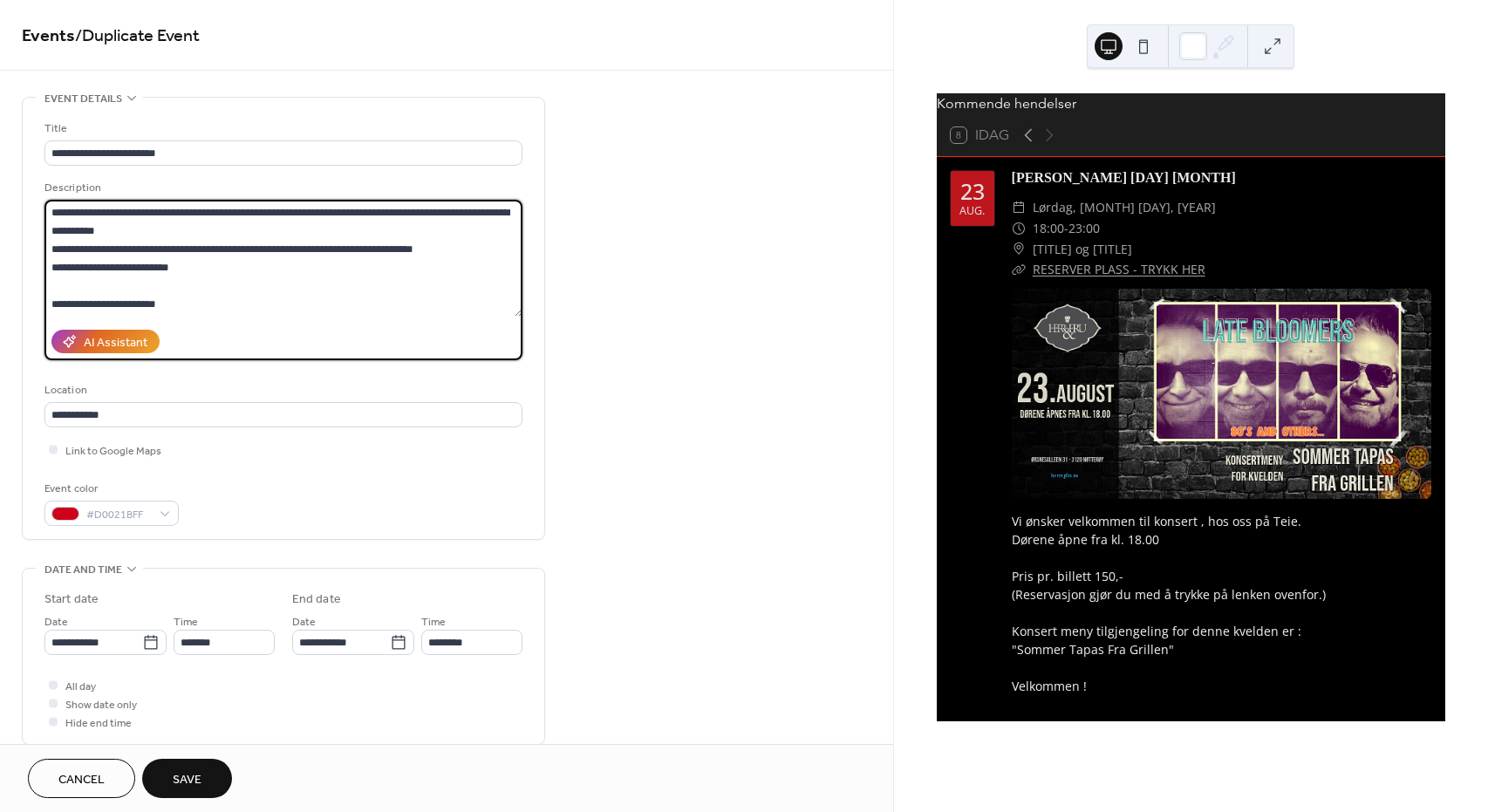drag, startPoint x: 222, startPoint y: 245, endPoint x: 212, endPoint y: 244, distance: 10.049876 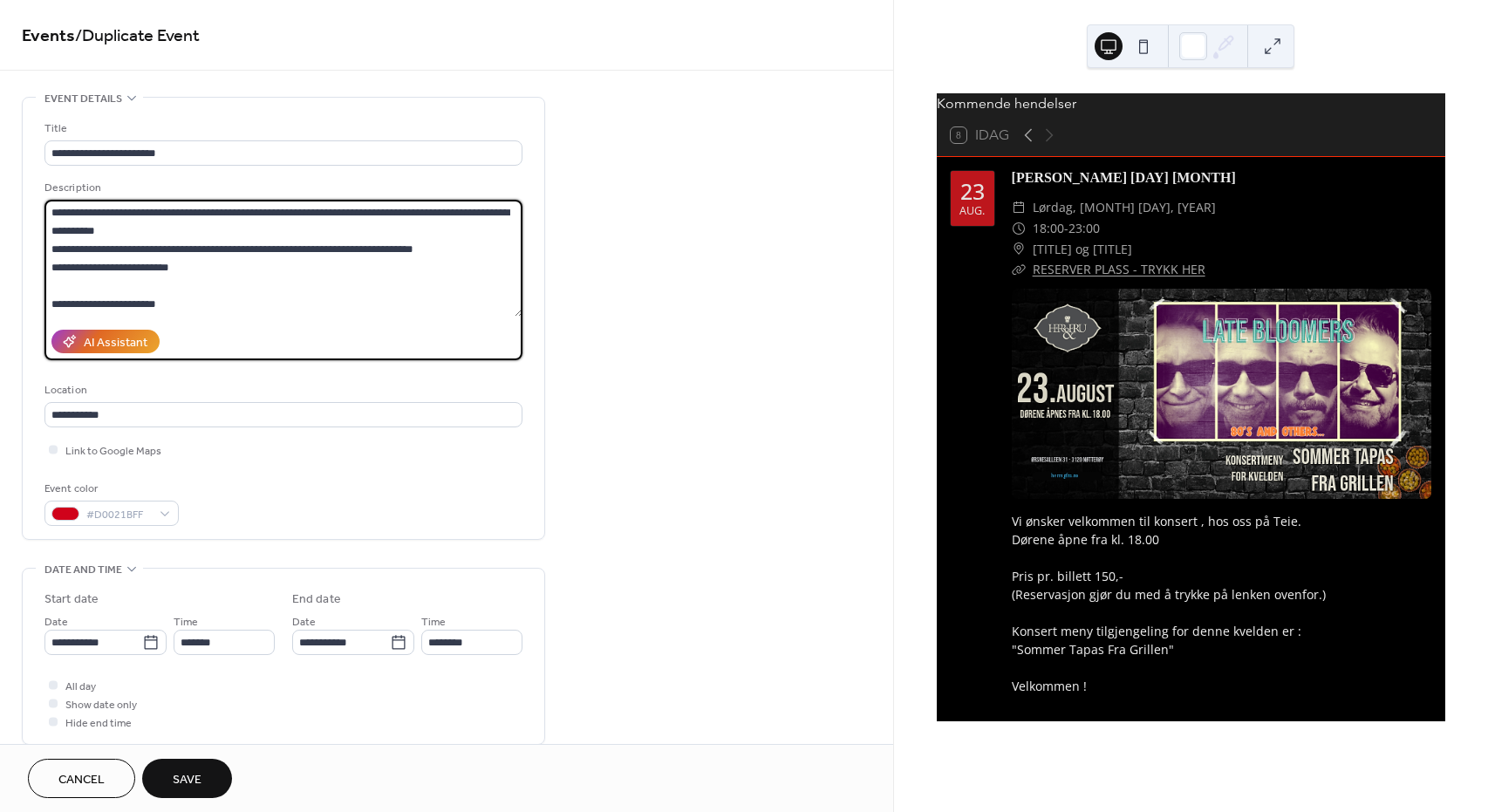 click on "**********" at bounding box center [283, 258] 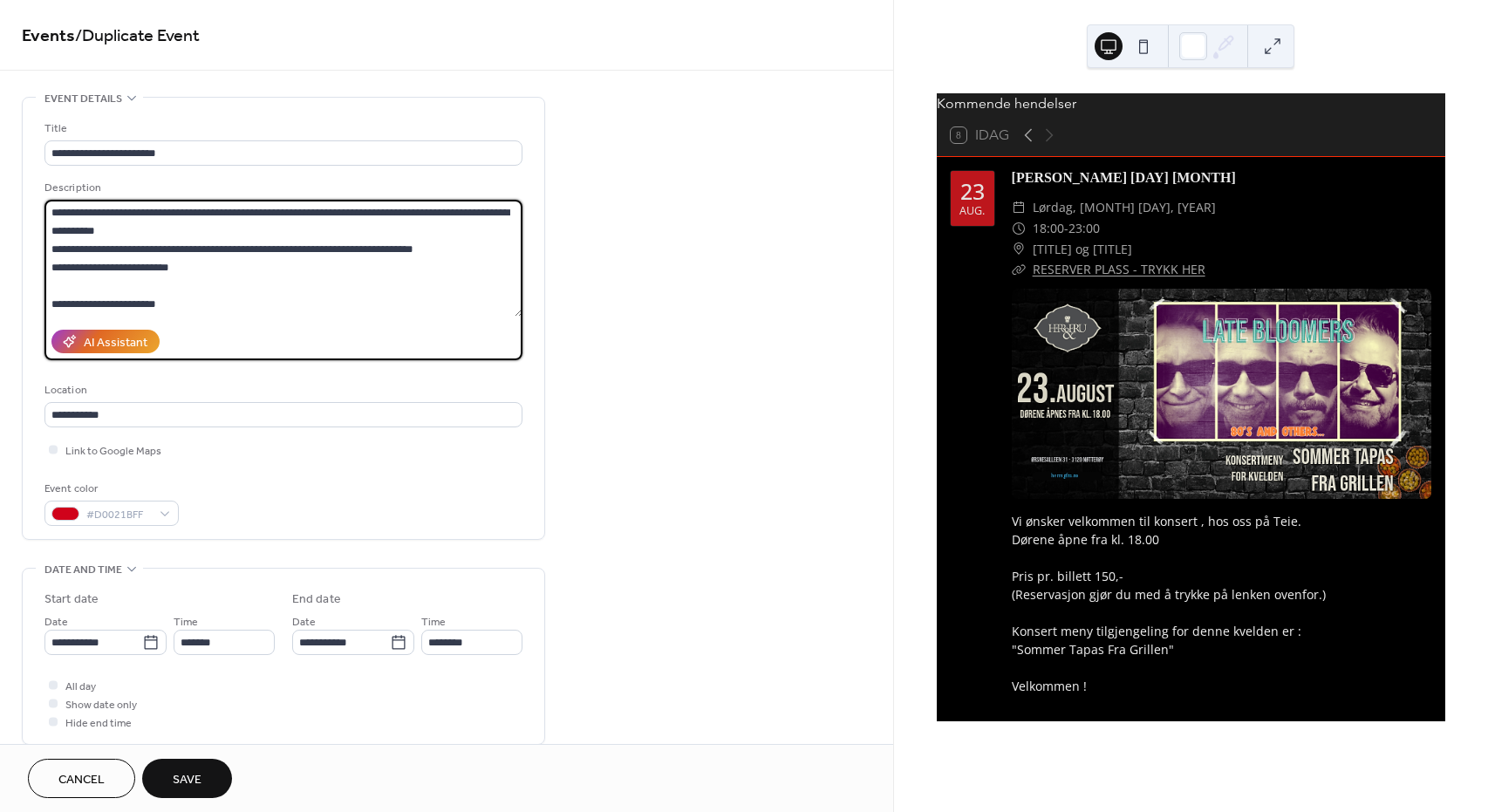 drag, startPoint x: 443, startPoint y: 248, endPoint x: 211, endPoint y: 246, distance: 232.0086 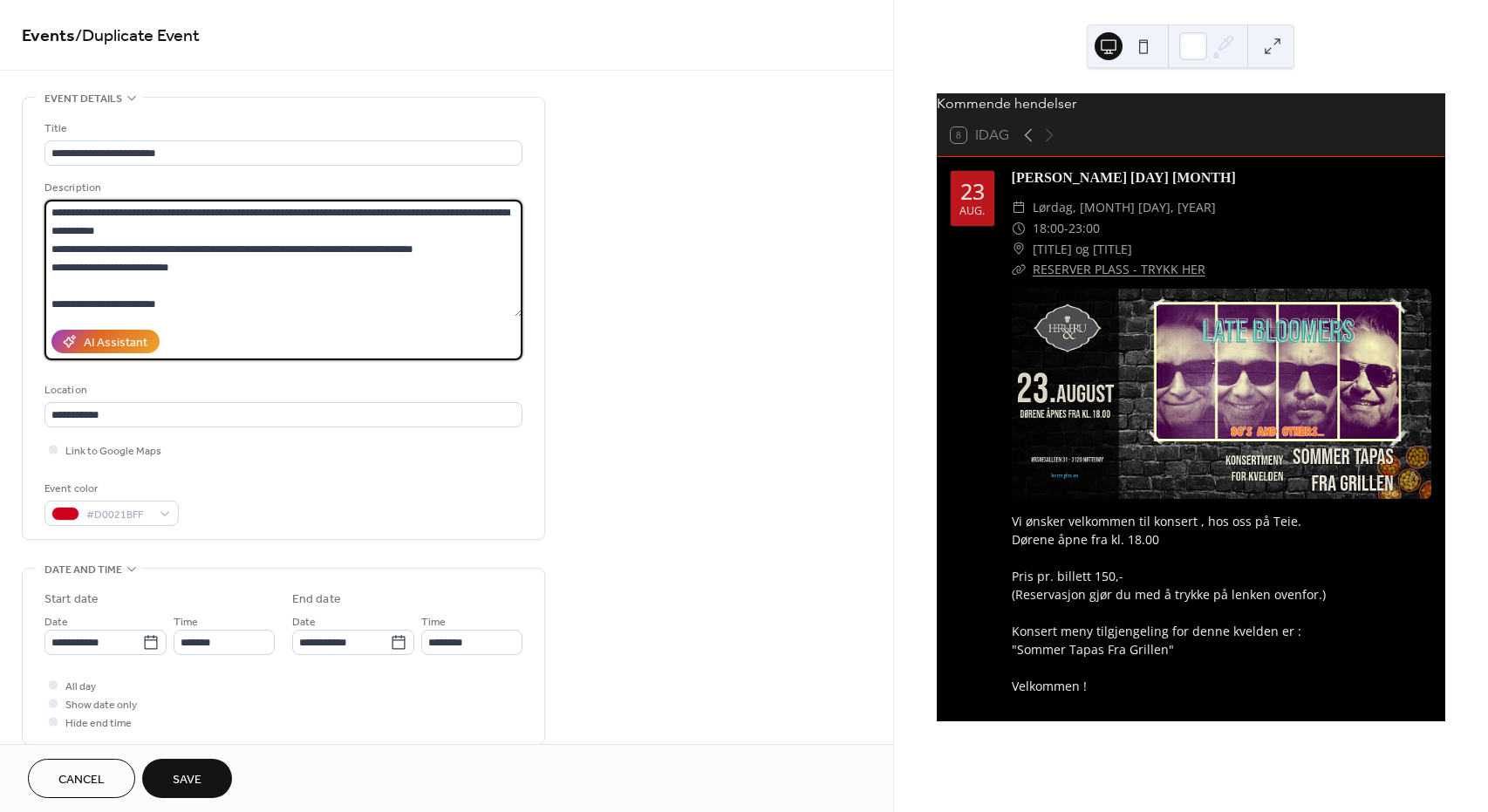 click on "**********" at bounding box center (283, 258) 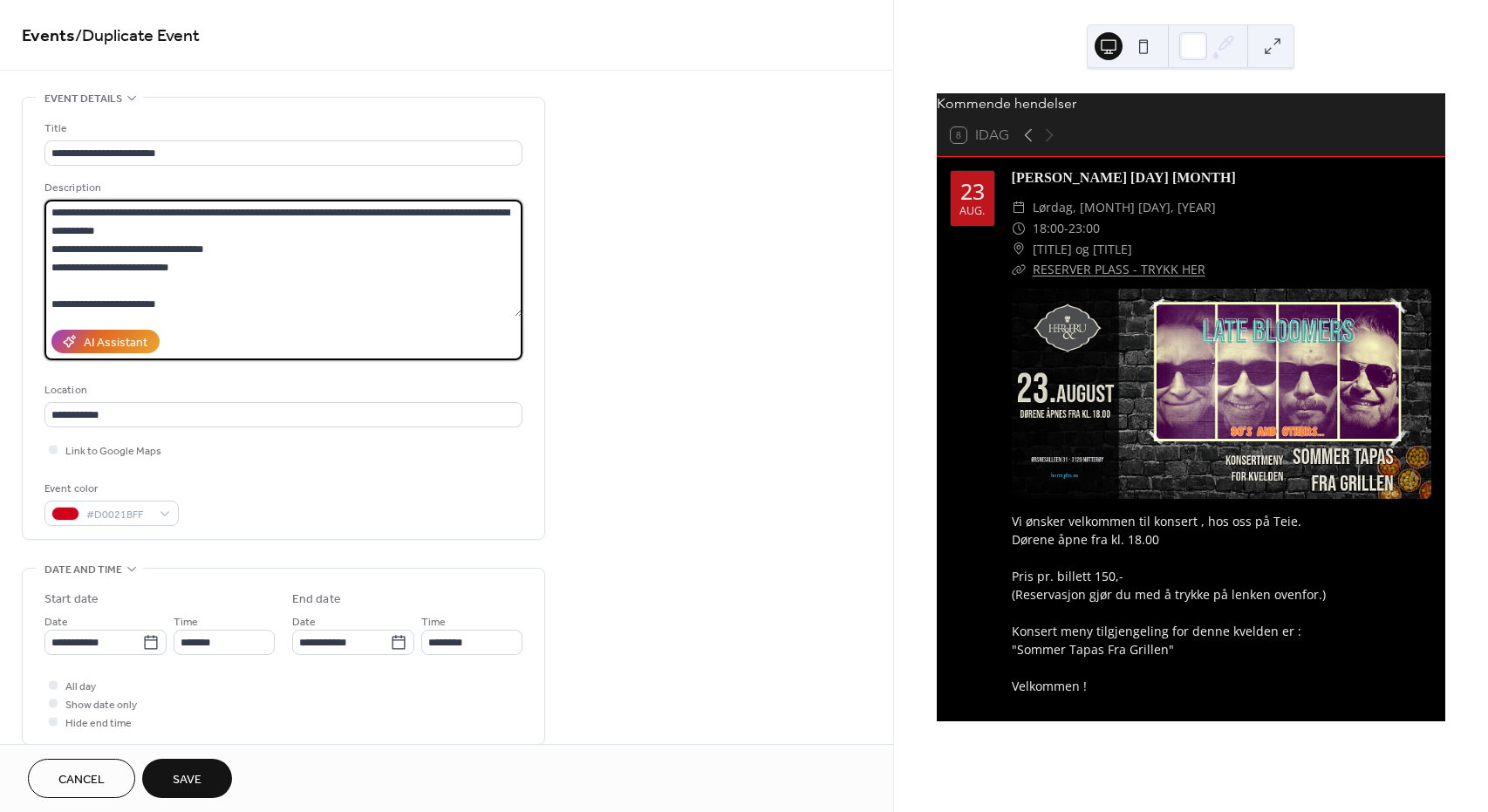click on "**********" at bounding box center (283, 258) 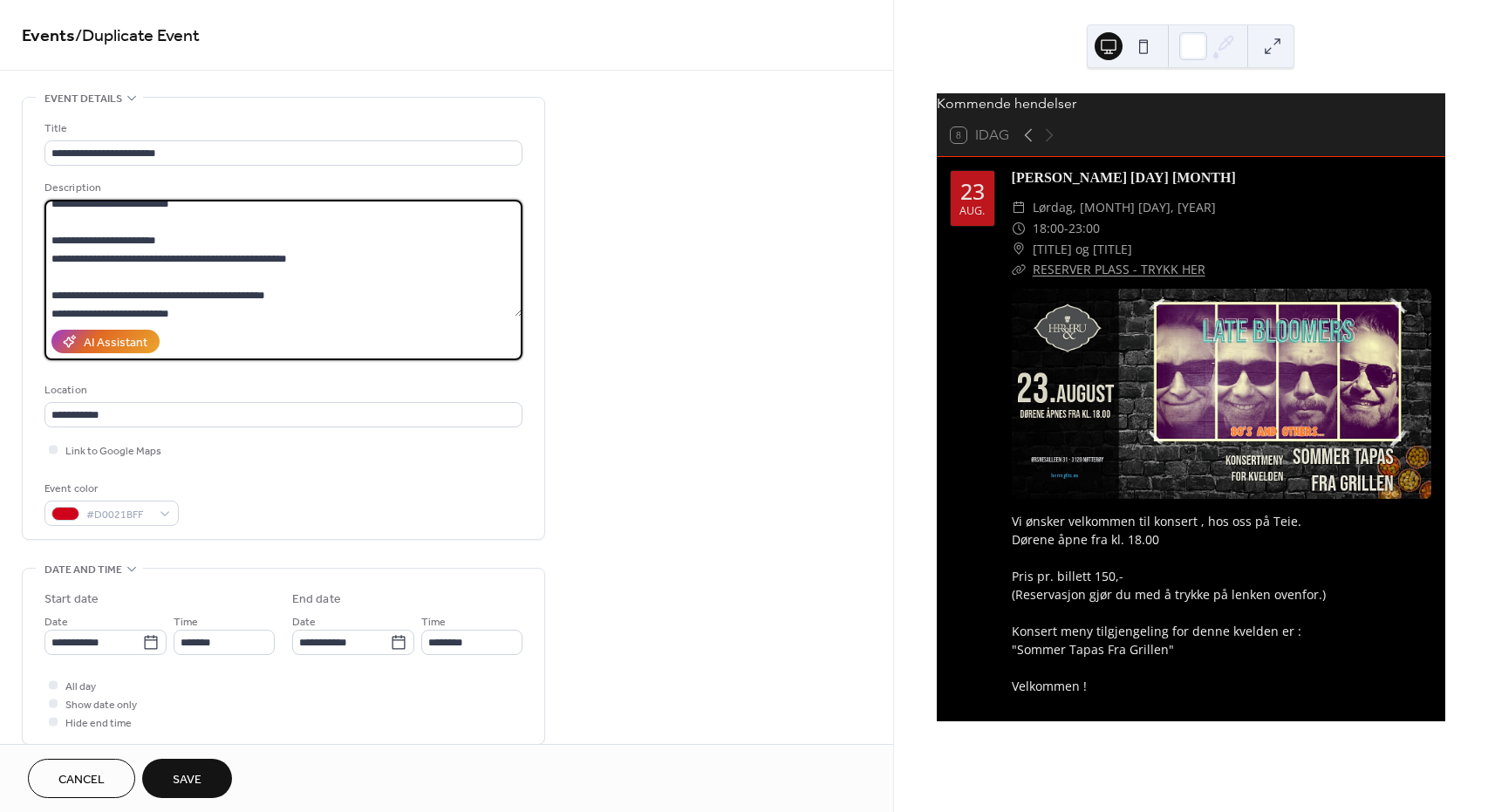 scroll, scrollTop: 110, scrollLeft: 0, axis: vertical 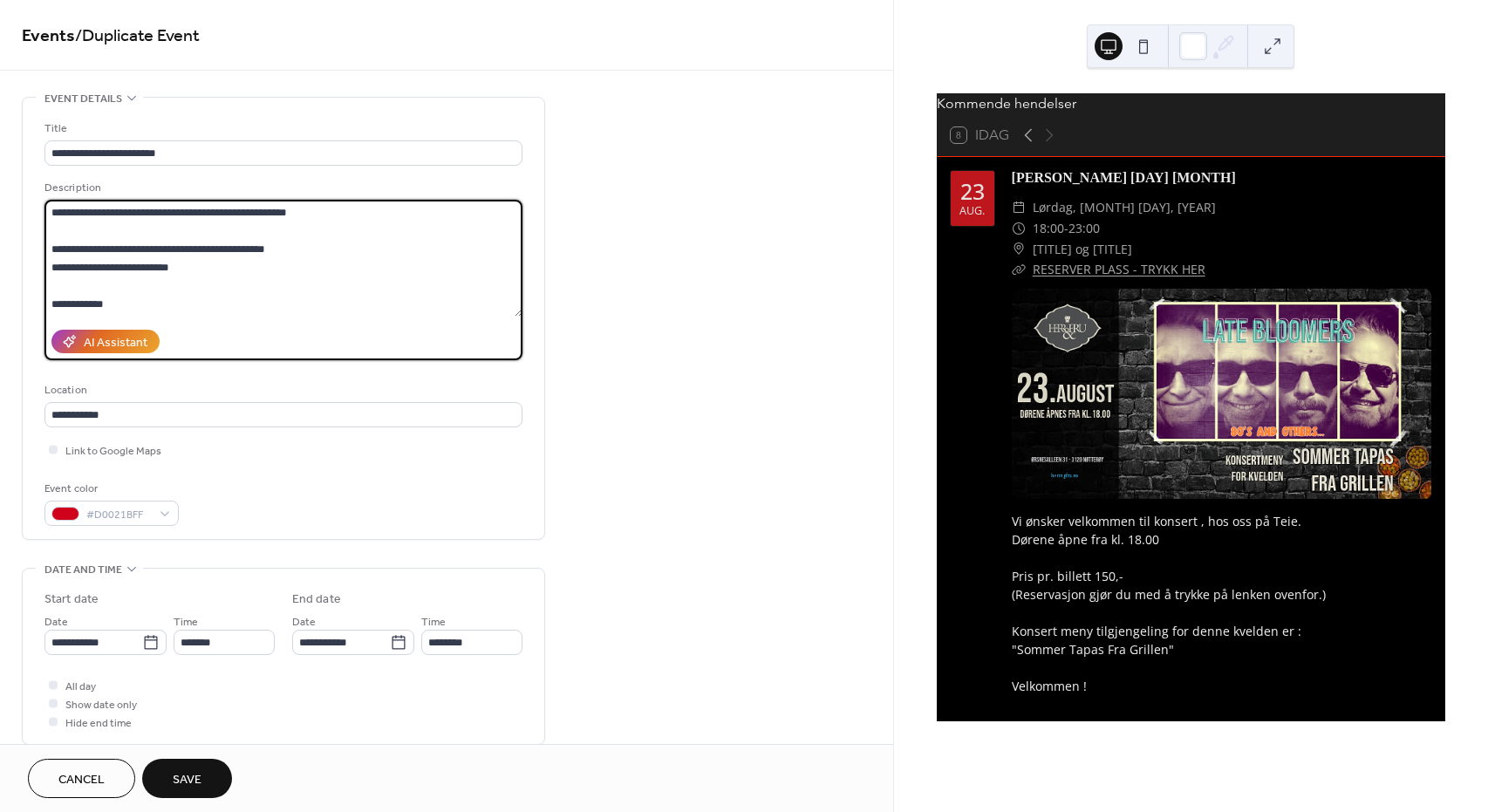 drag, startPoint x: 188, startPoint y: 268, endPoint x: 48, endPoint y: 241, distance: 142.5798 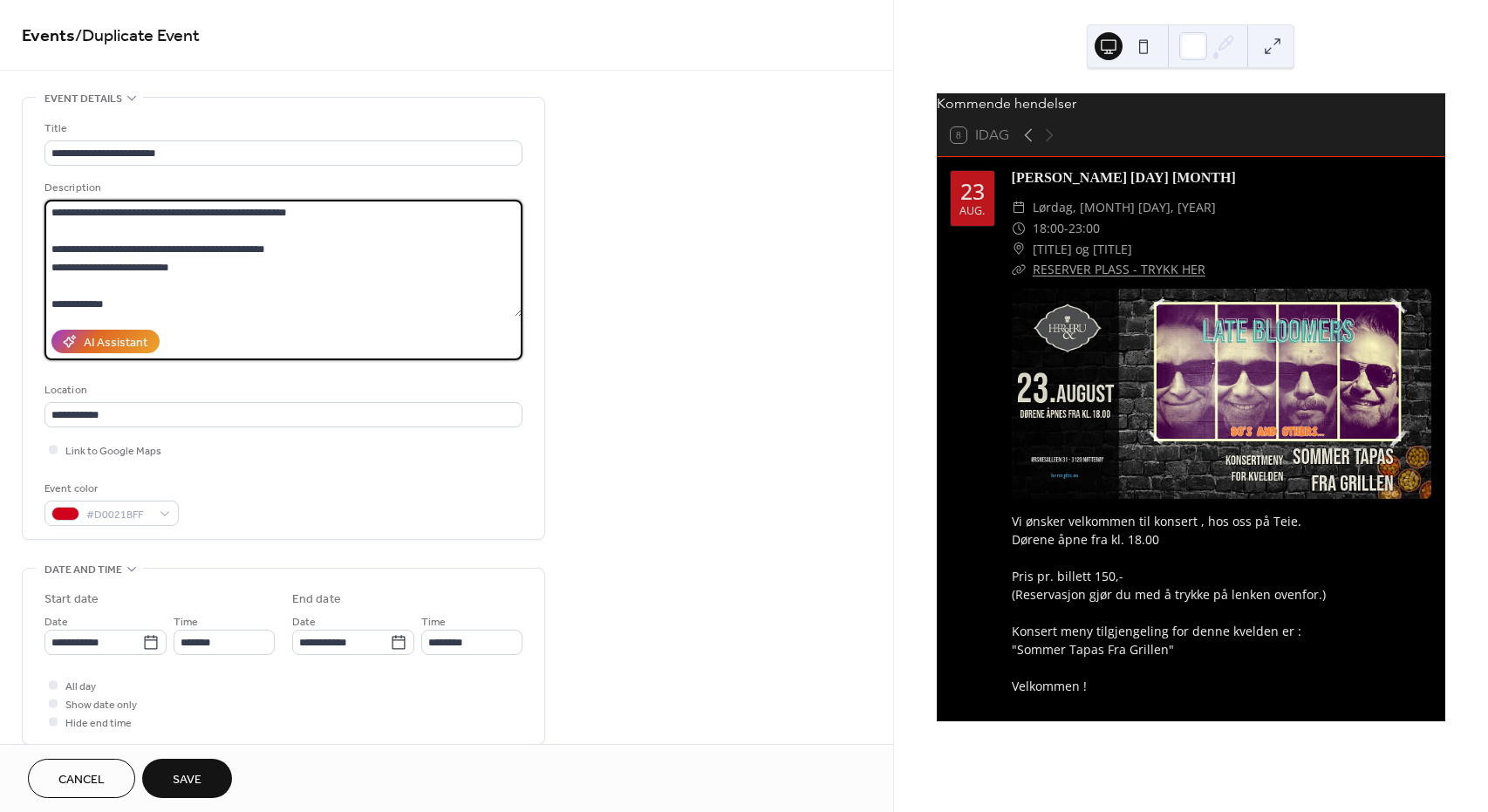 click on "**********" at bounding box center [283, 258] 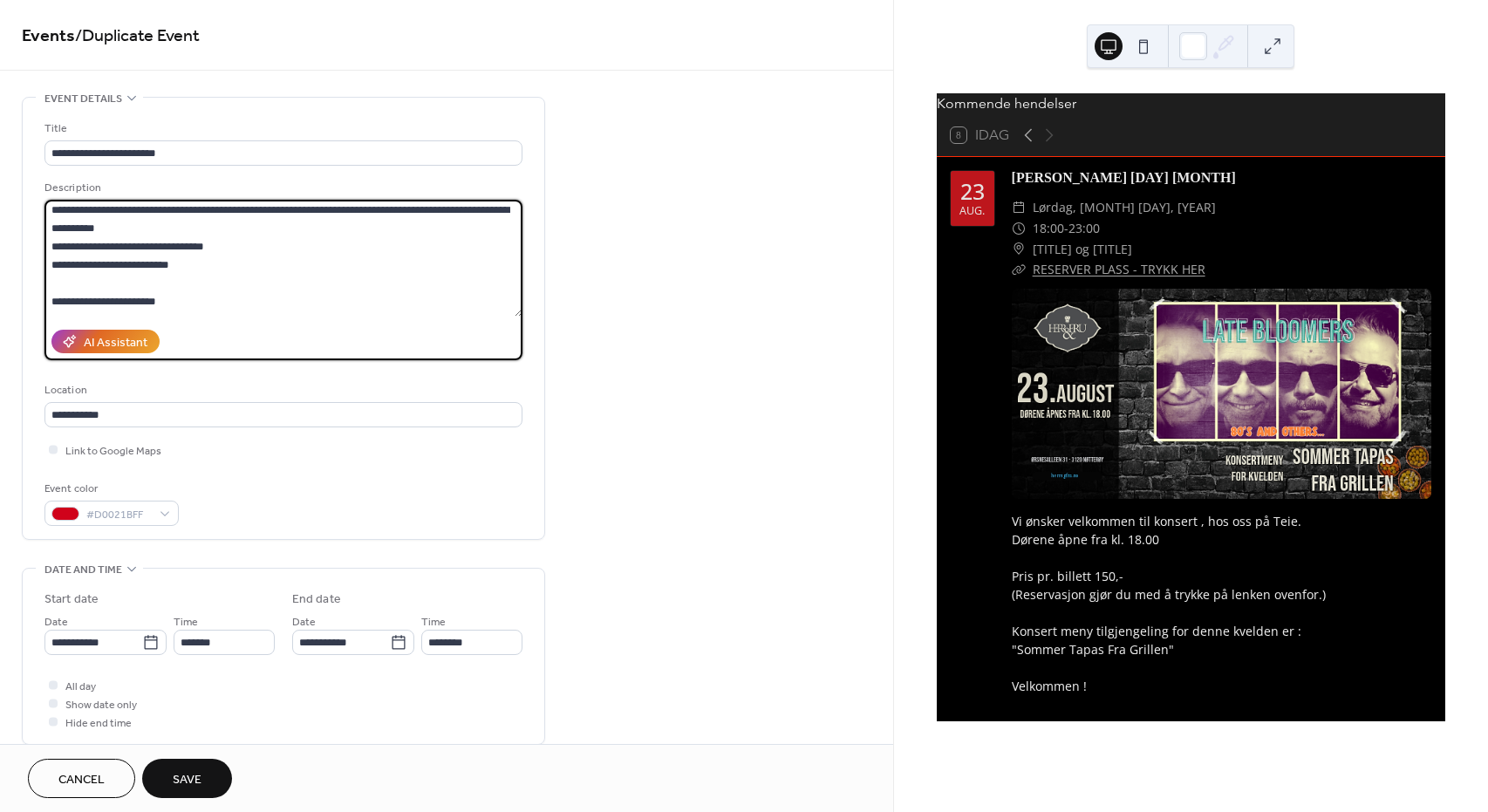 scroll, scrollTop: 0, scrollLeft: 0, axis: both 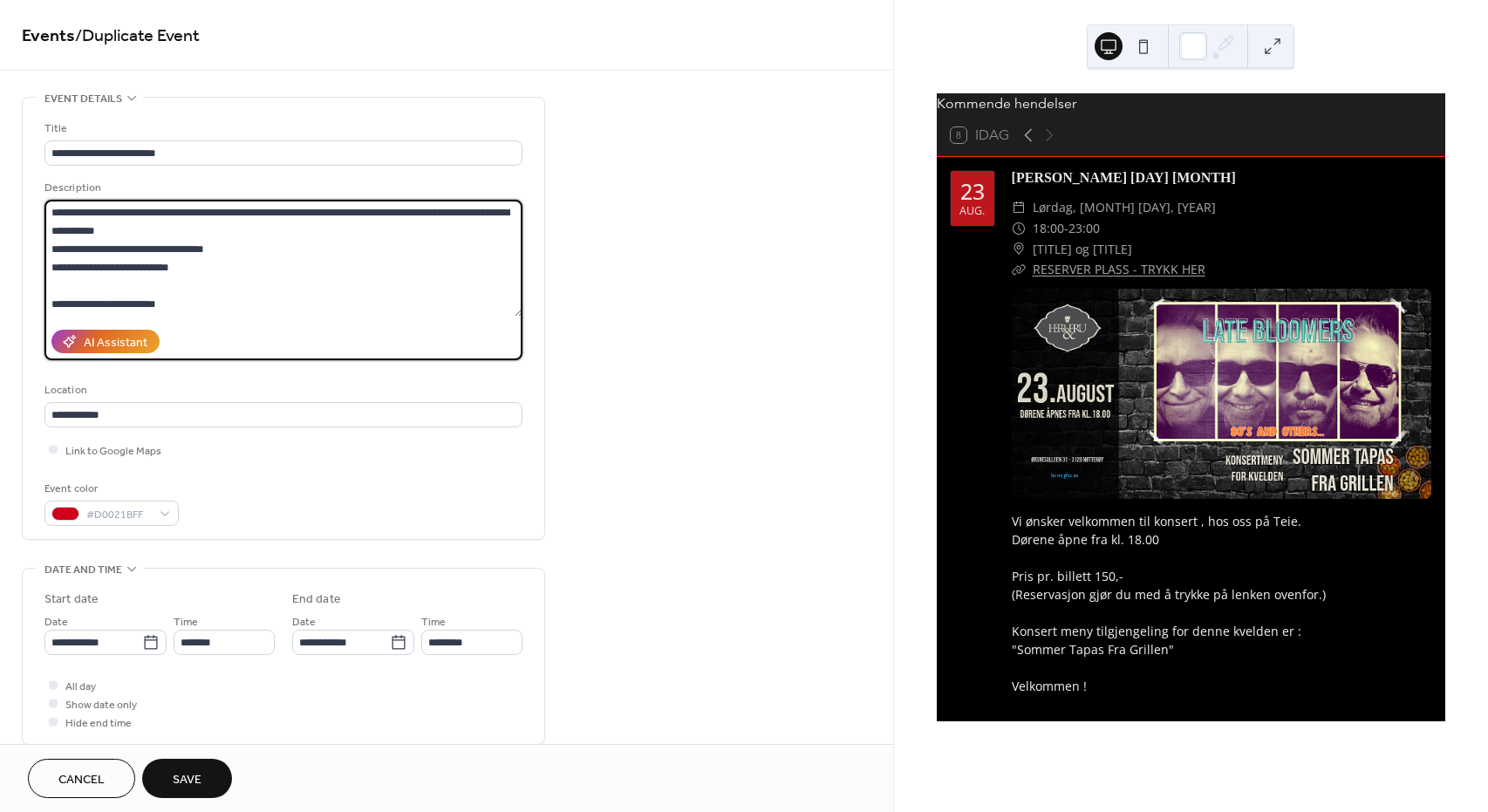 click on "**********" at bounding box center [283, 258] 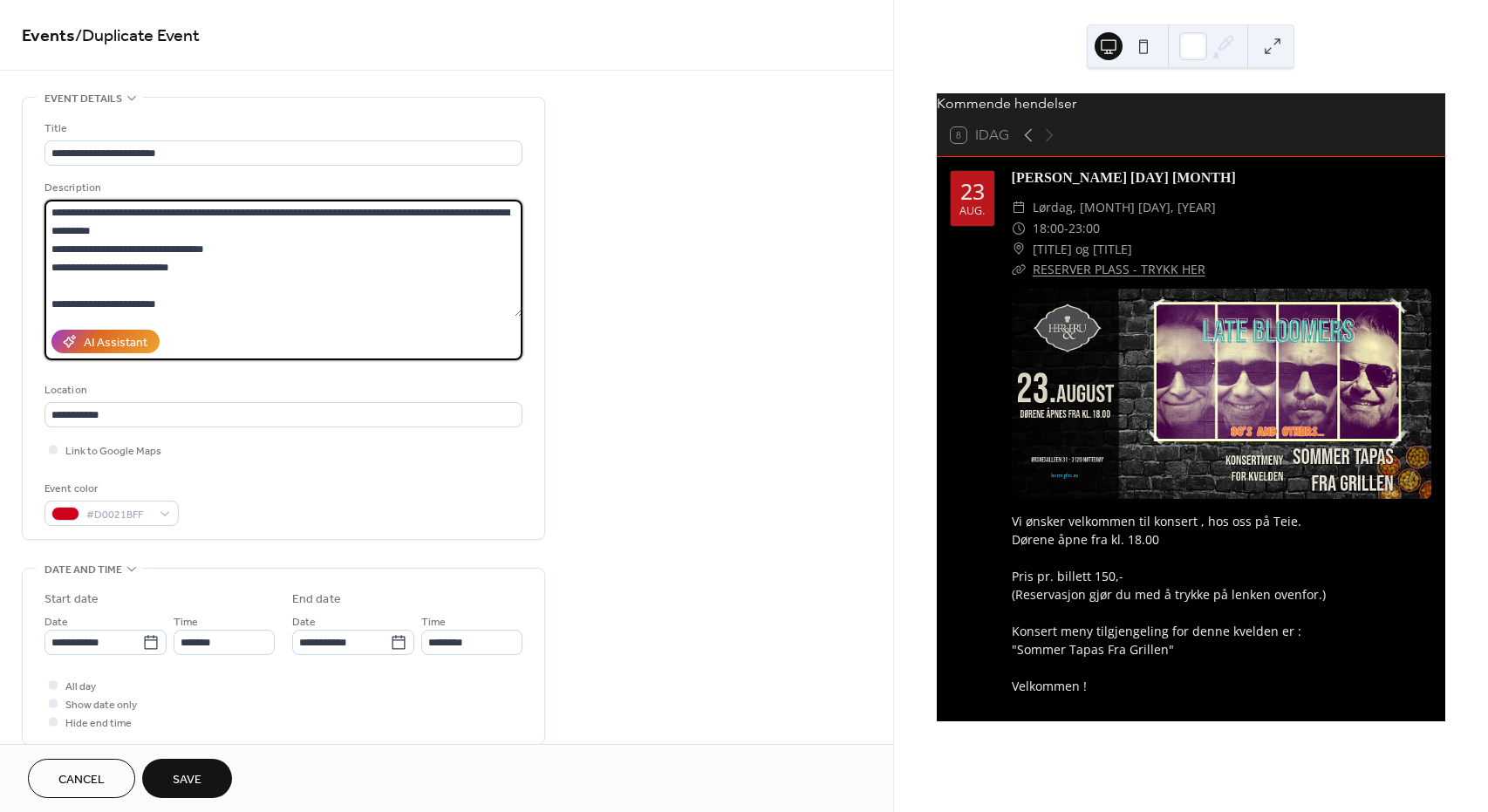 click on "**********" at bounding box center [283, 258] 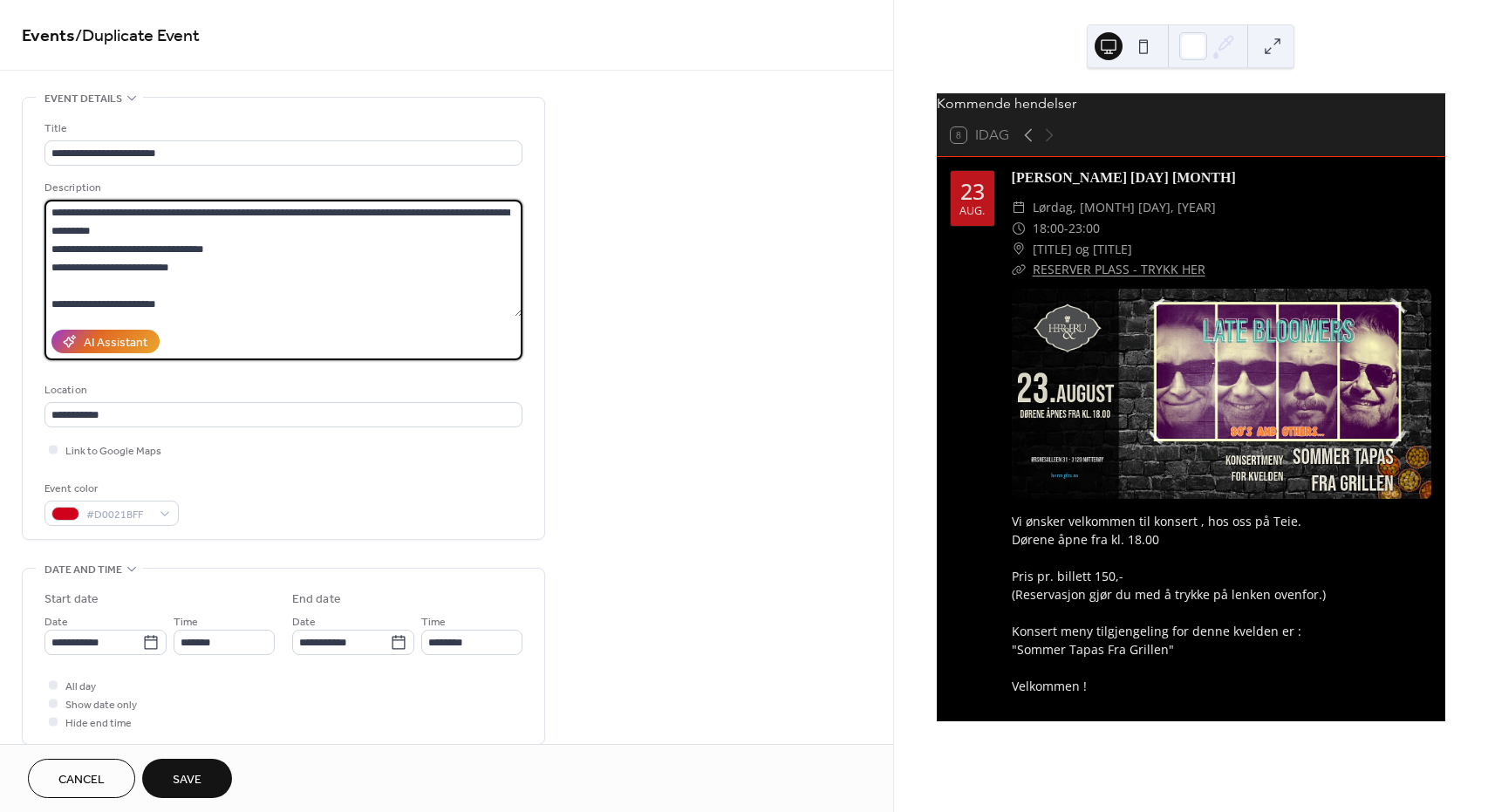 click on "**********" at bounding box center [283, 258] 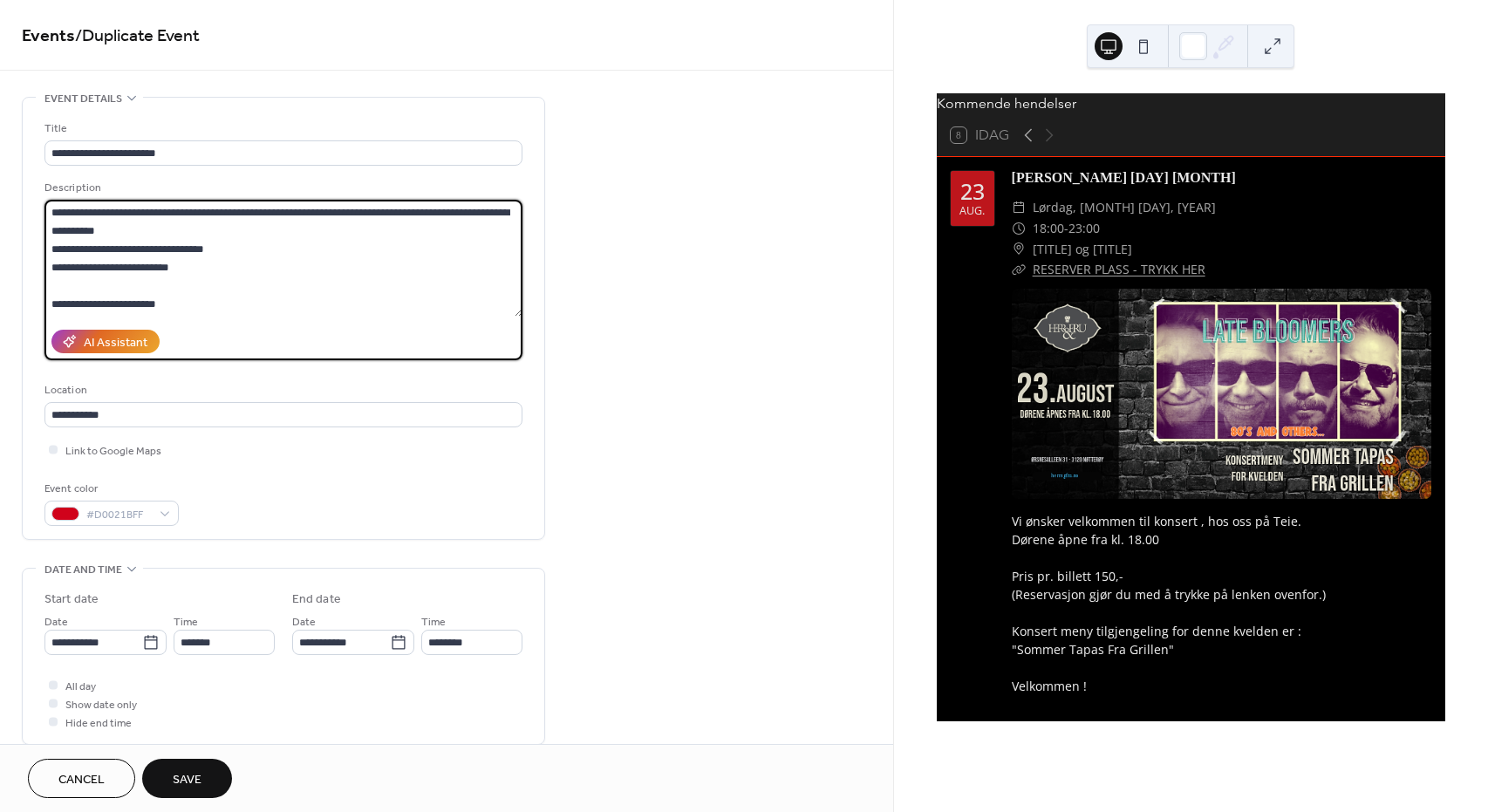 click on "**********" at bounding box center [283, 258] 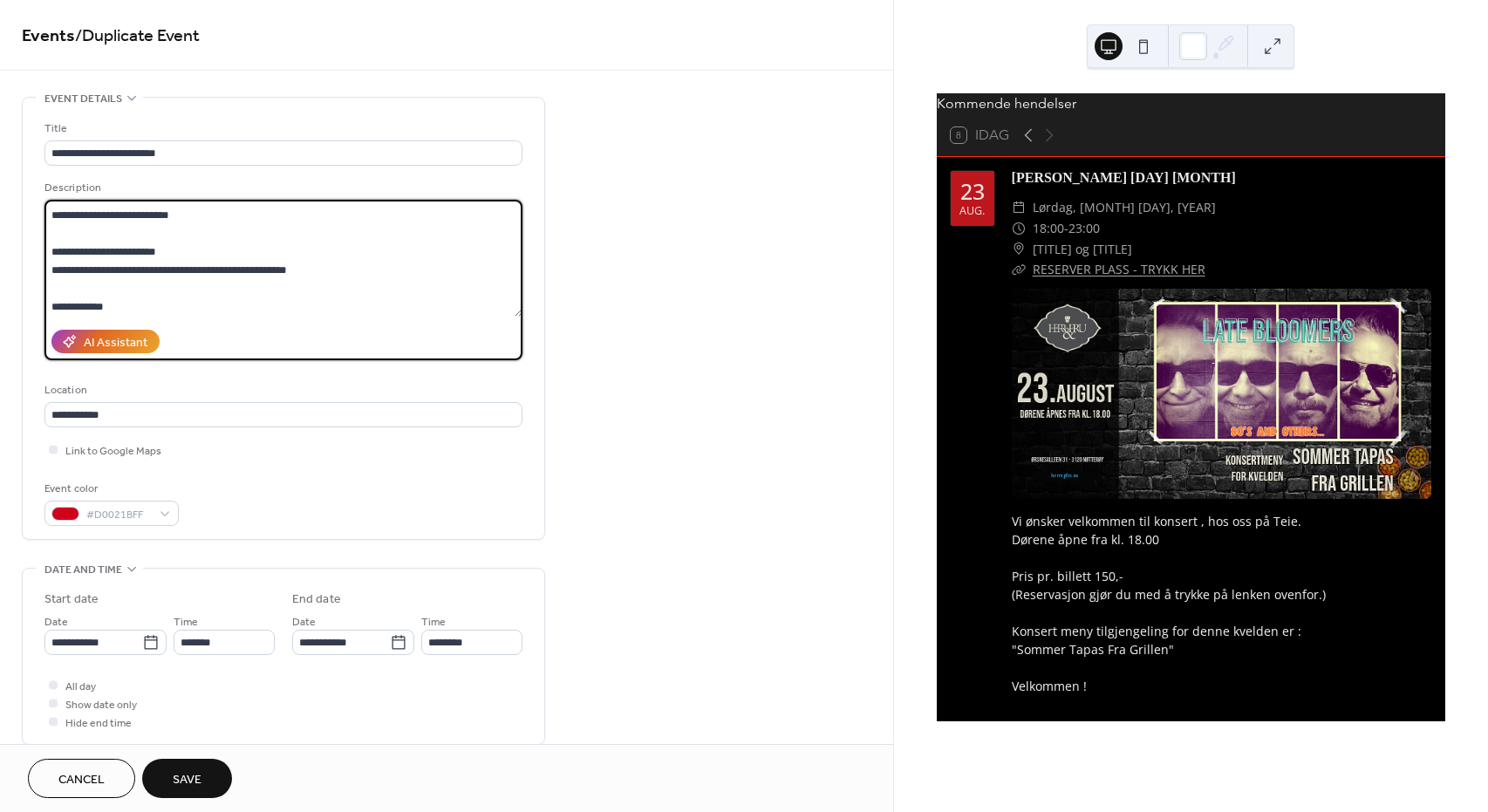 scroll, scrollTop: 55, scrollLeft: 0, axis: vertical 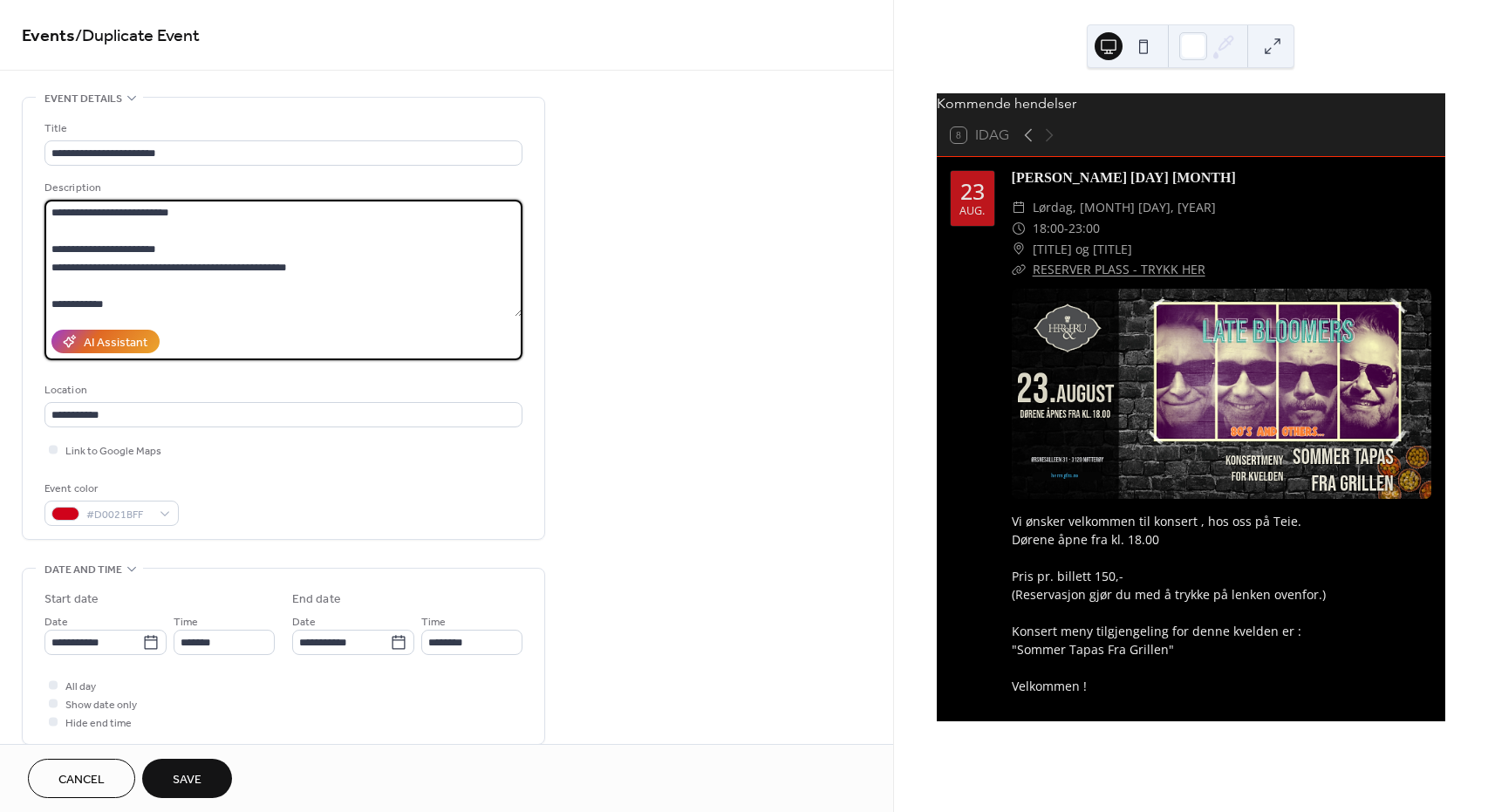 drag, startPoint x: 129, startPoint y: 246, endPoint x: 116, endPoint y: 248, distance: 13.152946 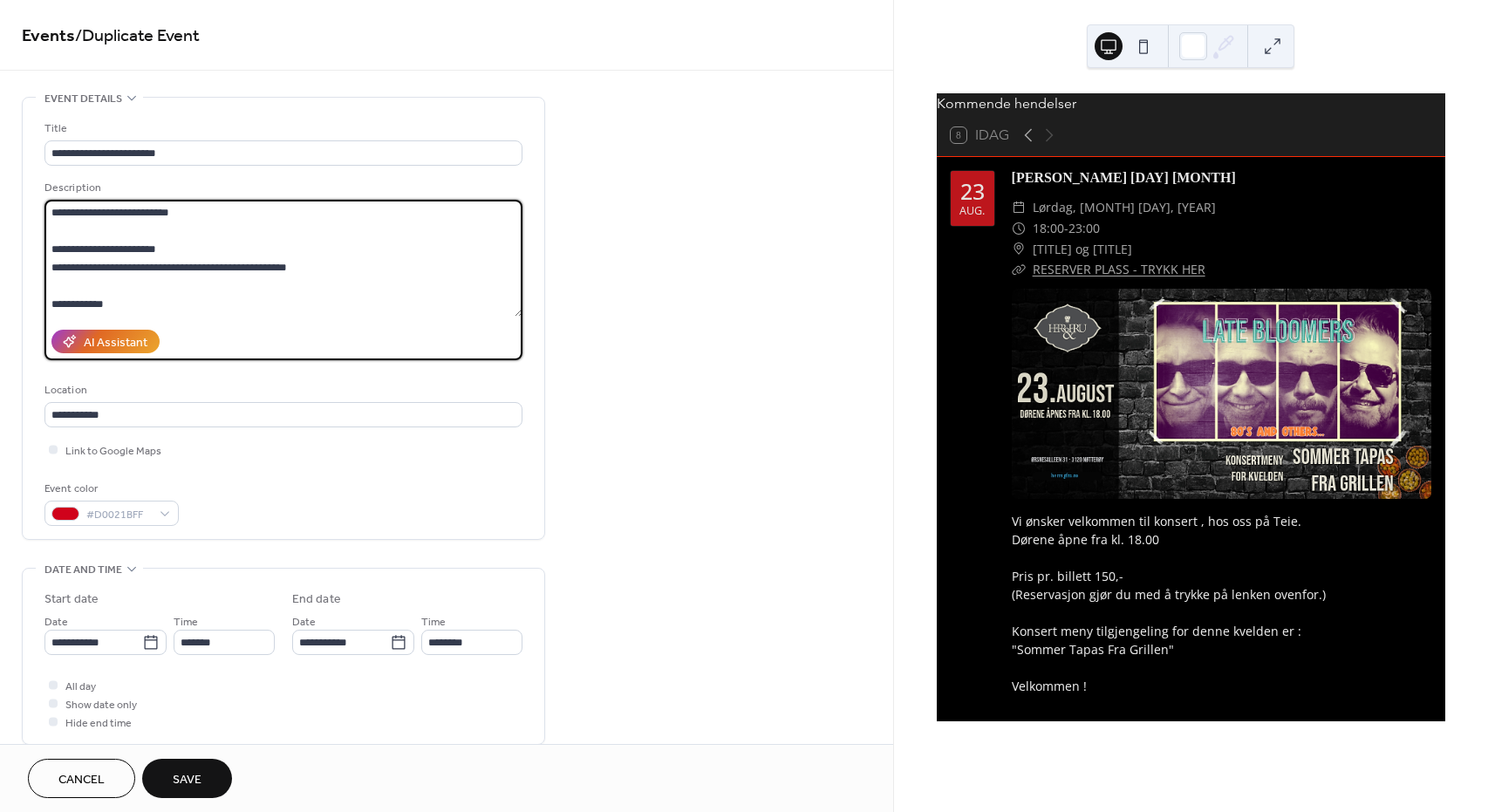 click on "**********" at bounding box center (283, 258) 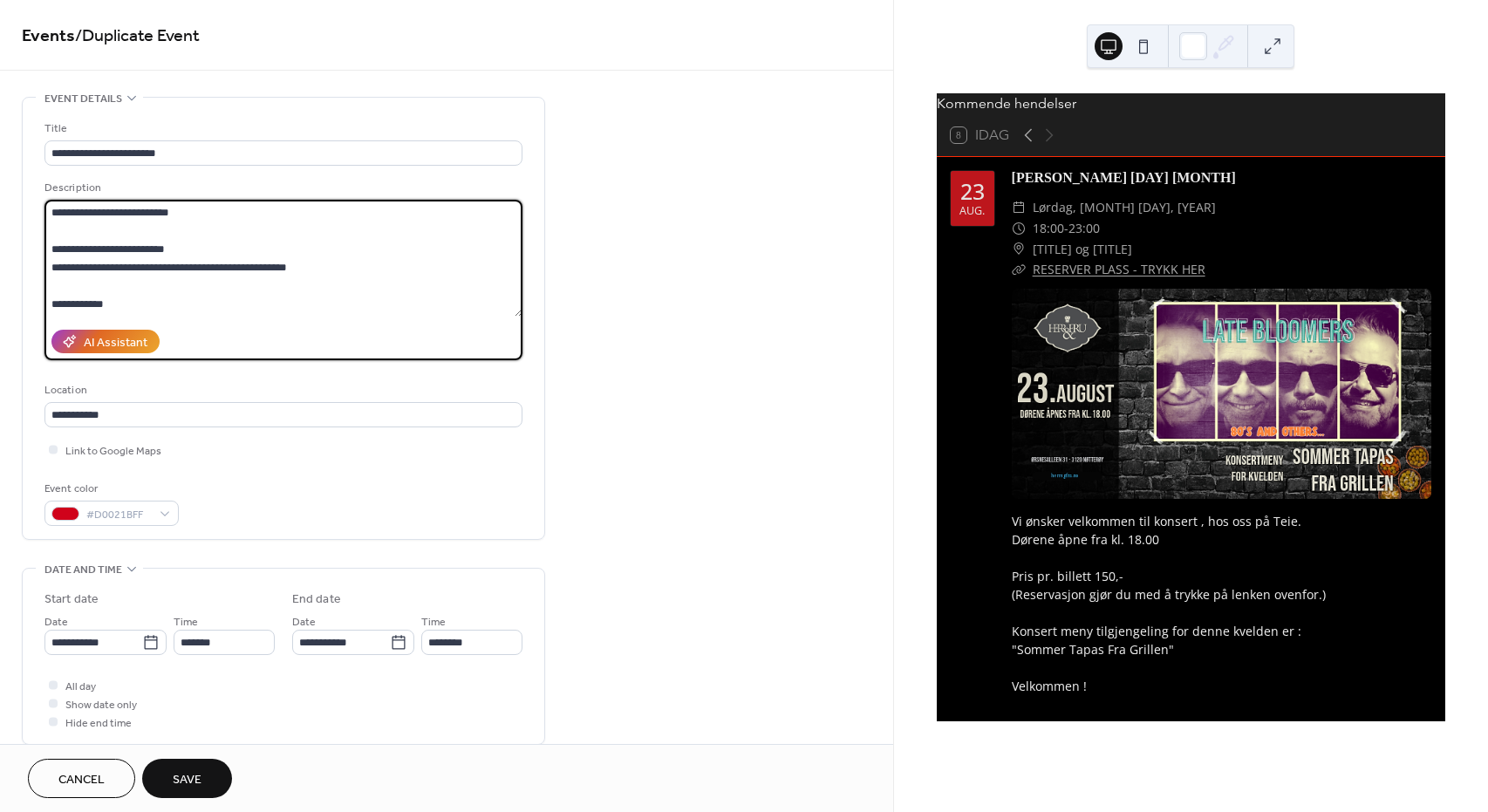 click on "**********" at bounding box center (283, 258) 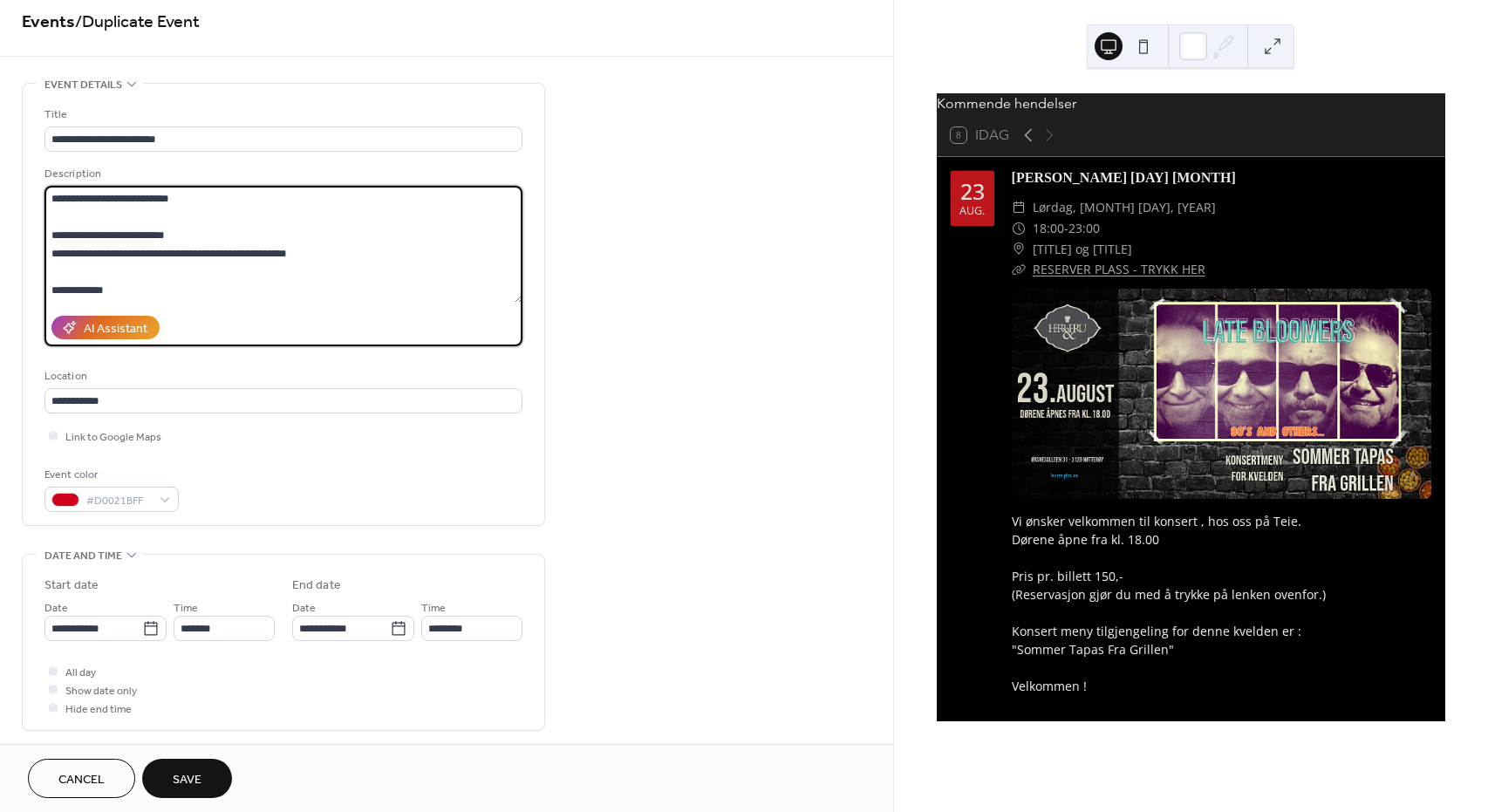 scroll, scrollTop: 0, scrollLeft: 0, axis: both 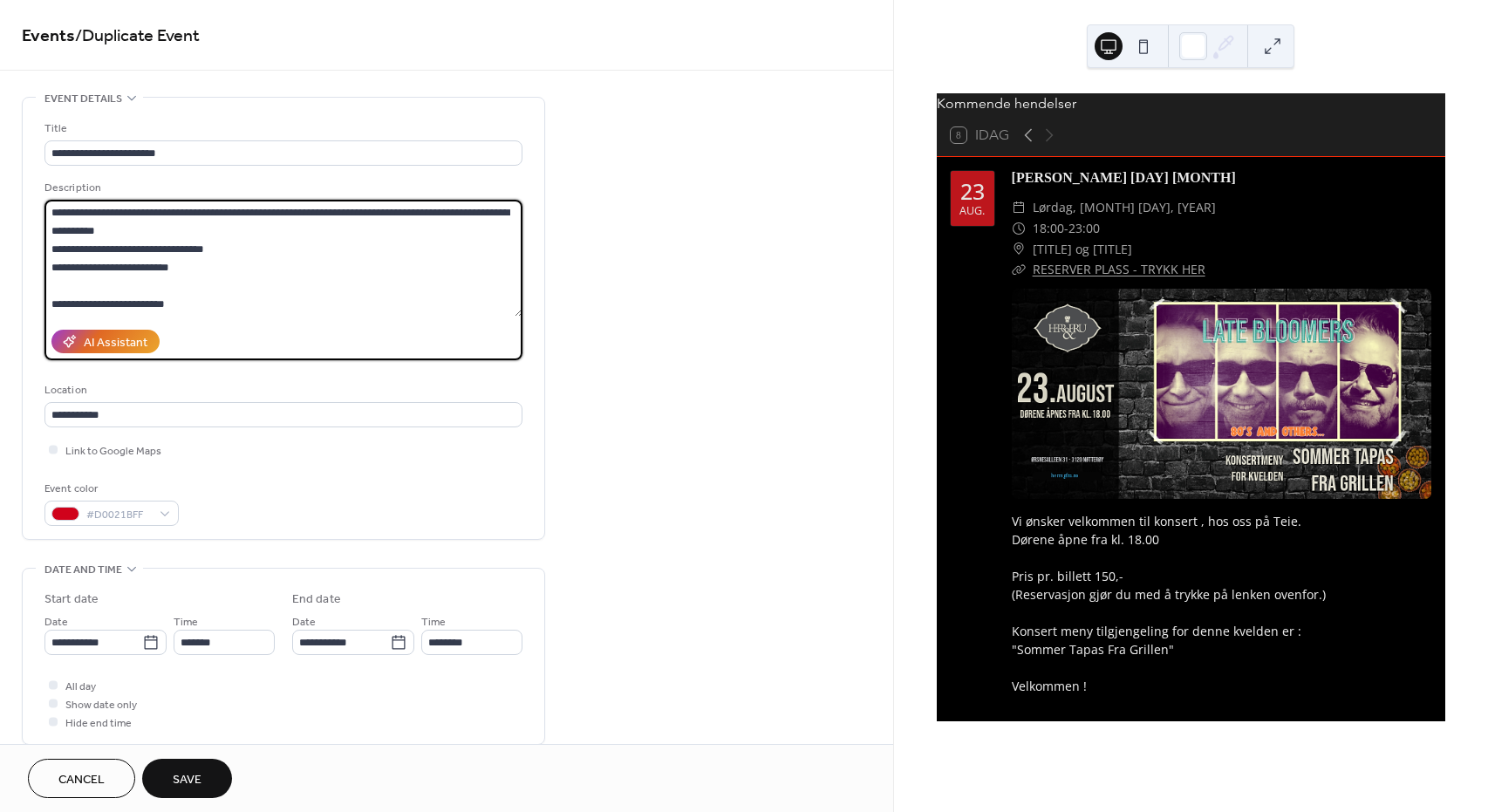click on "**********" at bounding box center [283, 258] 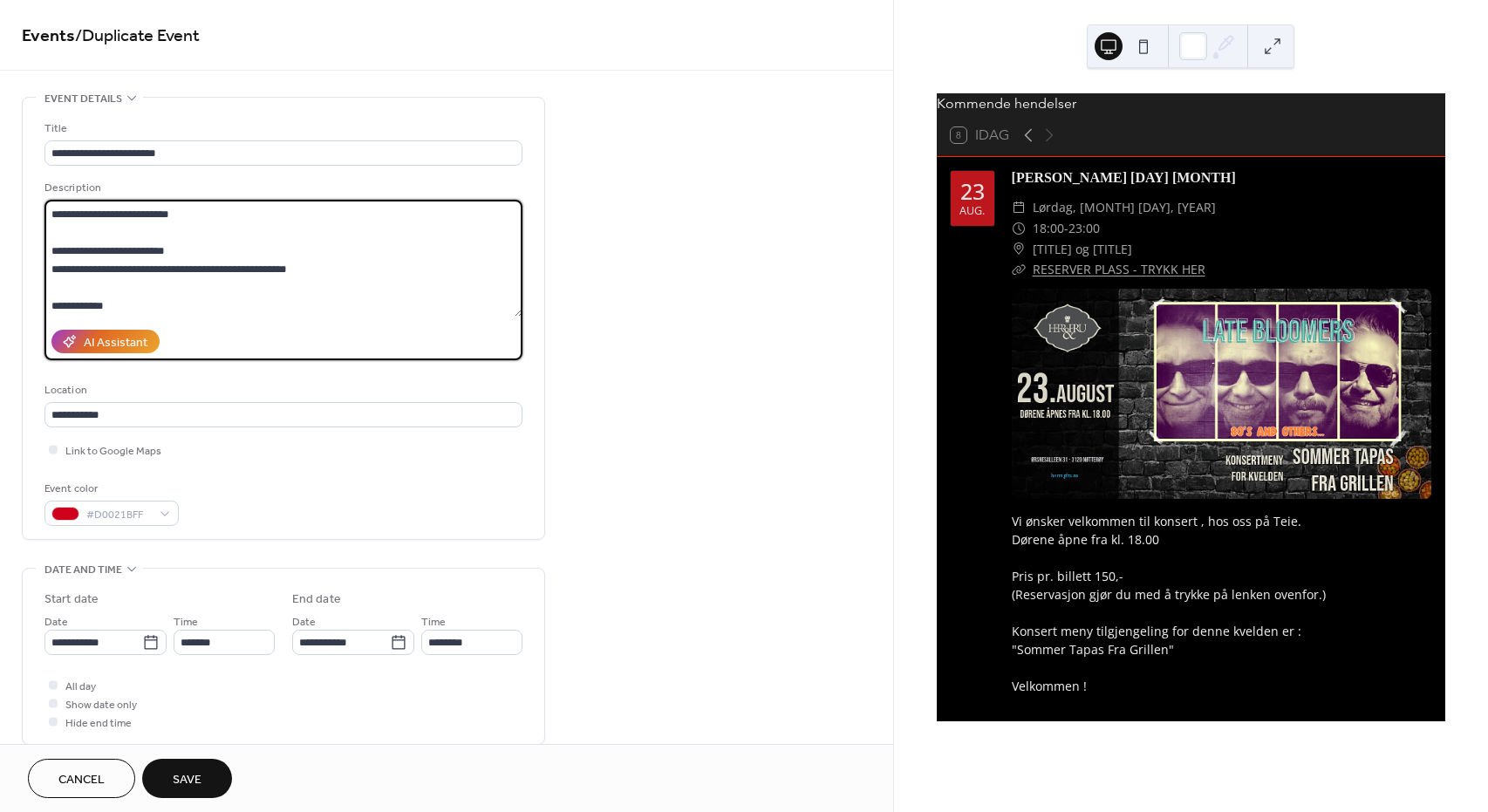 scroll, scrollTop: 37, scrollLeft: 0, axis: vertical 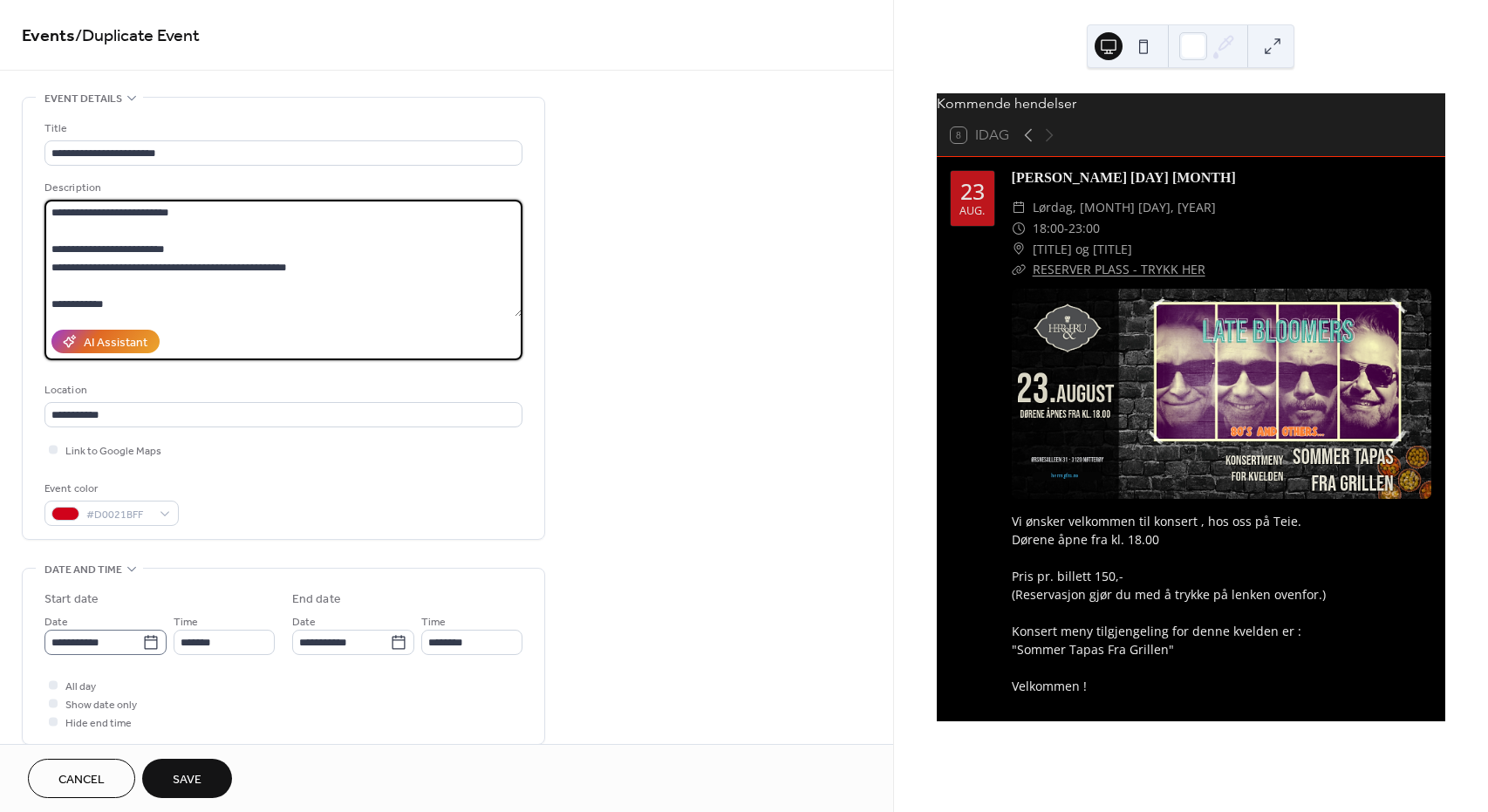 type on "**********" 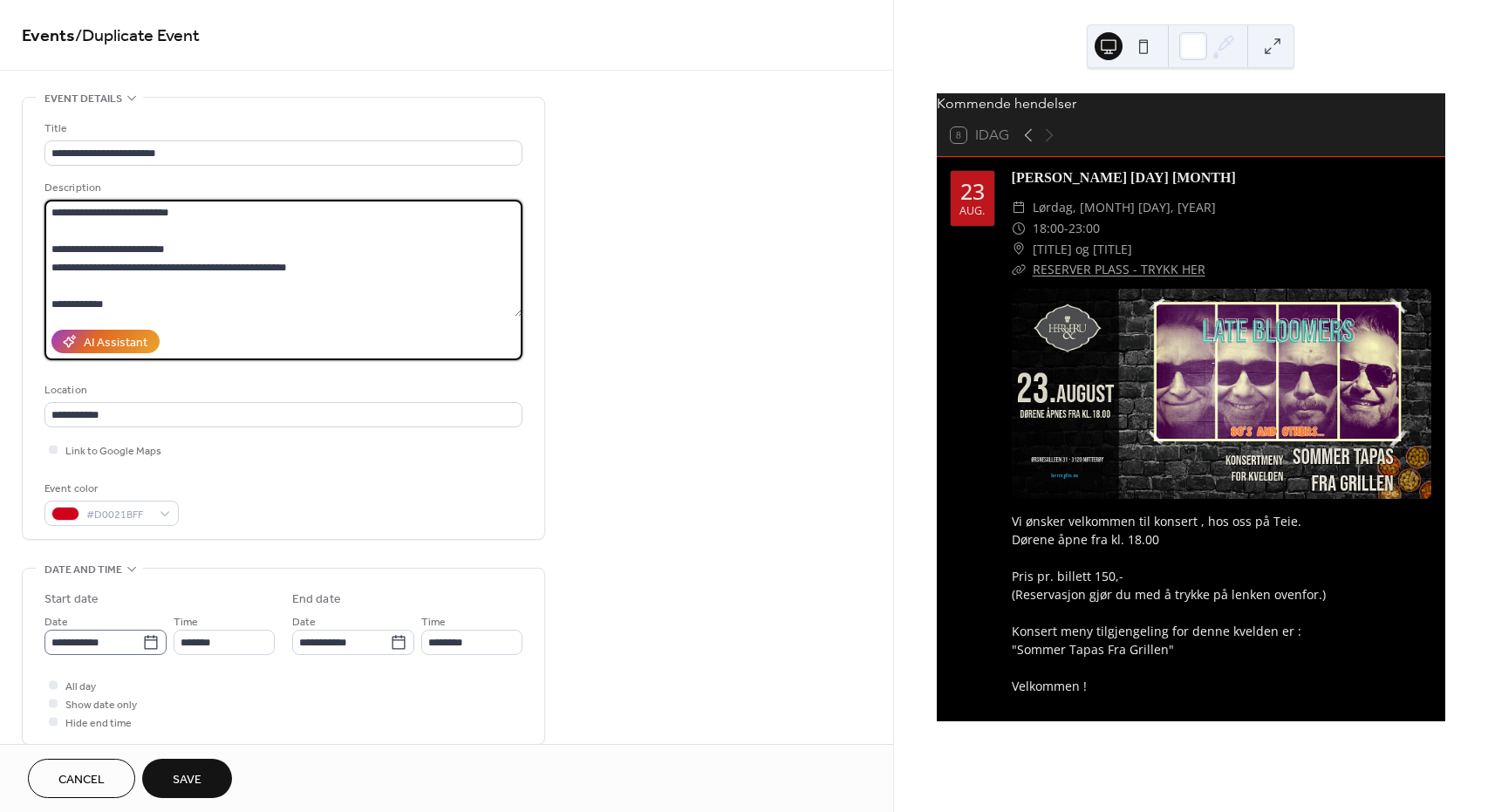 click 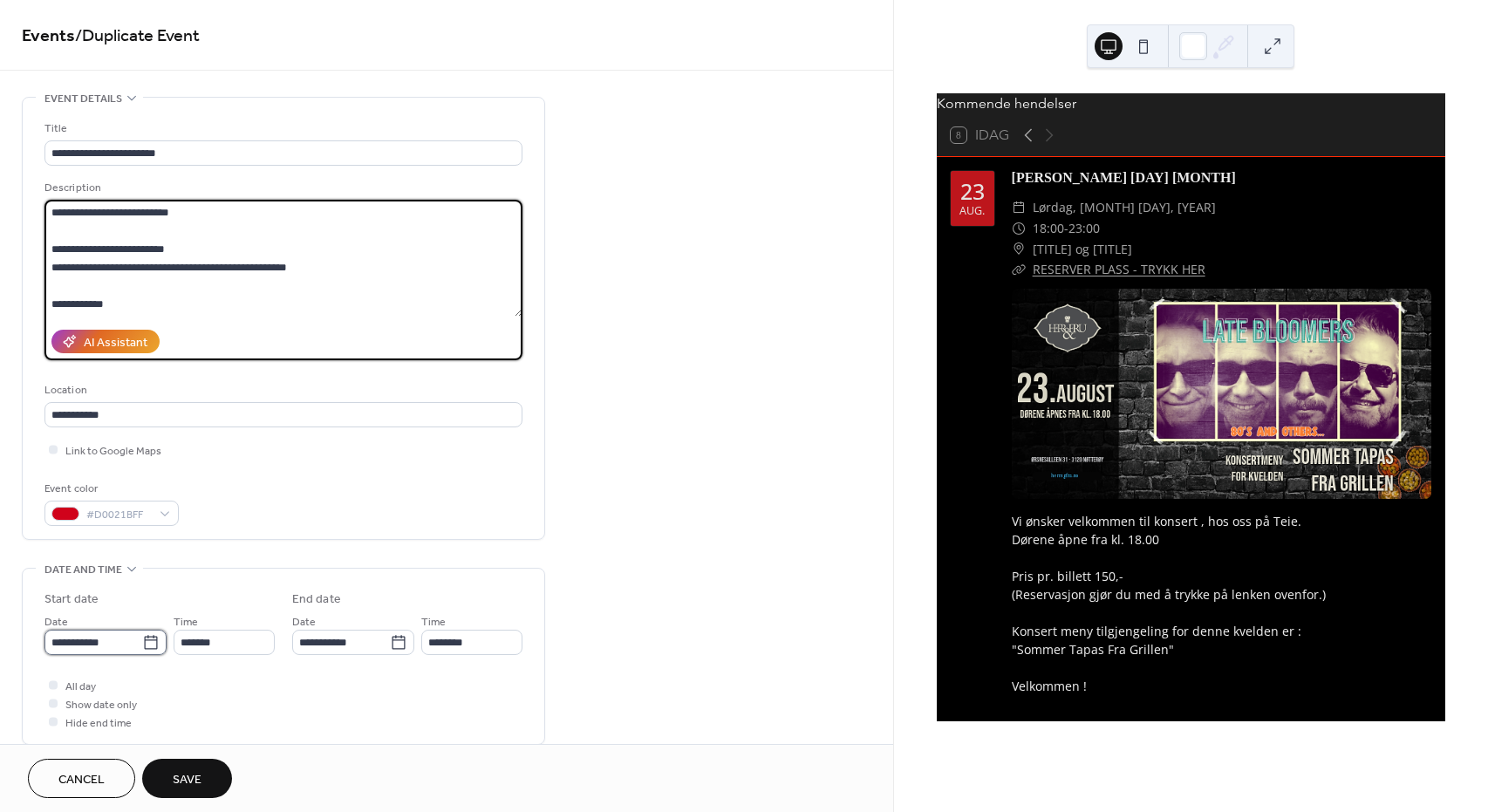 click on "**********" at bounding box center [93, 642] 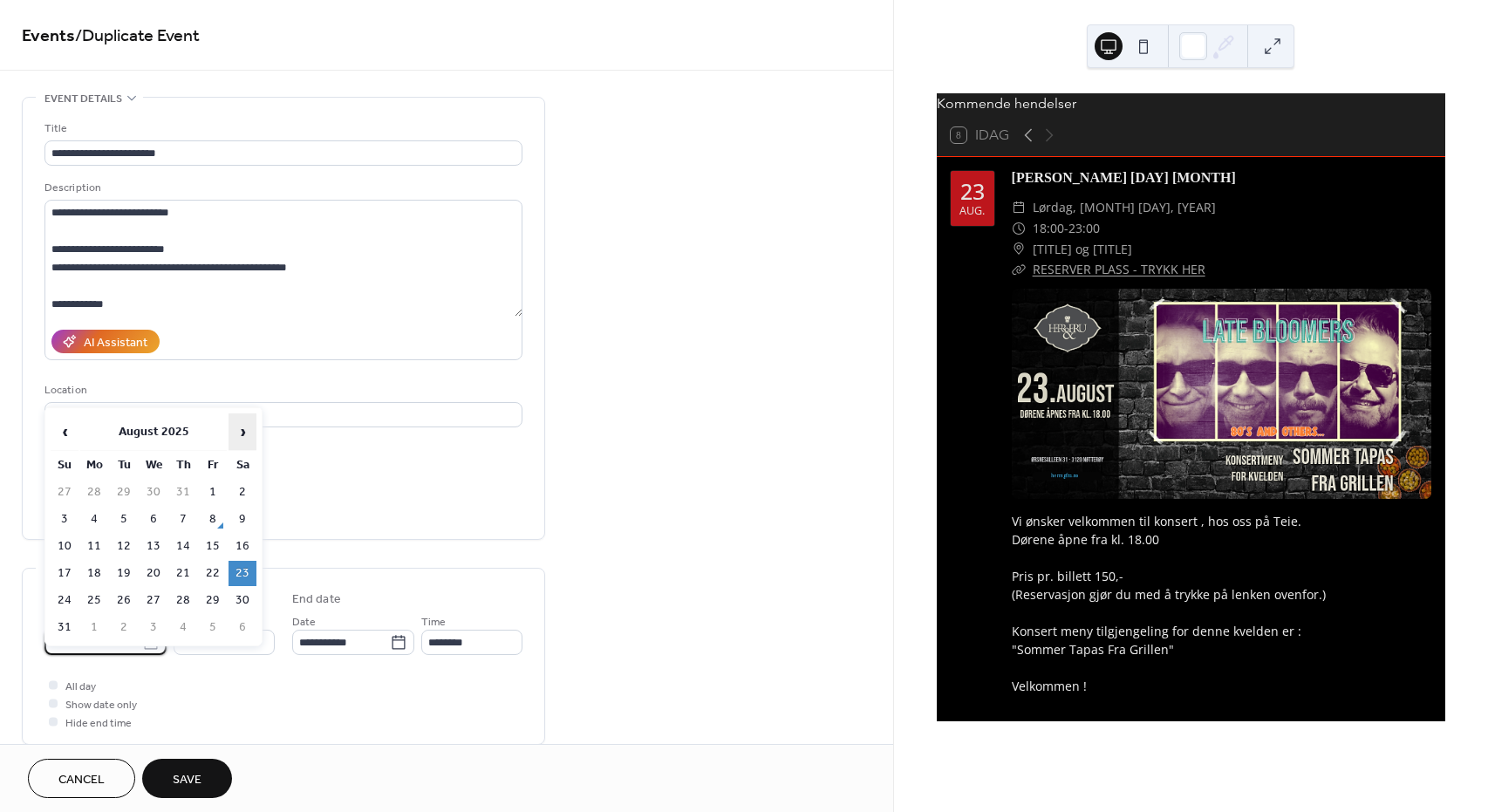 click on "›" at bounding box center [242, 432] 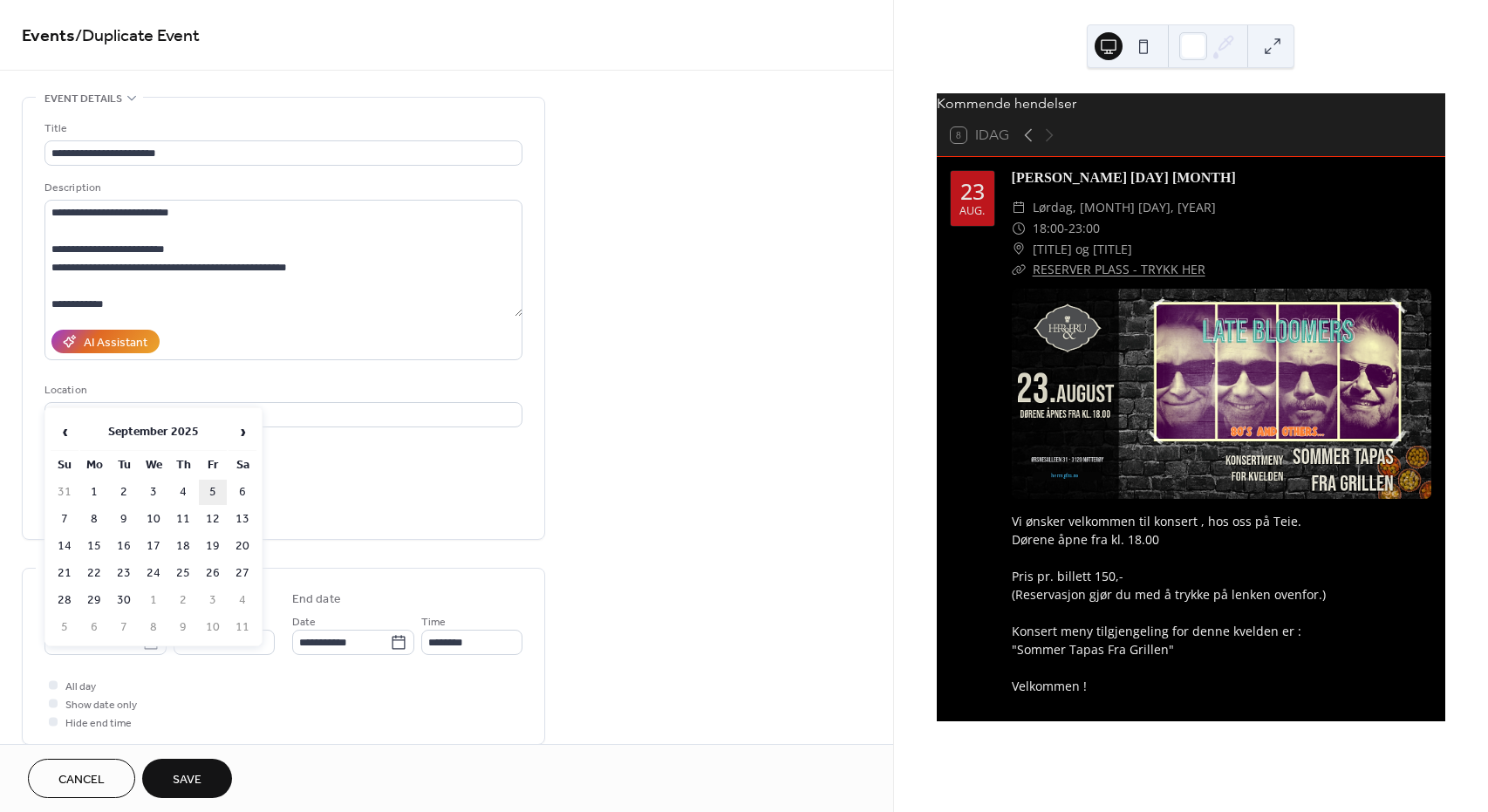 click on "5" at bounding box center (213, 492) 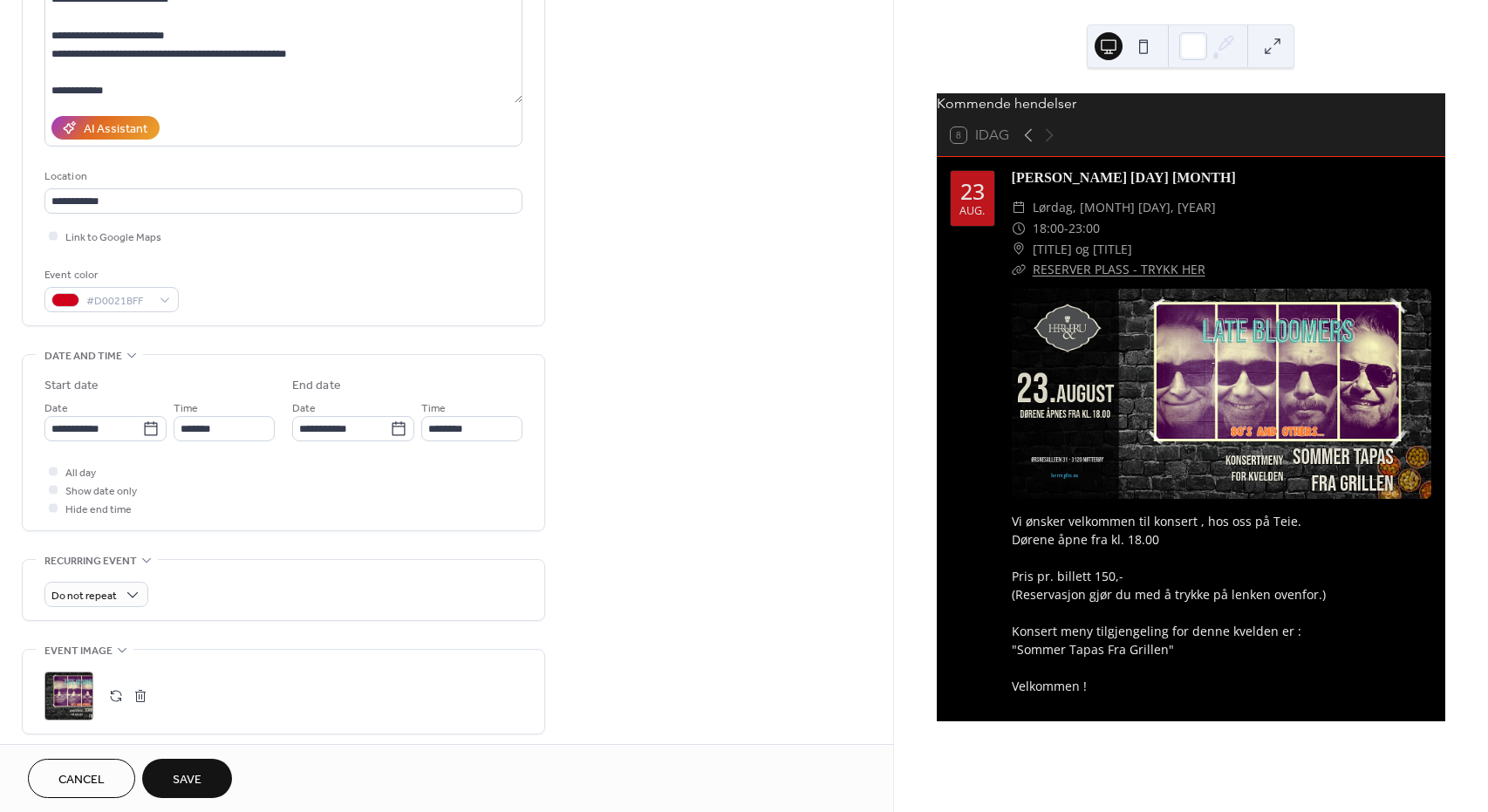 scroll, scrollTop: 262, scrollLeft: 0, axis: vertical 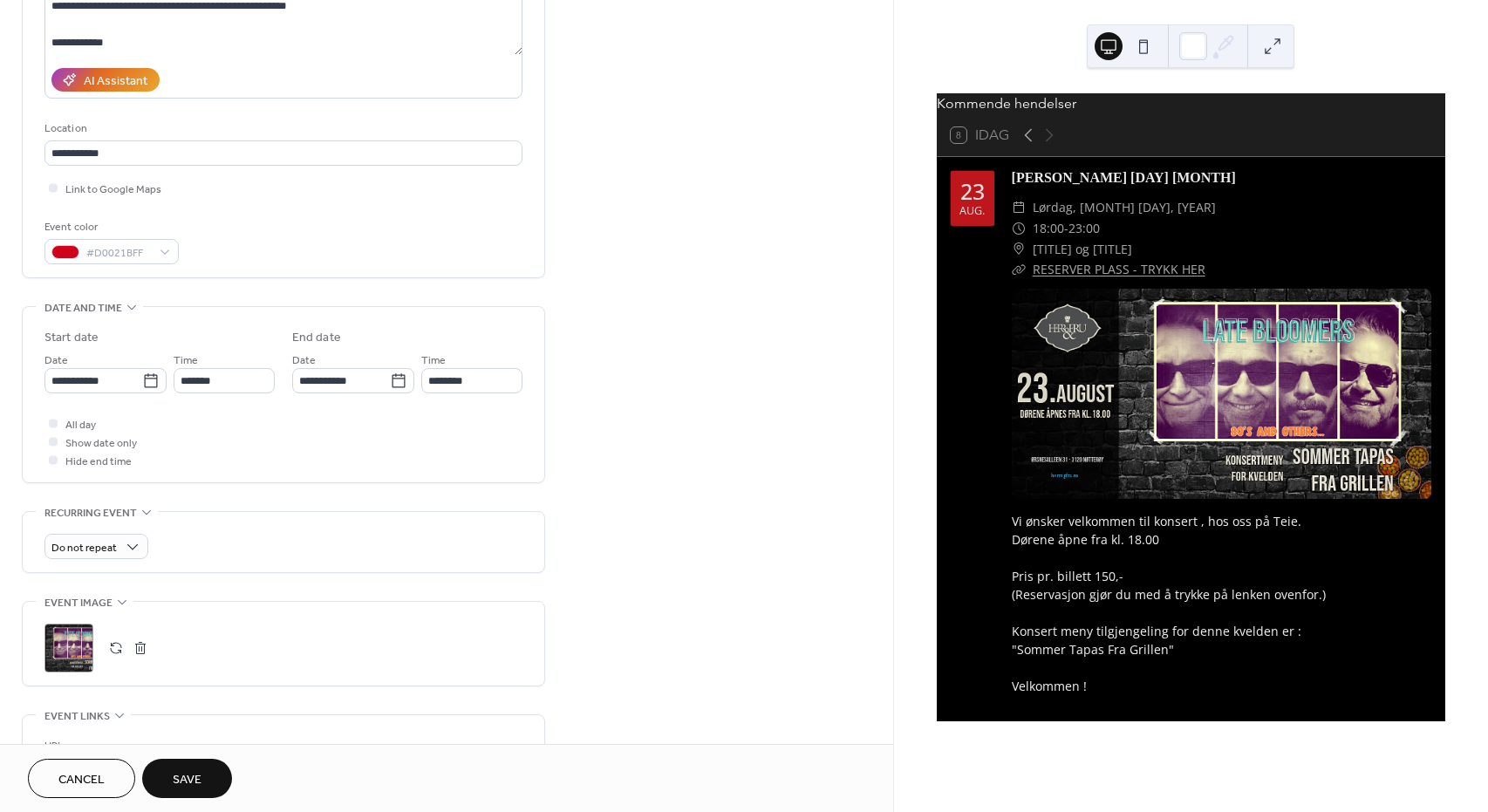 click at bounding box center [116, 648] 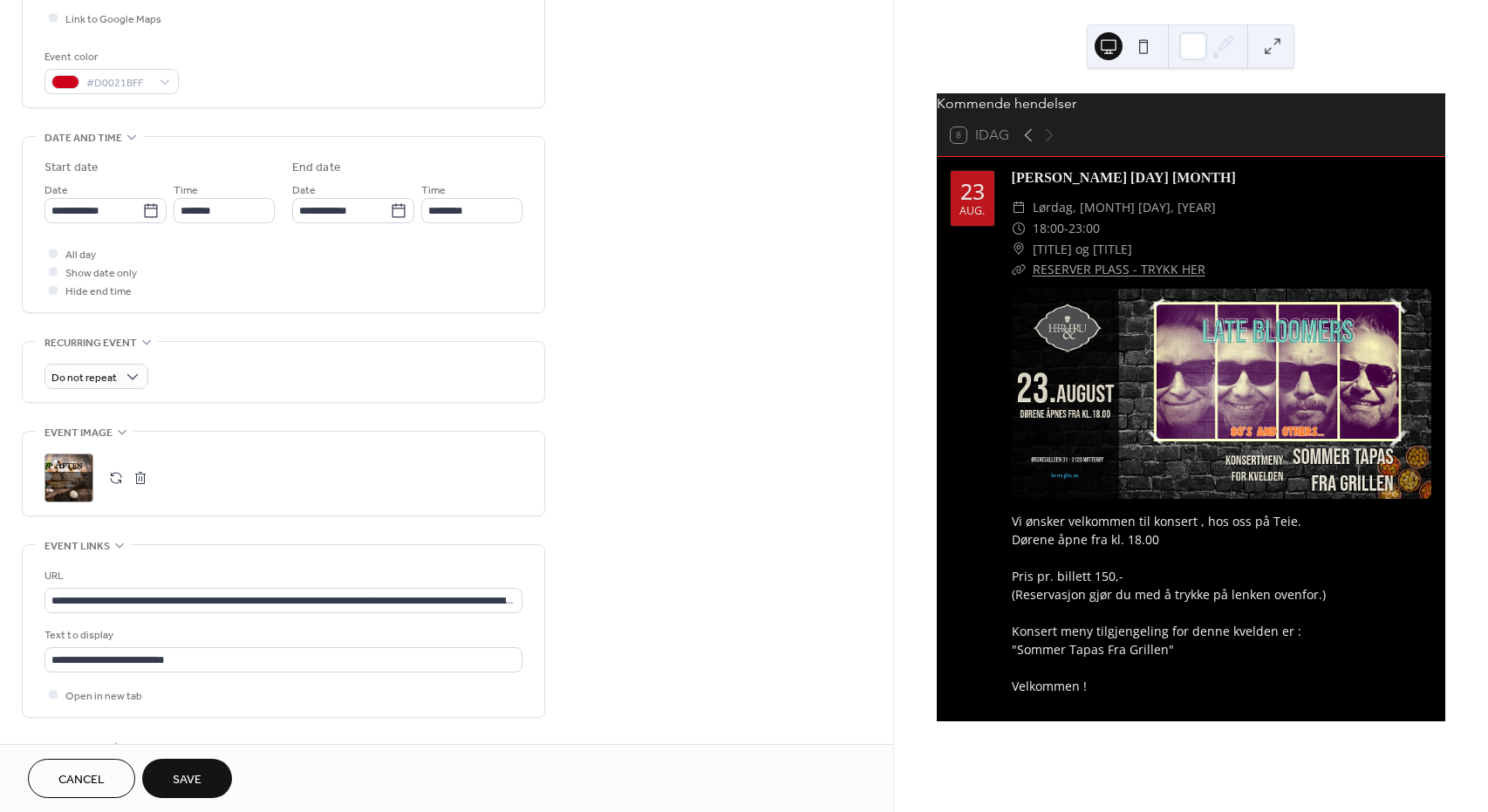 scroll, scrollTop: 436, scrollLeft: 0, axis: vertical 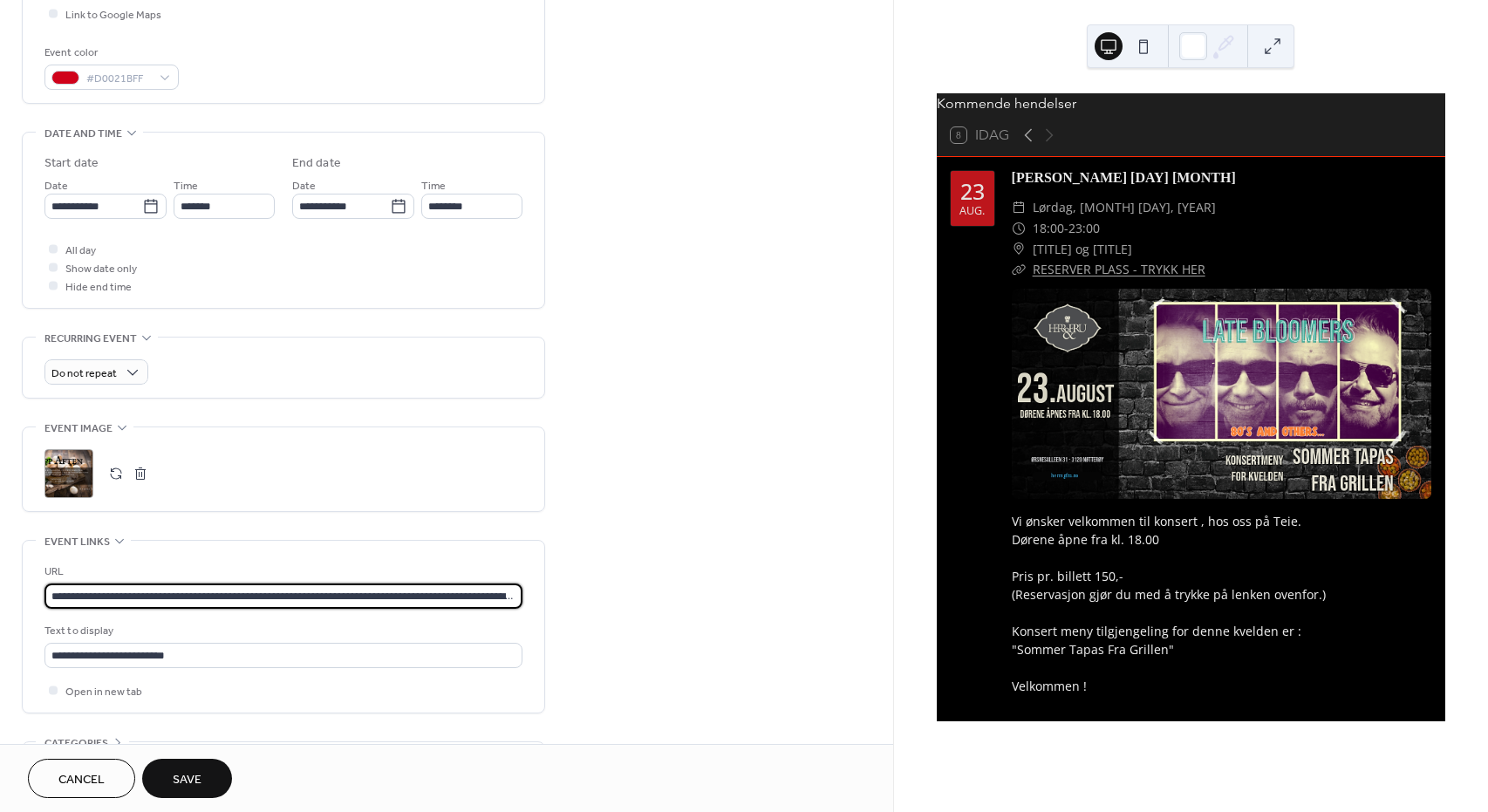 click on "**********" at bounding box center [283, 596] 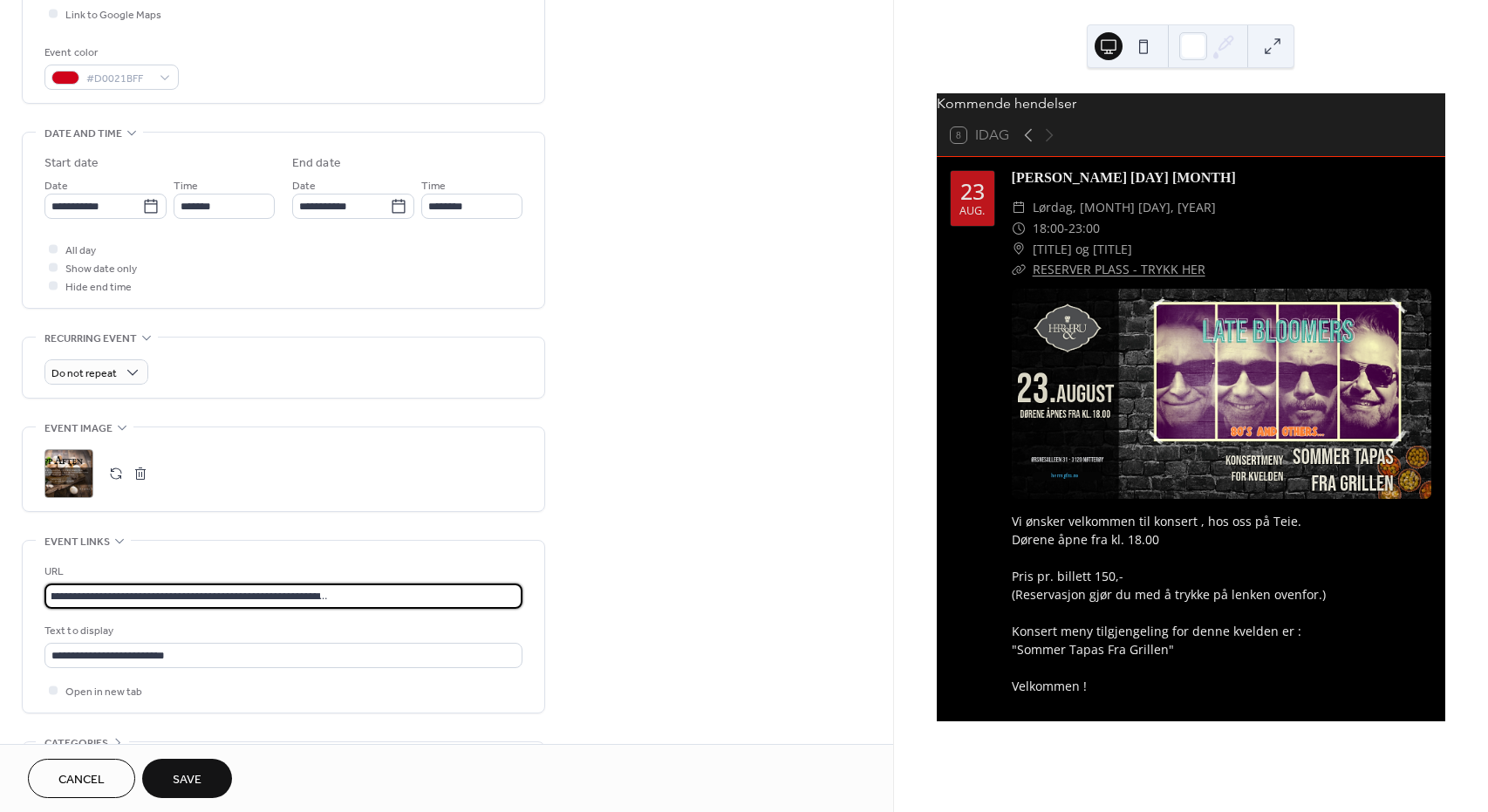 scroll, scrollTop: 0, scrollLeft: 327, axis: horizontal 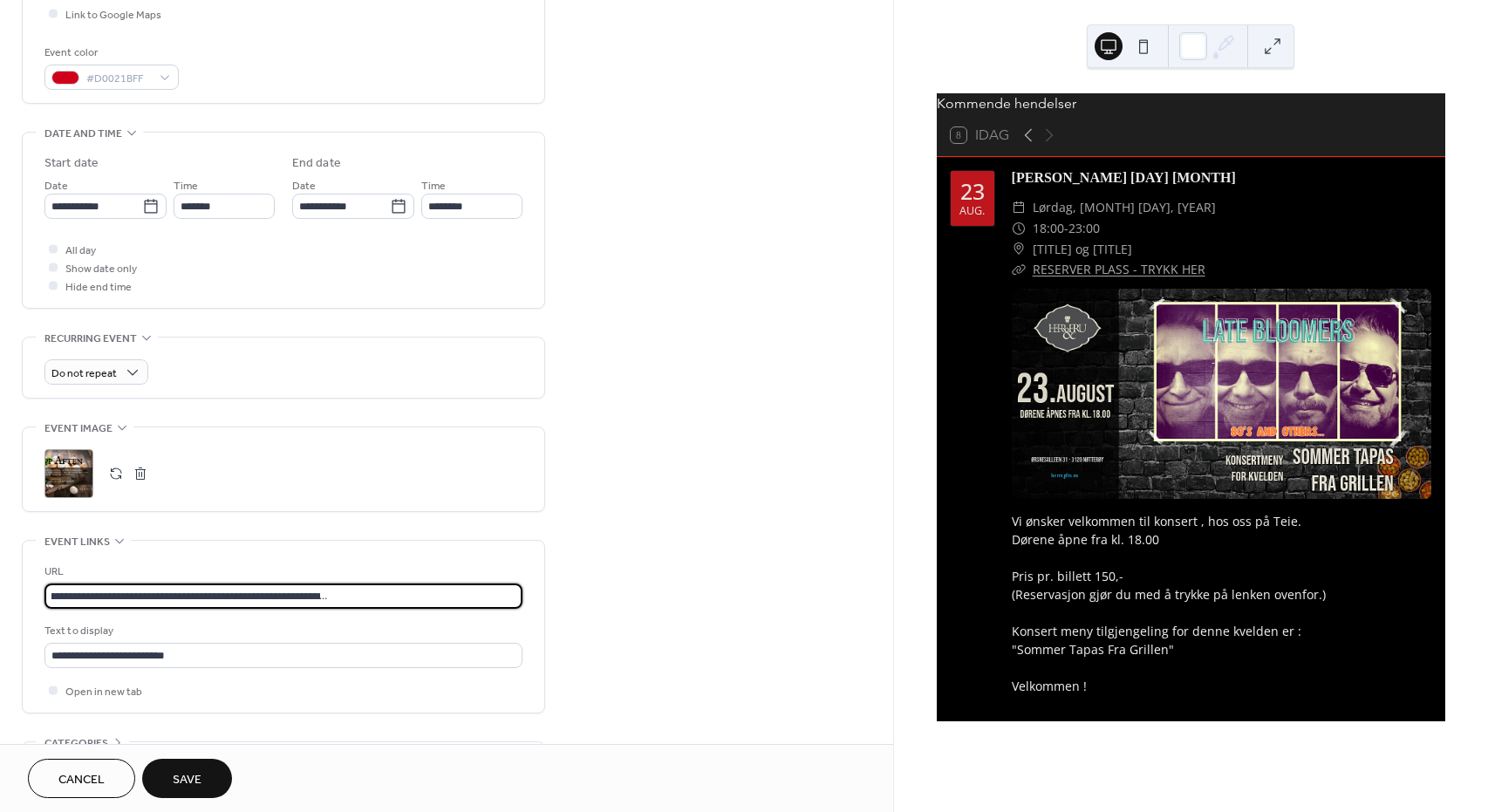 drag, startPoint x: 412, startPoint y: 594, endPoint x: 542, endPoint y: 588, distance: 130.13839 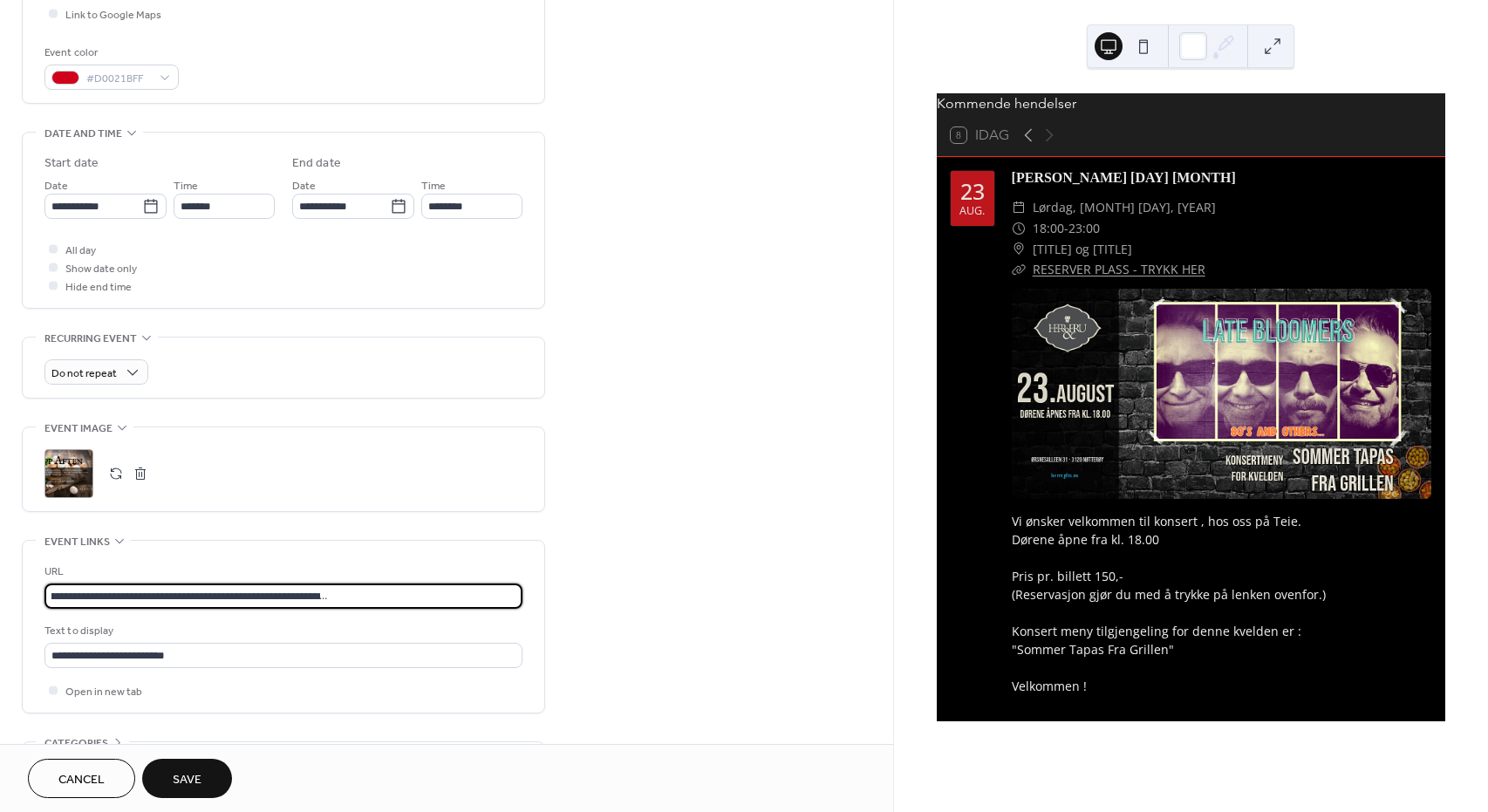 click on "**********" at bounding box center [283, 626] 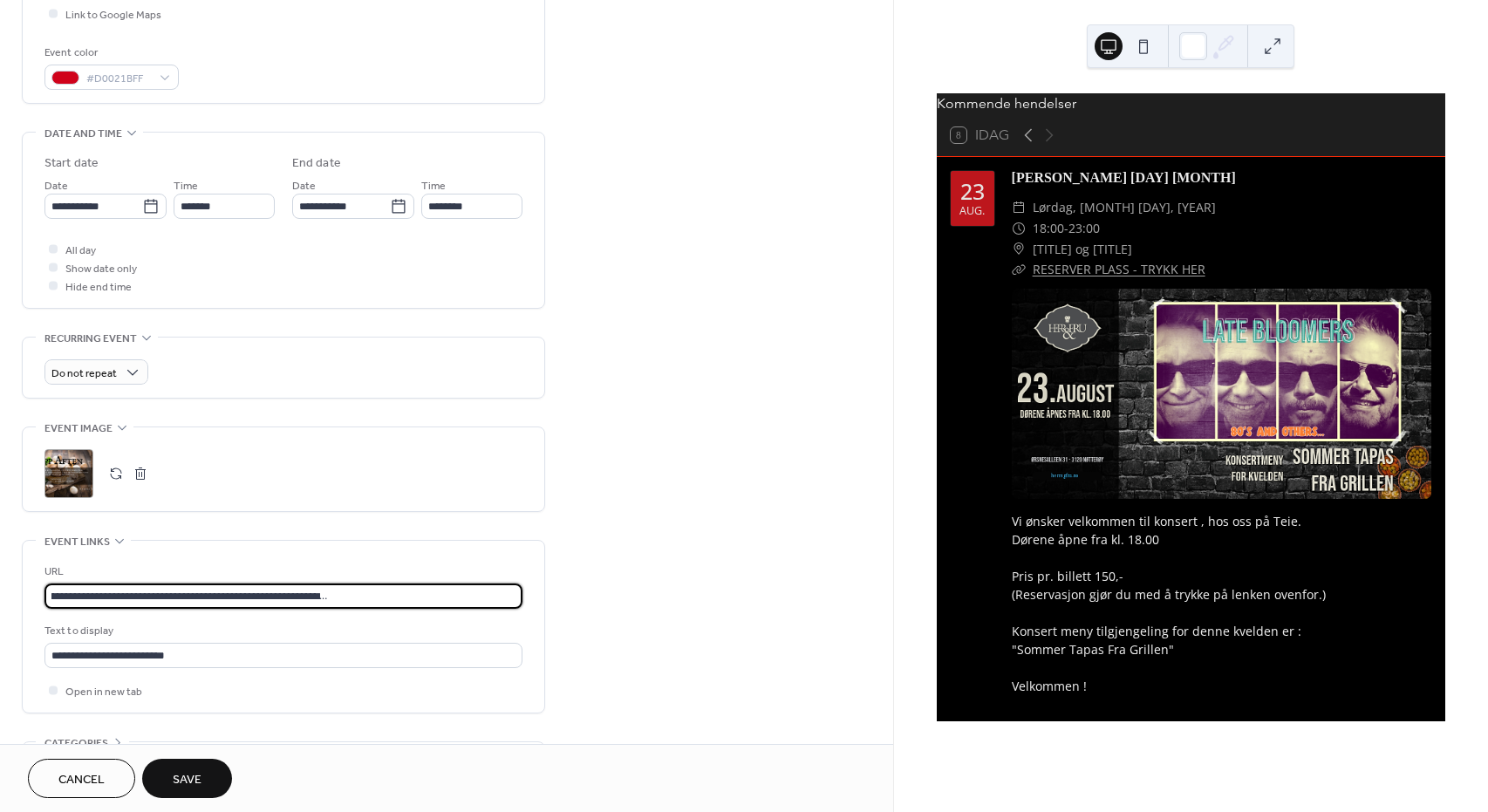 scroll, scrollTop: 1, scrollLeft: 0, axis: vertical 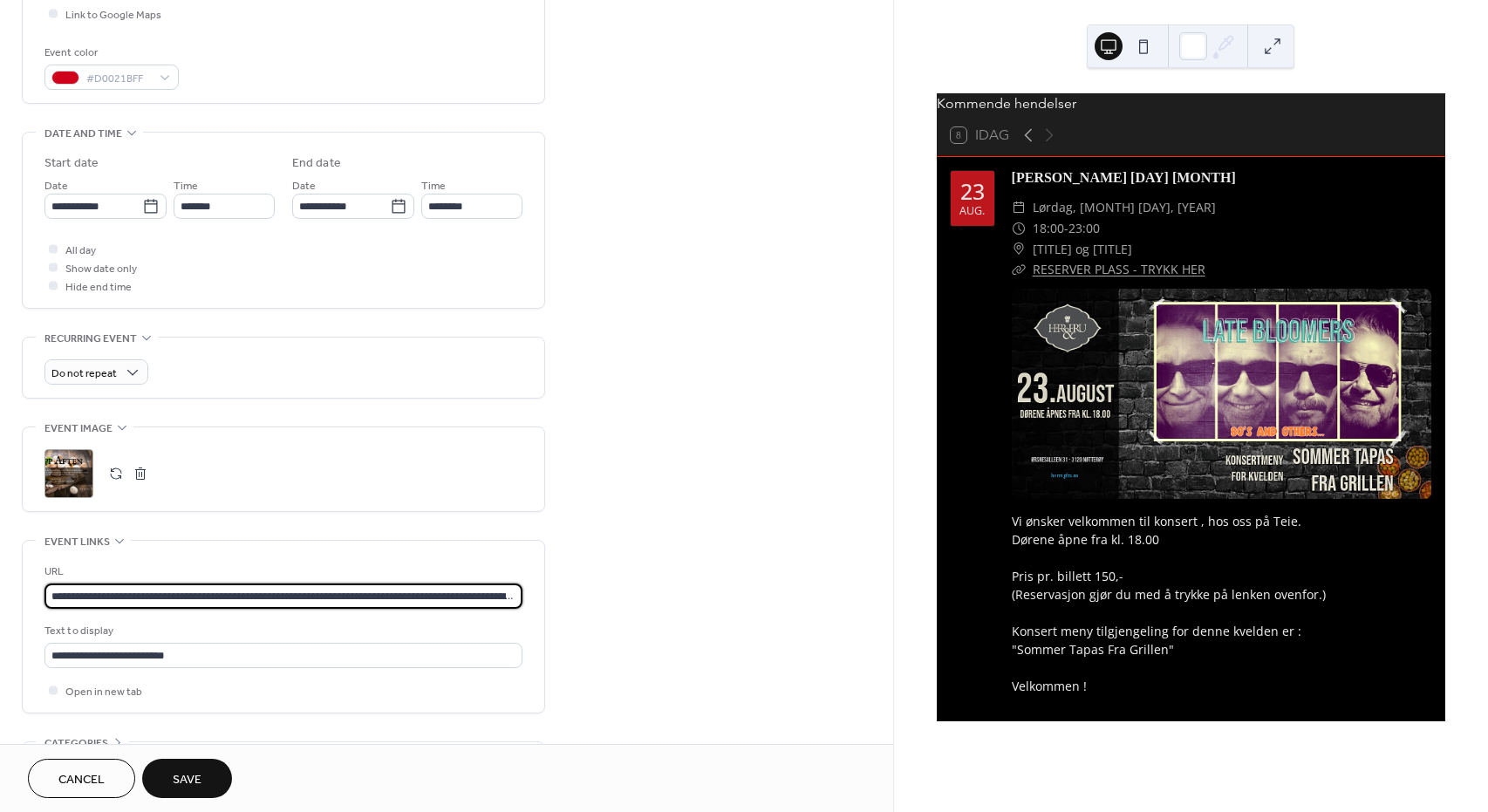 drag, startPoint x: 514, startPoint y: 595, endPoint x: -5, endPoint y: 620, distance: 519.6018 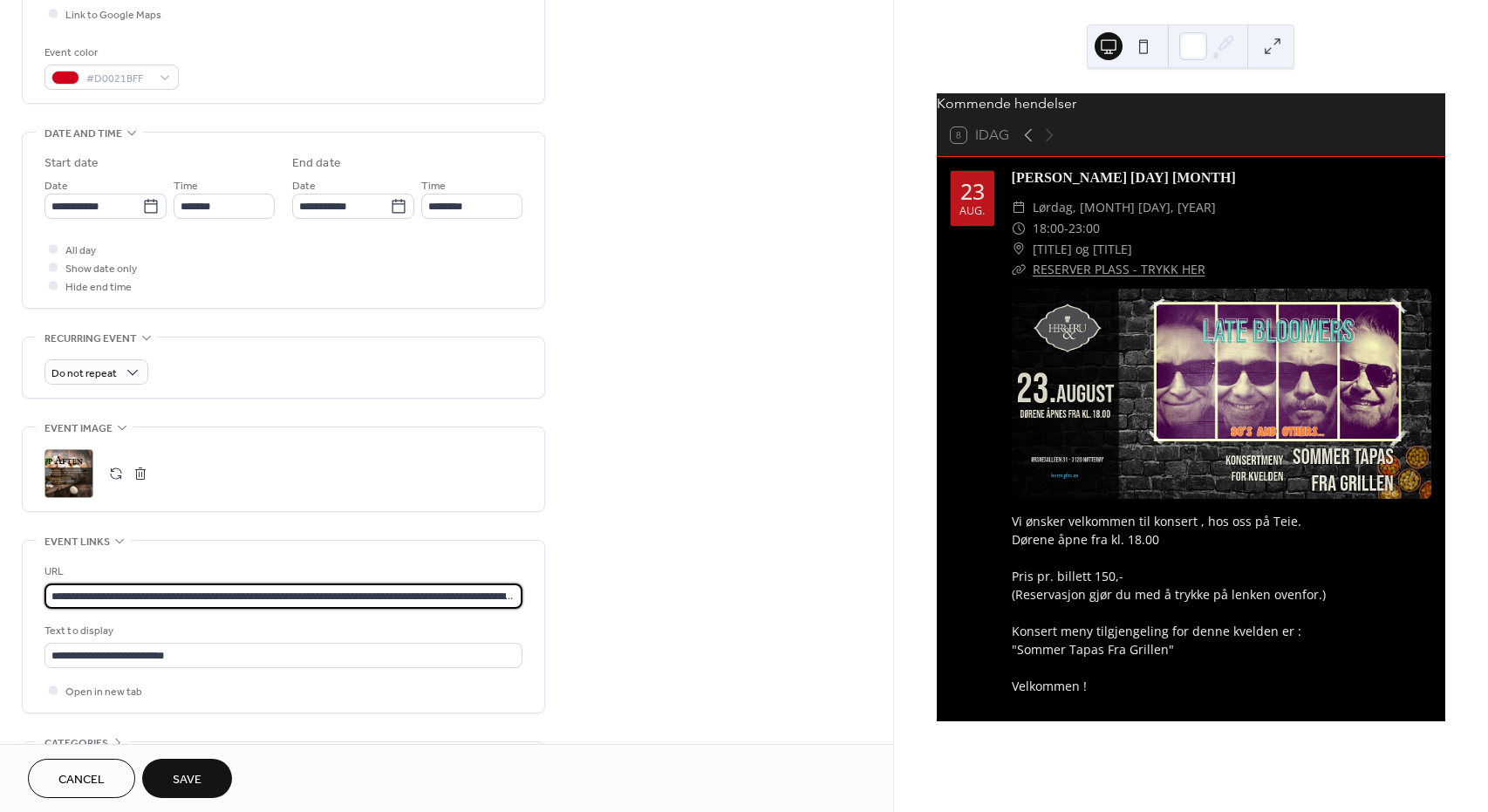 click on "**********" at bounding box center (744, 406) 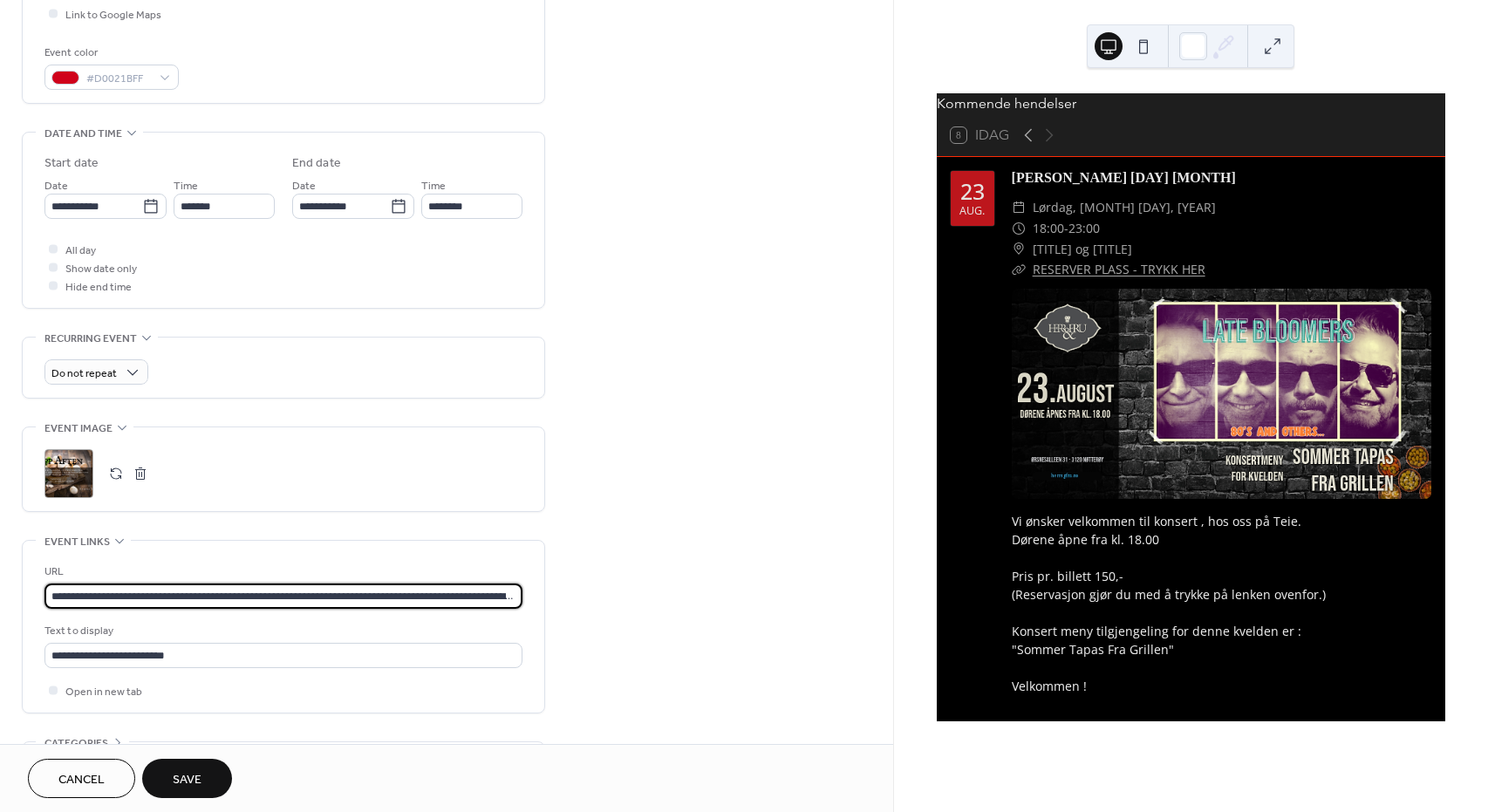 paste 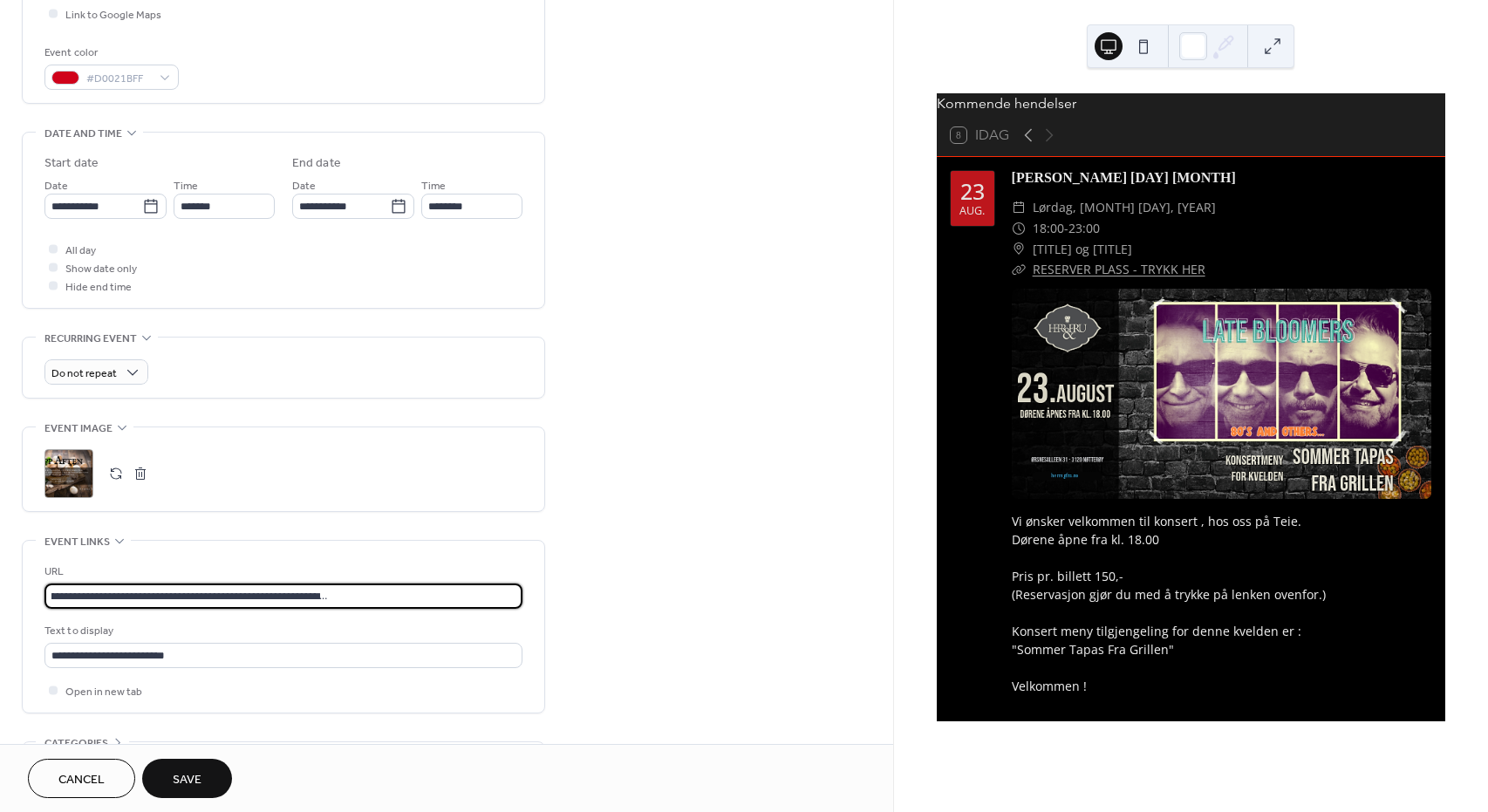 type on "**********" 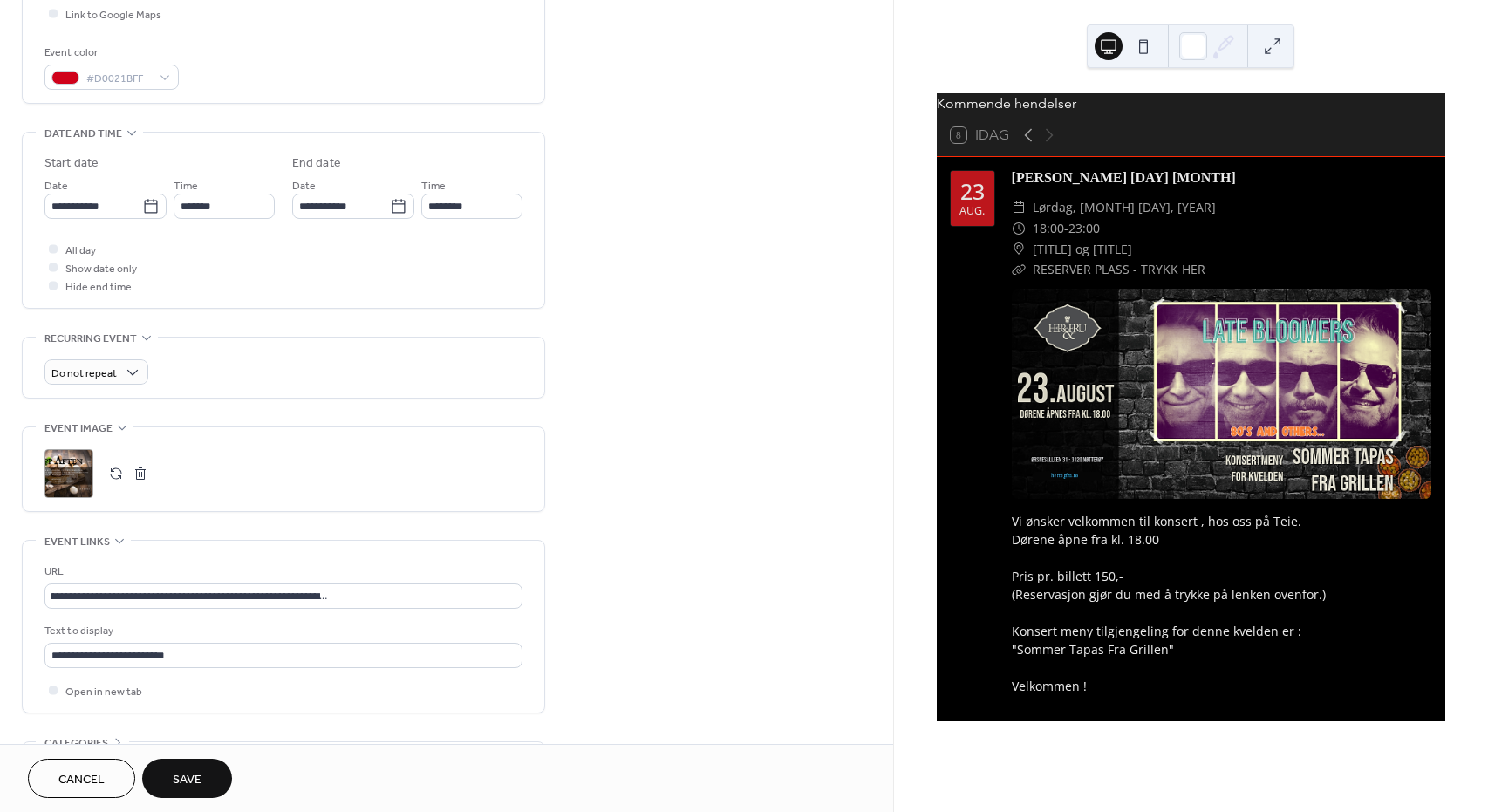 scroll, scrollTop: 0, scrollLeft: 0, axis: both 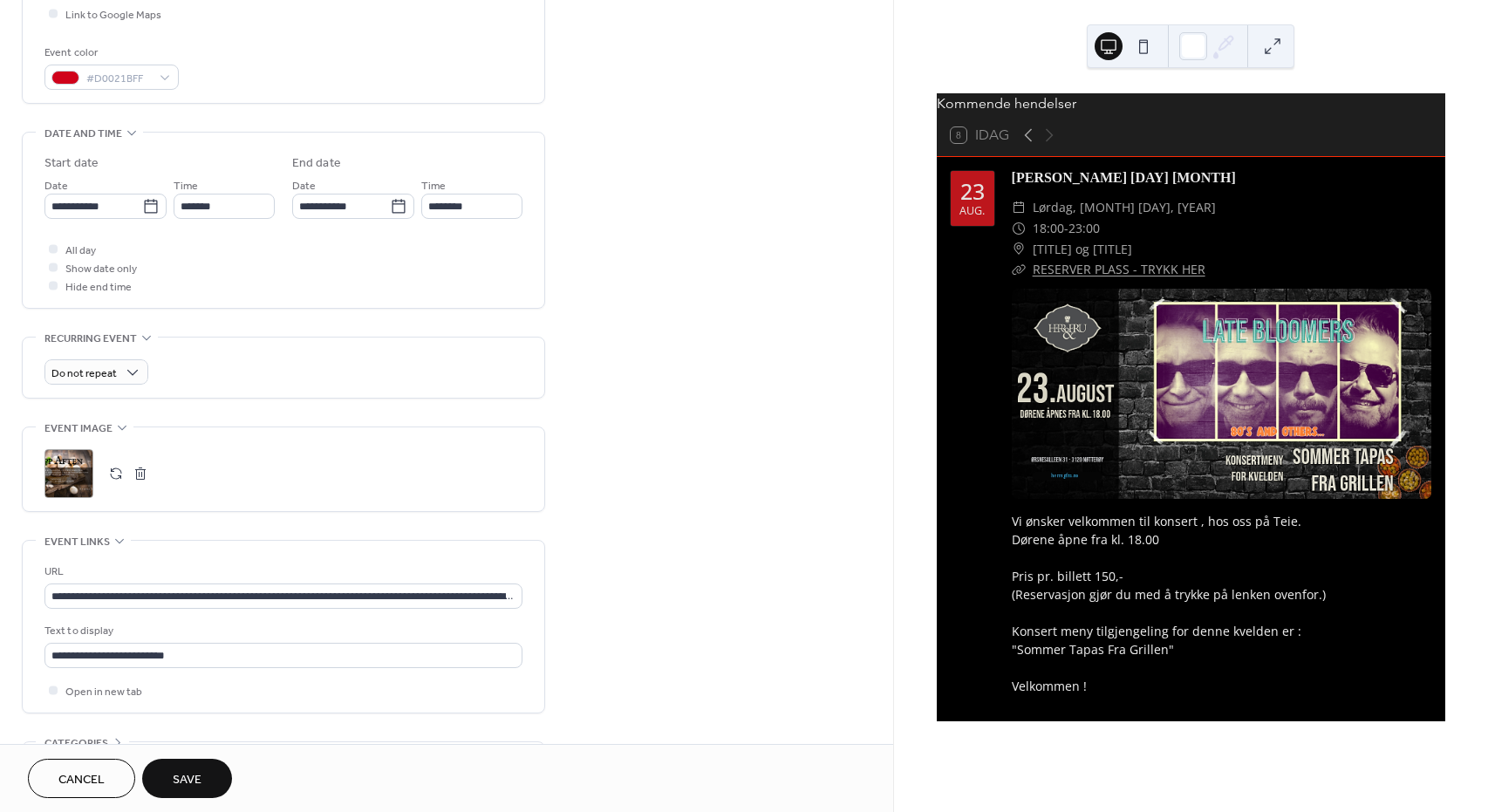 click on "**********" at bounding box center (447, 289) 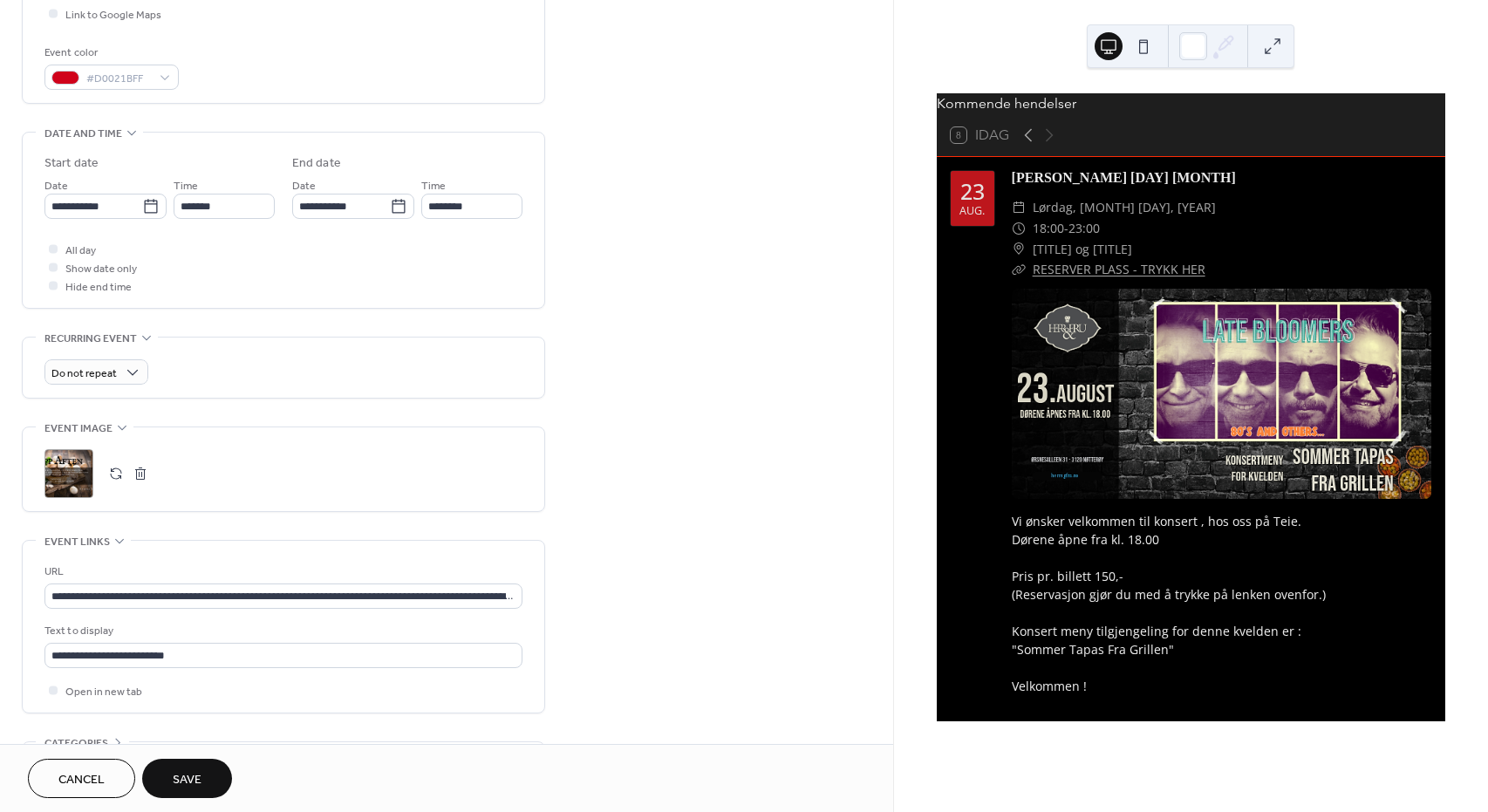 click on "Save" at bounding box center [187, 778] 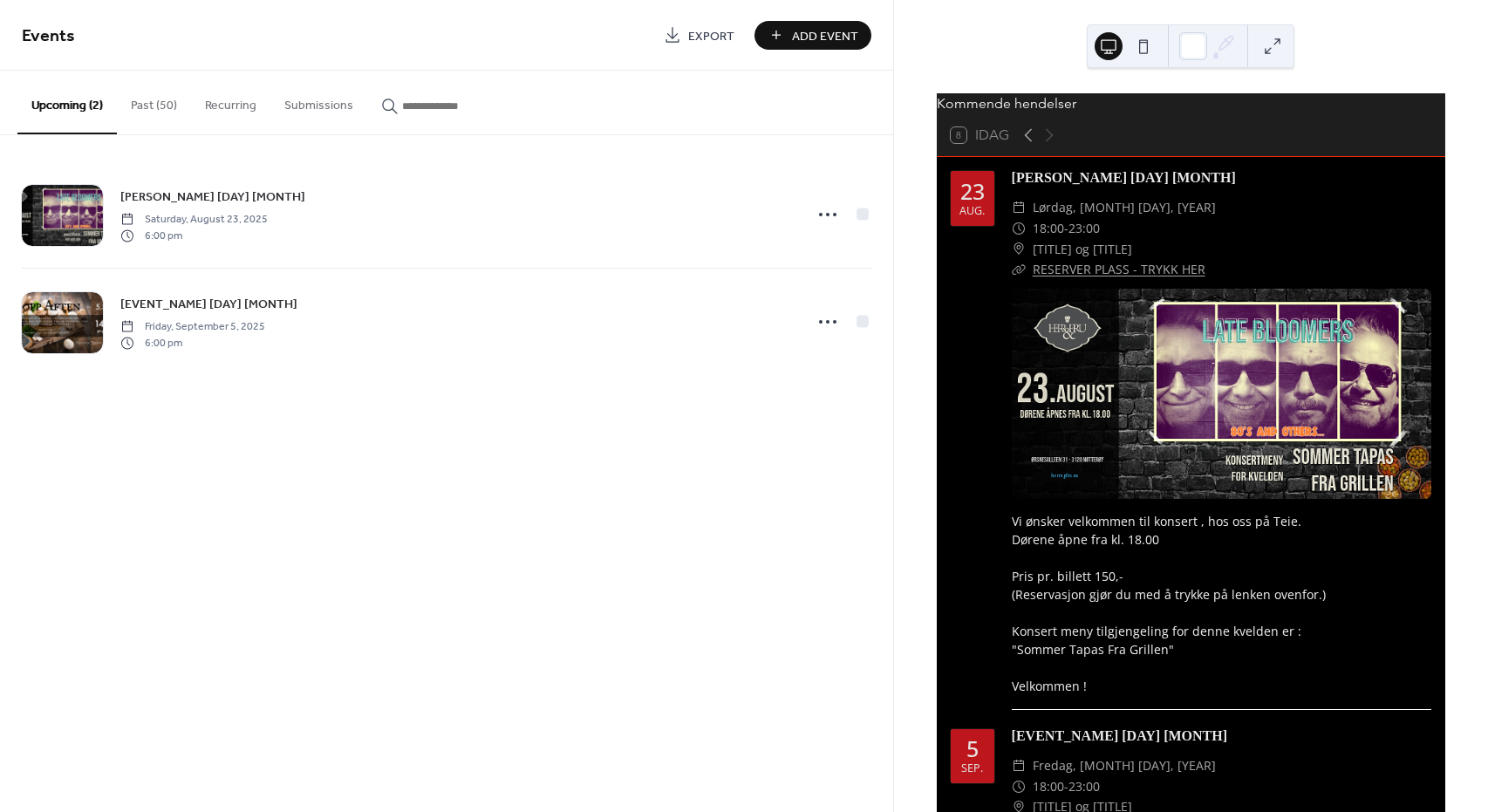 click at bounding box center (1143, 46) 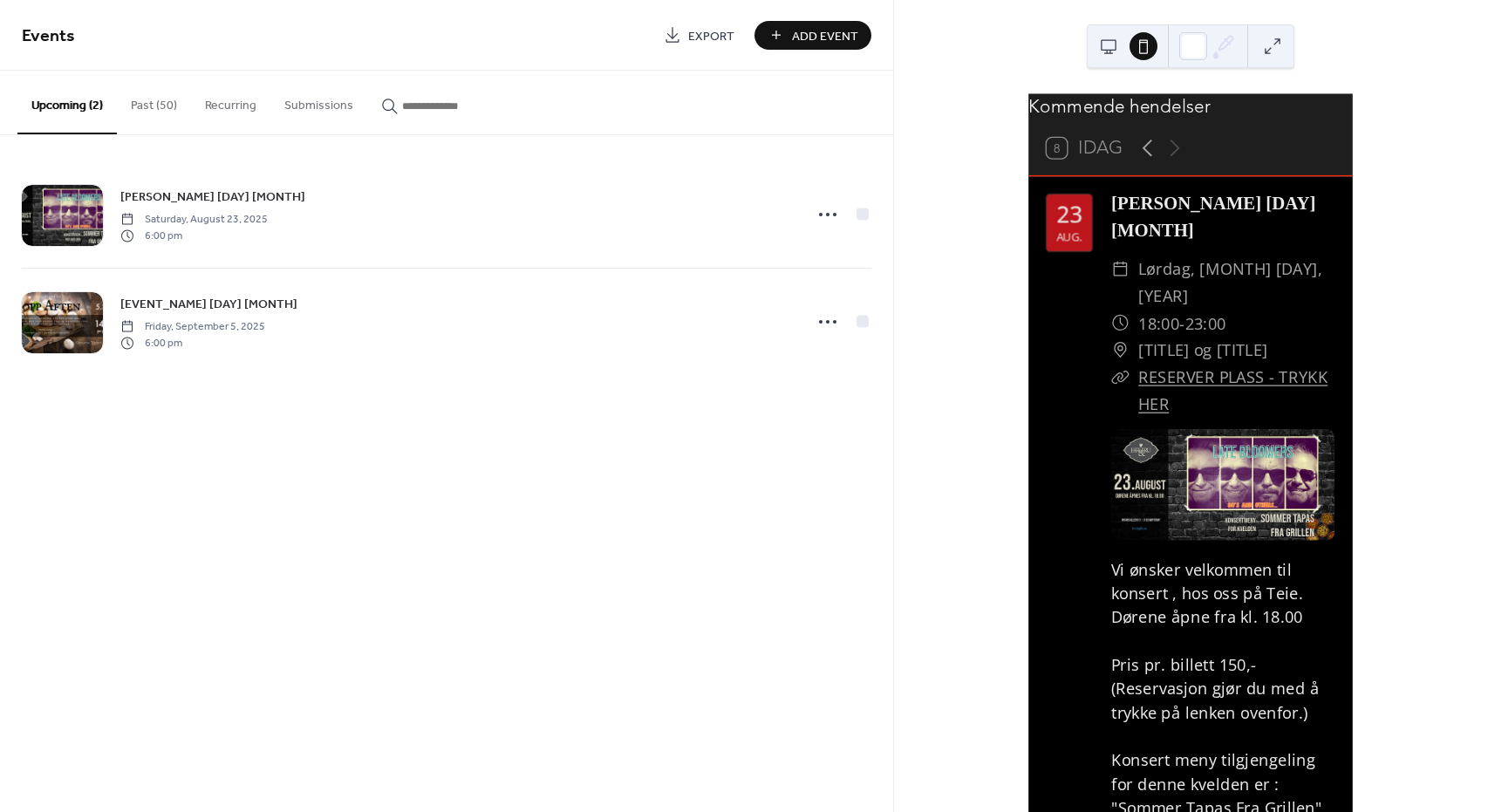 click at bounding box center [1109, 46] 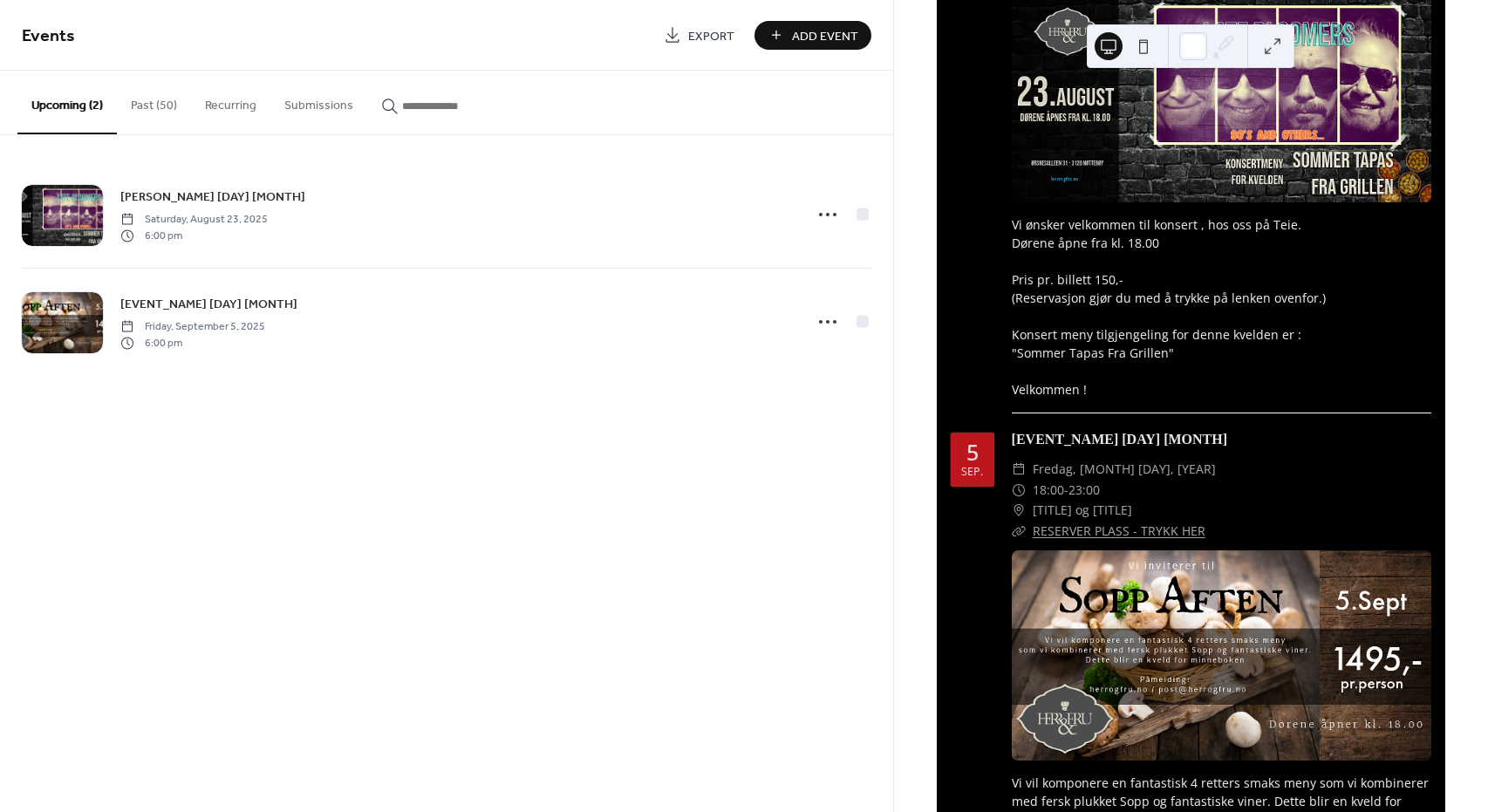 scroll, scrollTop: 222, scrollLeft: 0, axis: vertical 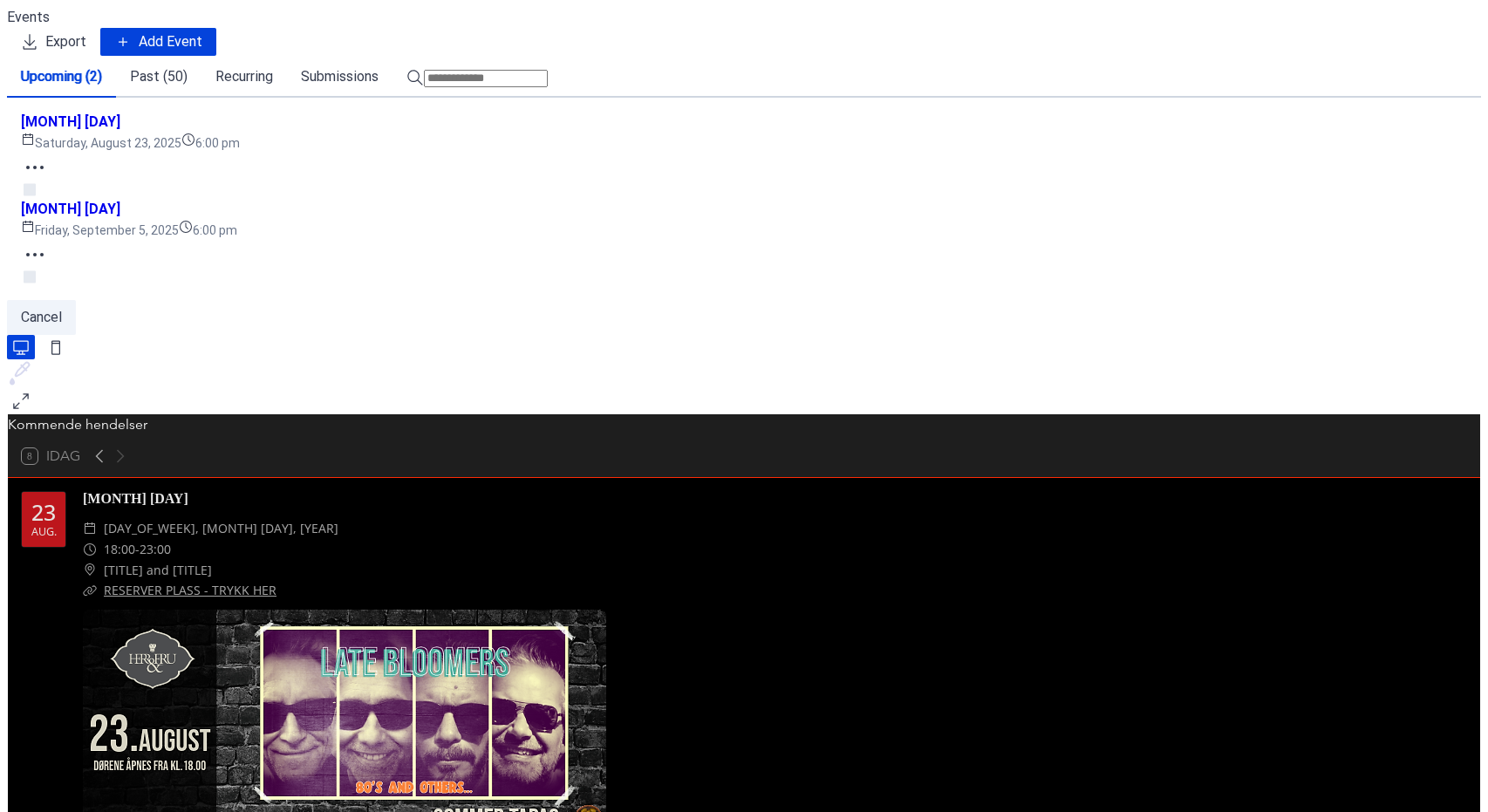 click on "Add Event" at bounding box center (170, 42) 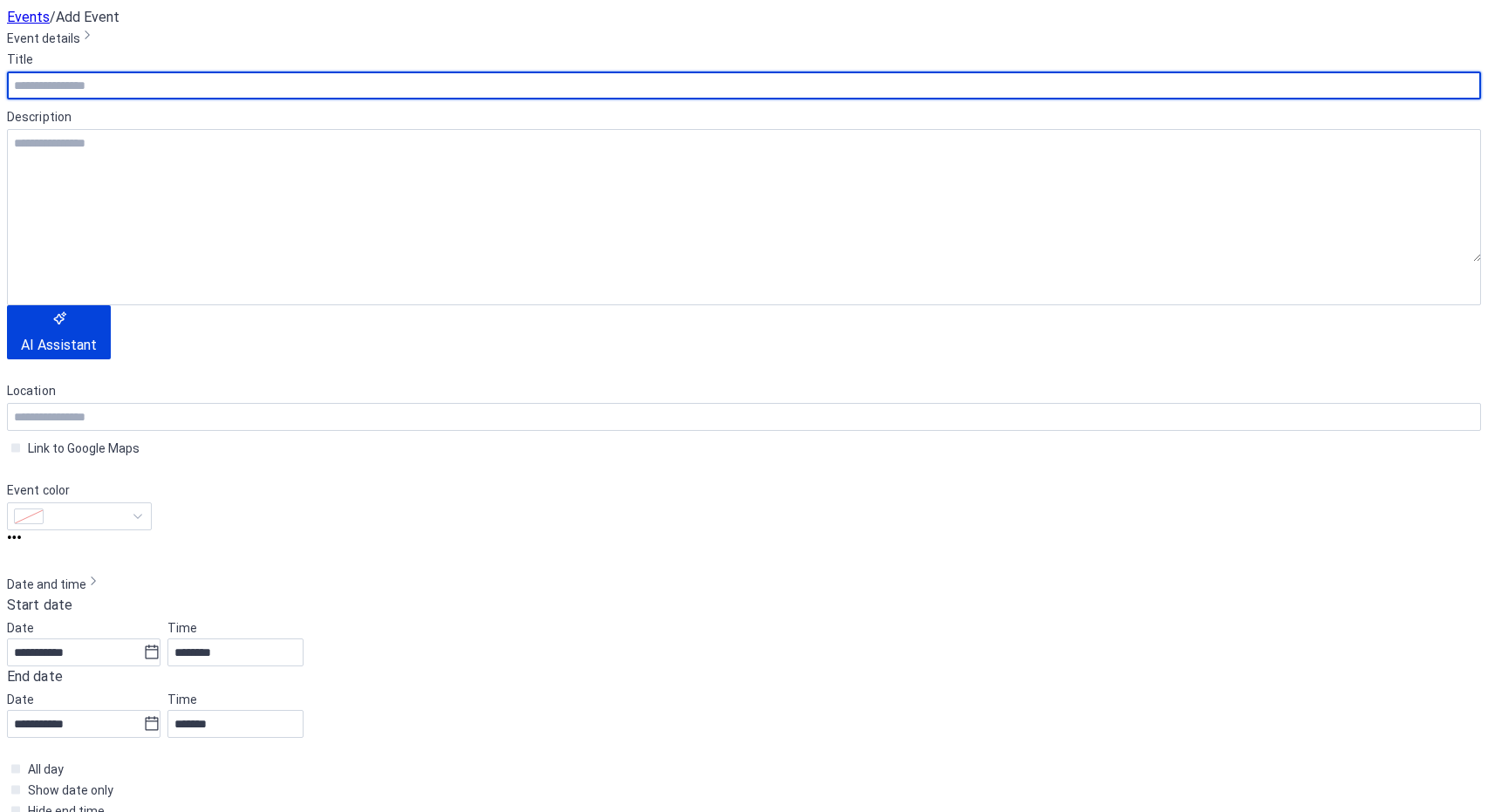 click at bounding box center (744, 85) 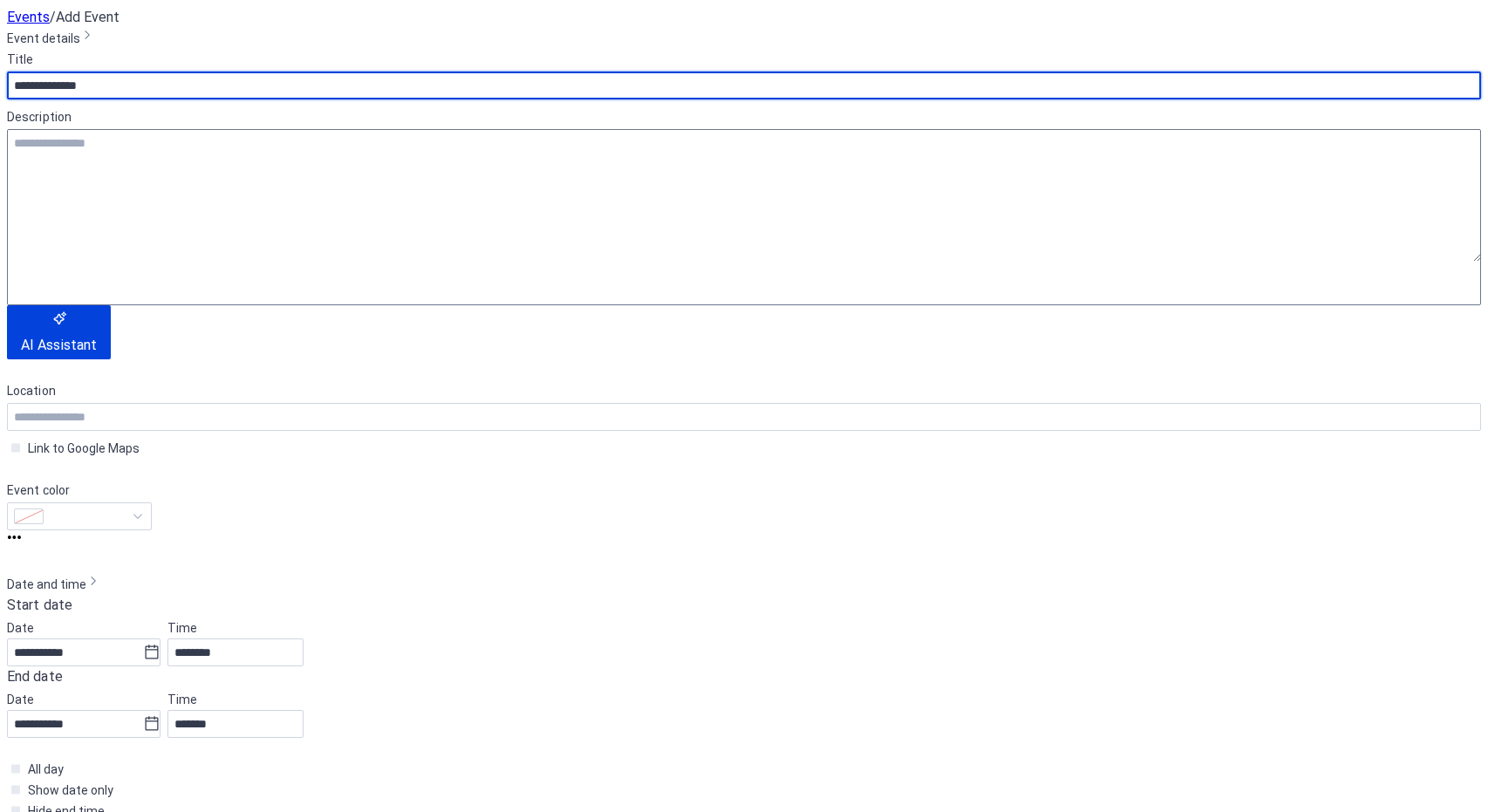 type on "**********" 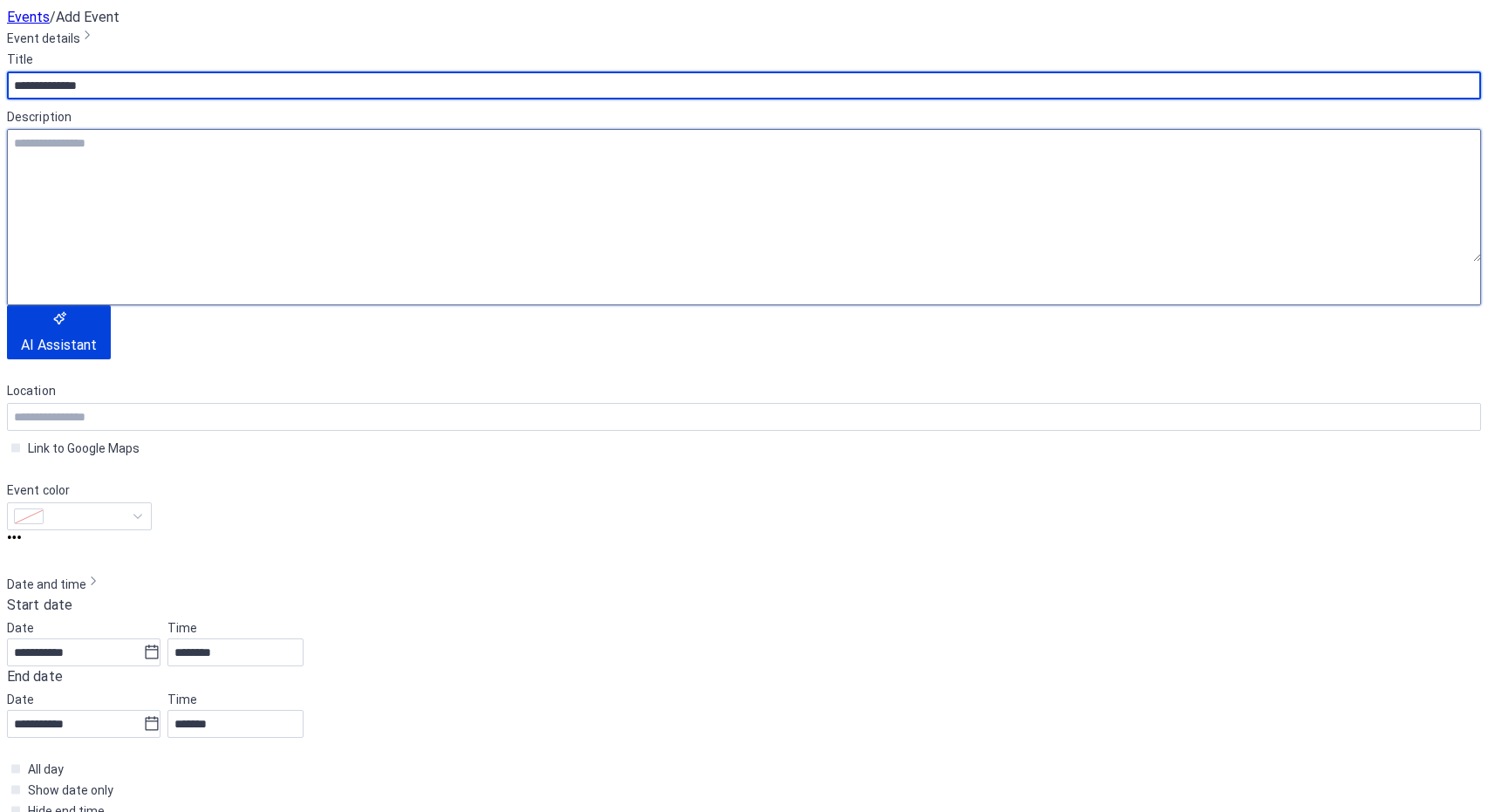 click at bounding box center [744, 195] 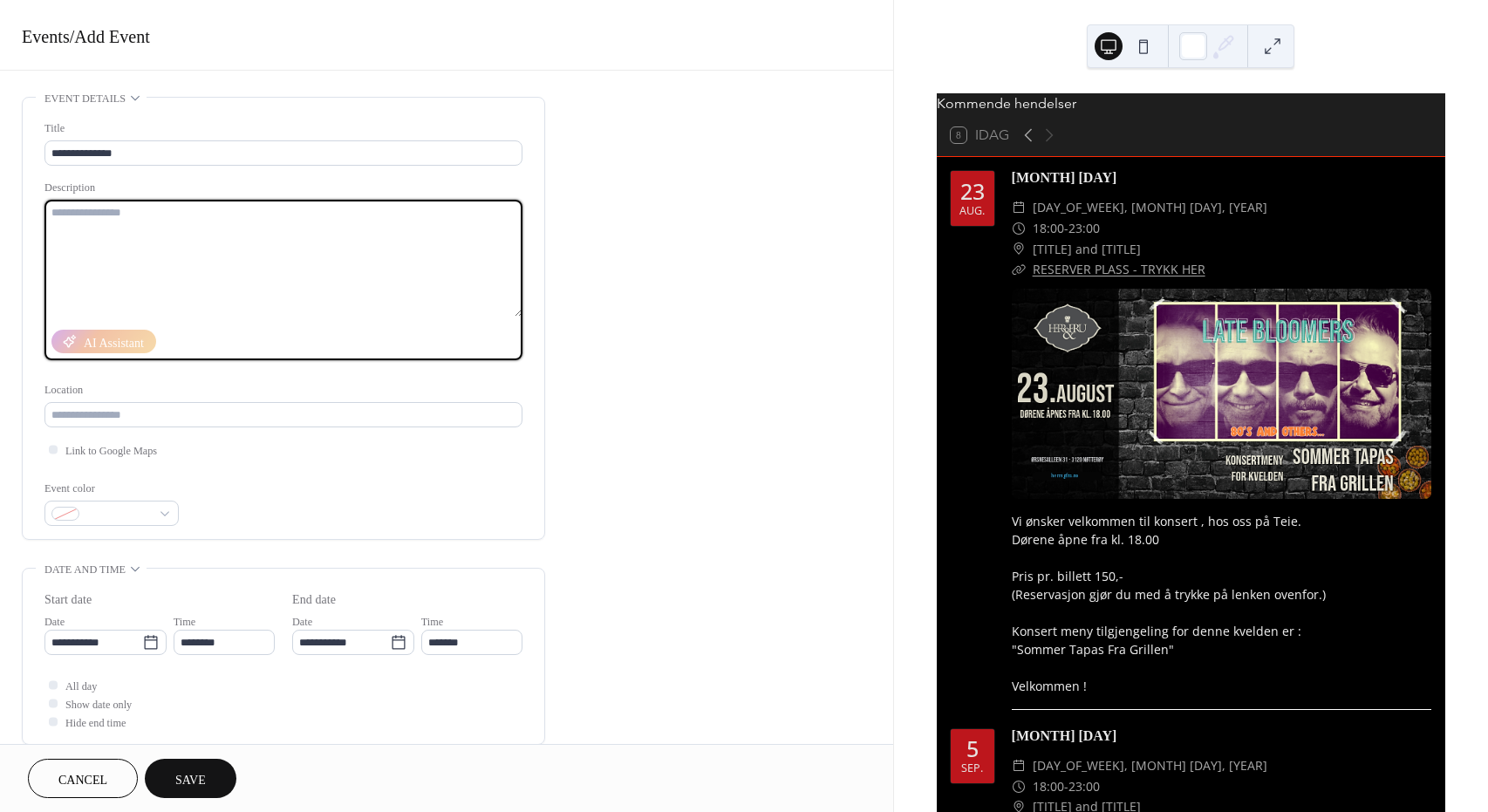 click at bounding box center (283, 258) 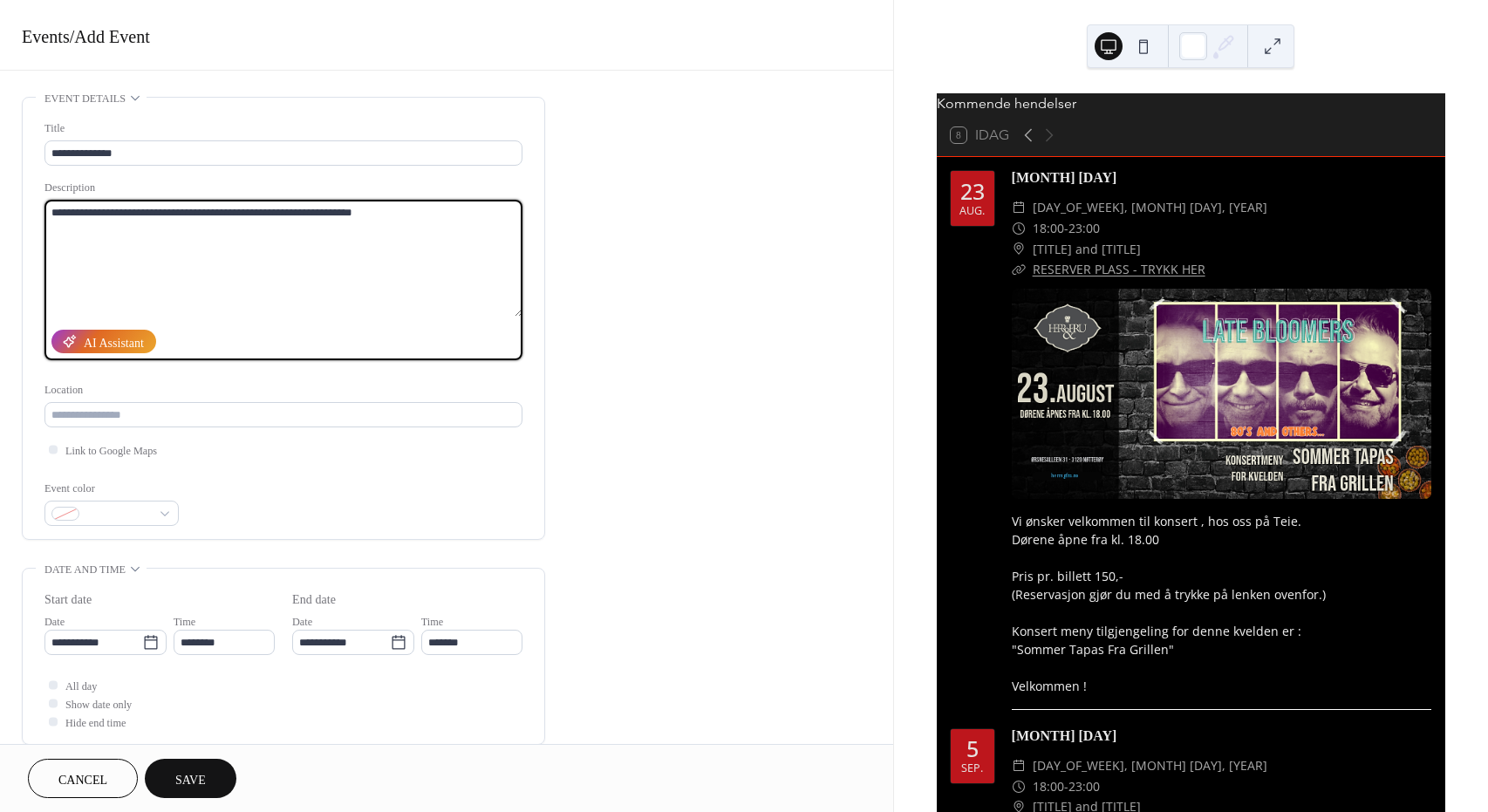 click on "**********" at bounding box center [283, 258] 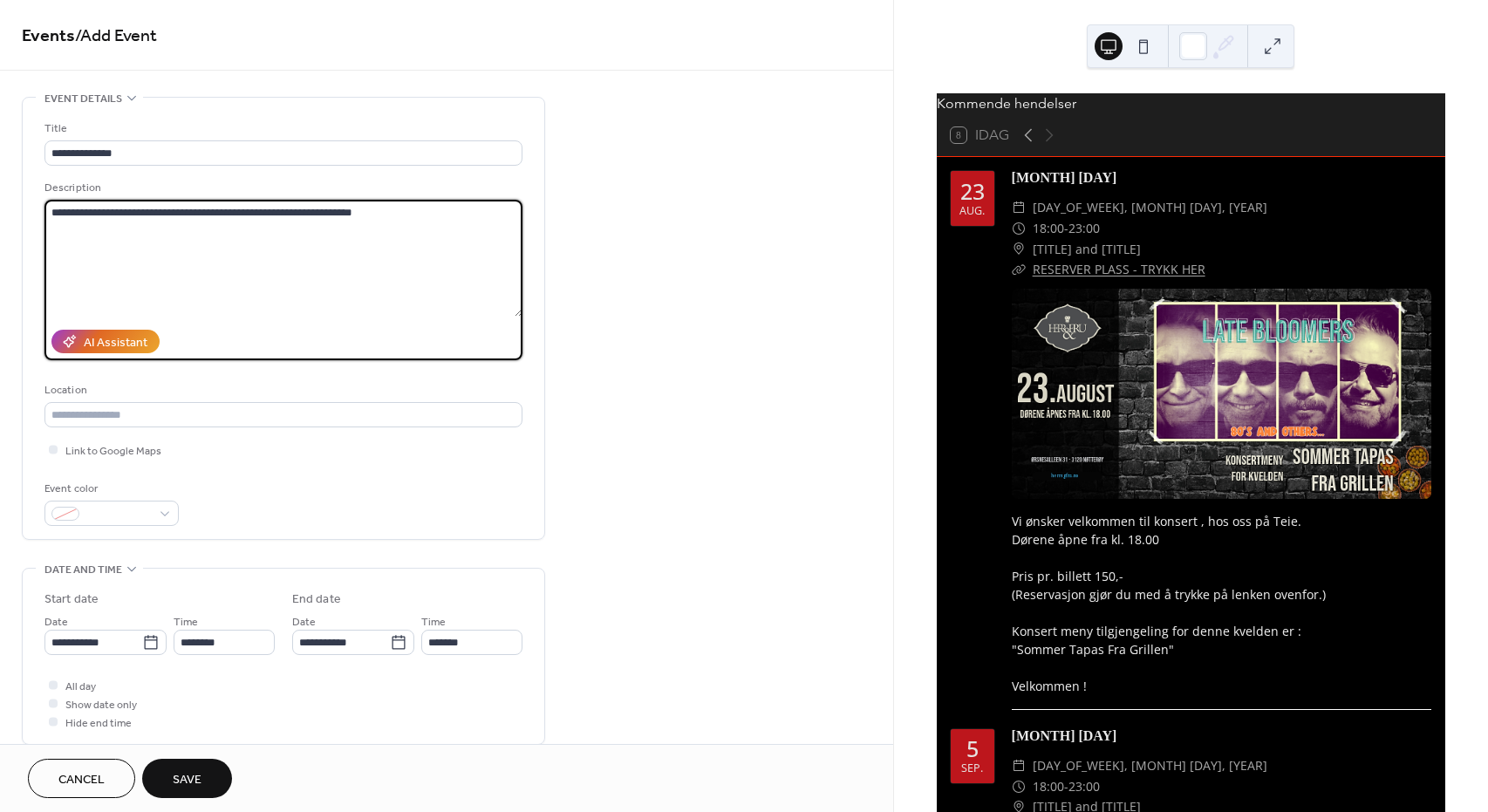 click on "**********" at bounding box center [283, 258] 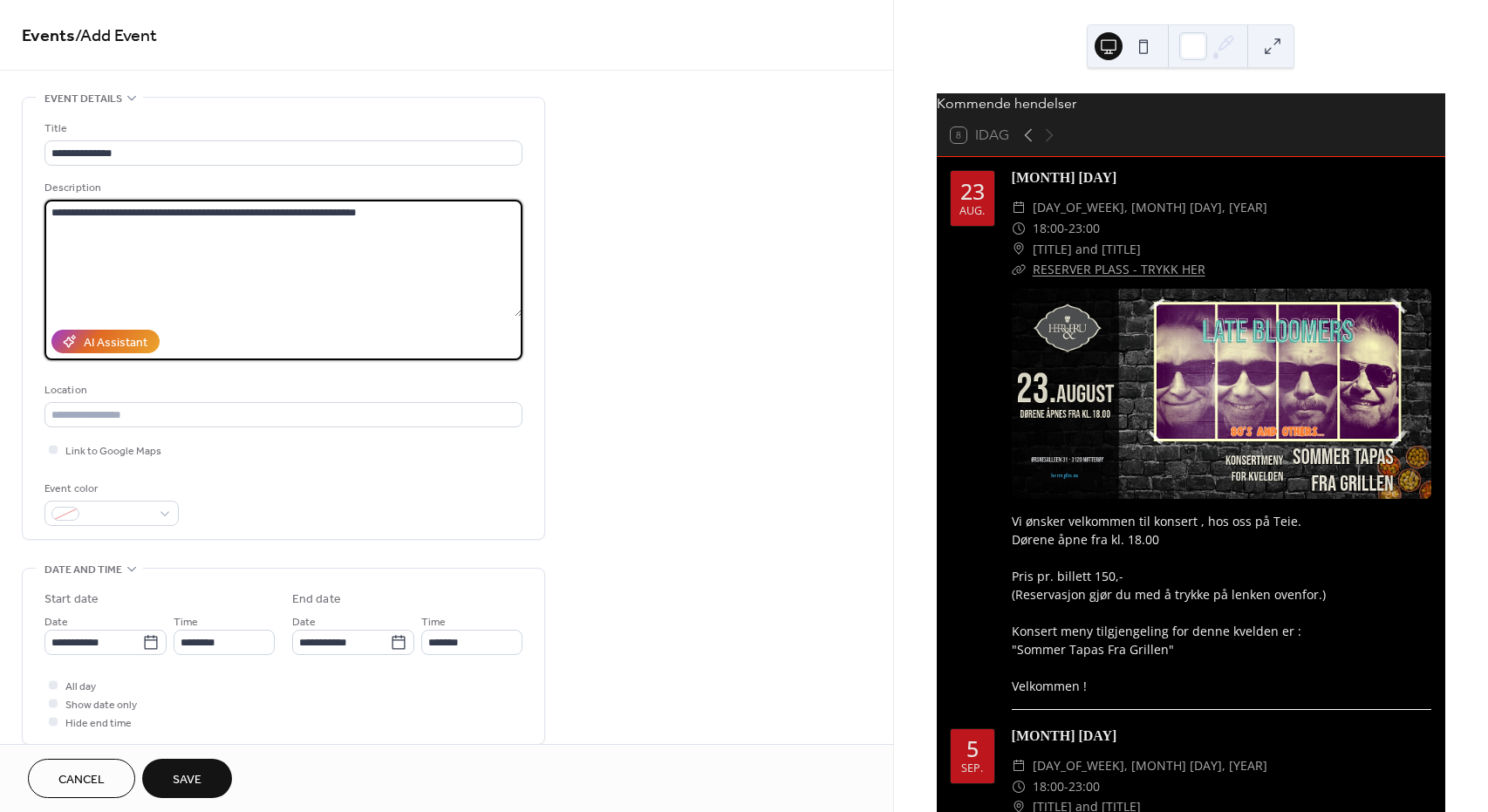 click on "**********" at bounding box center (283, 258) 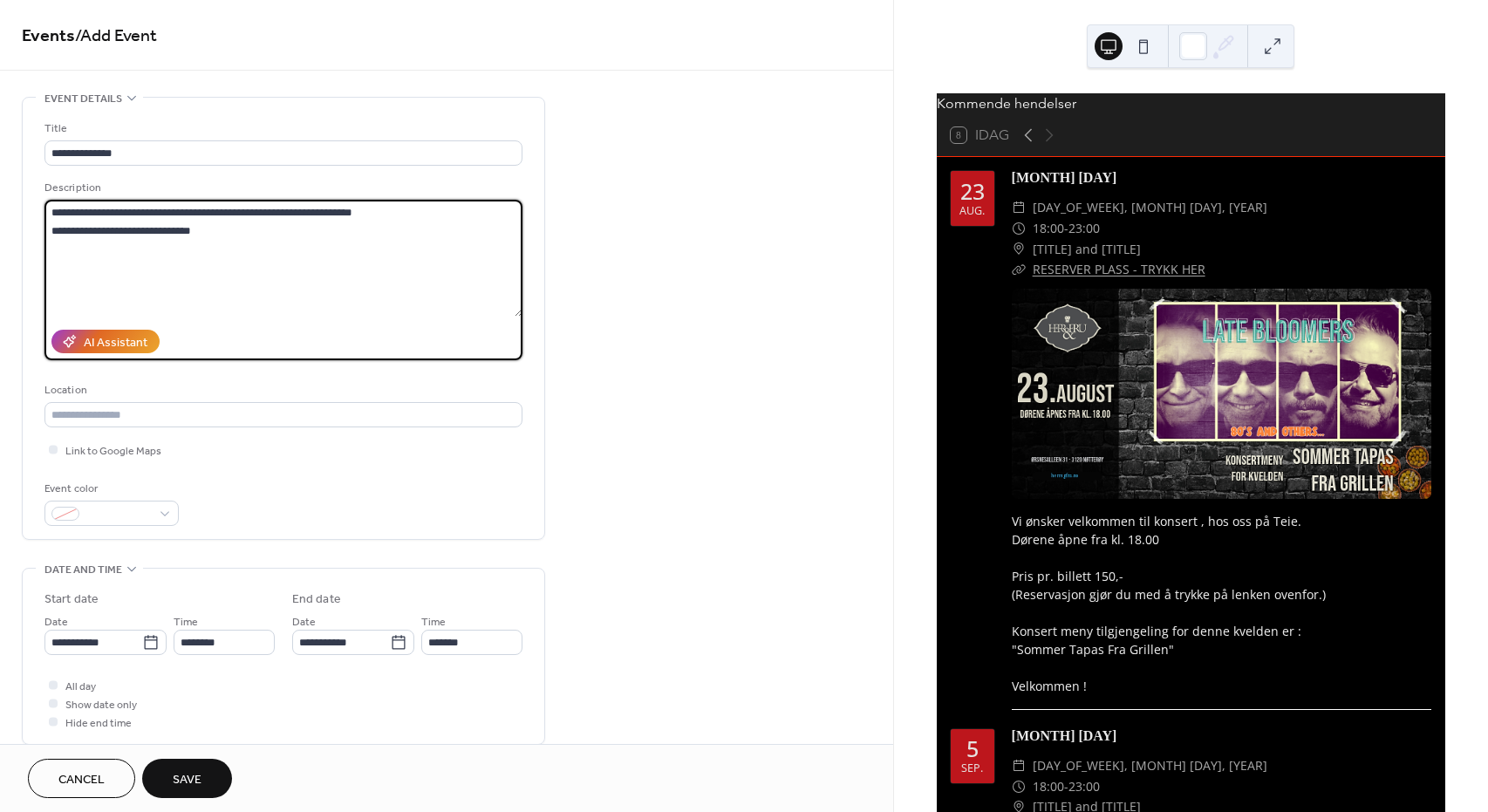 click on "**********" at bounding box center (283, 258) 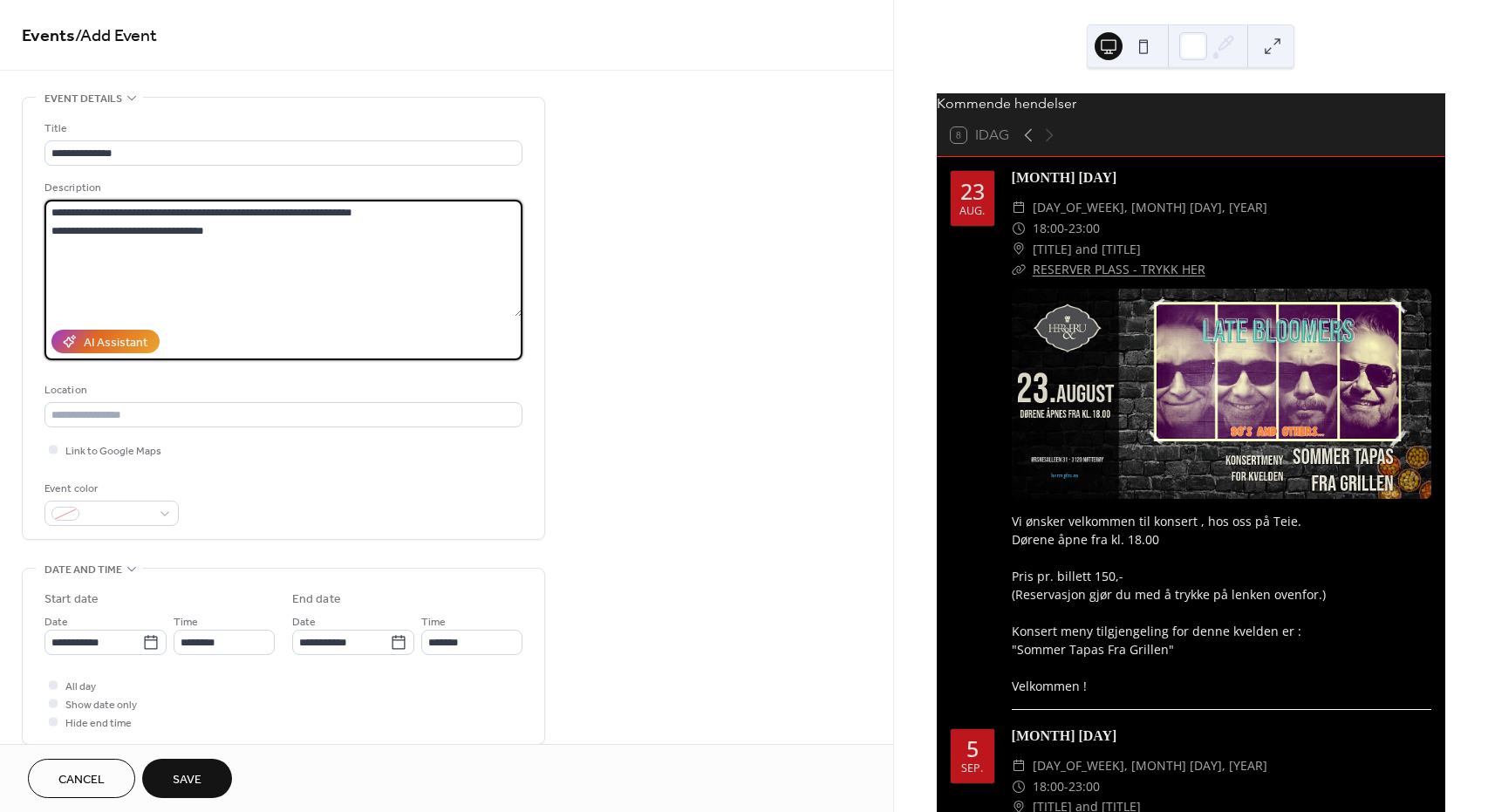 click on "**********" at bounding box center [283, 258] 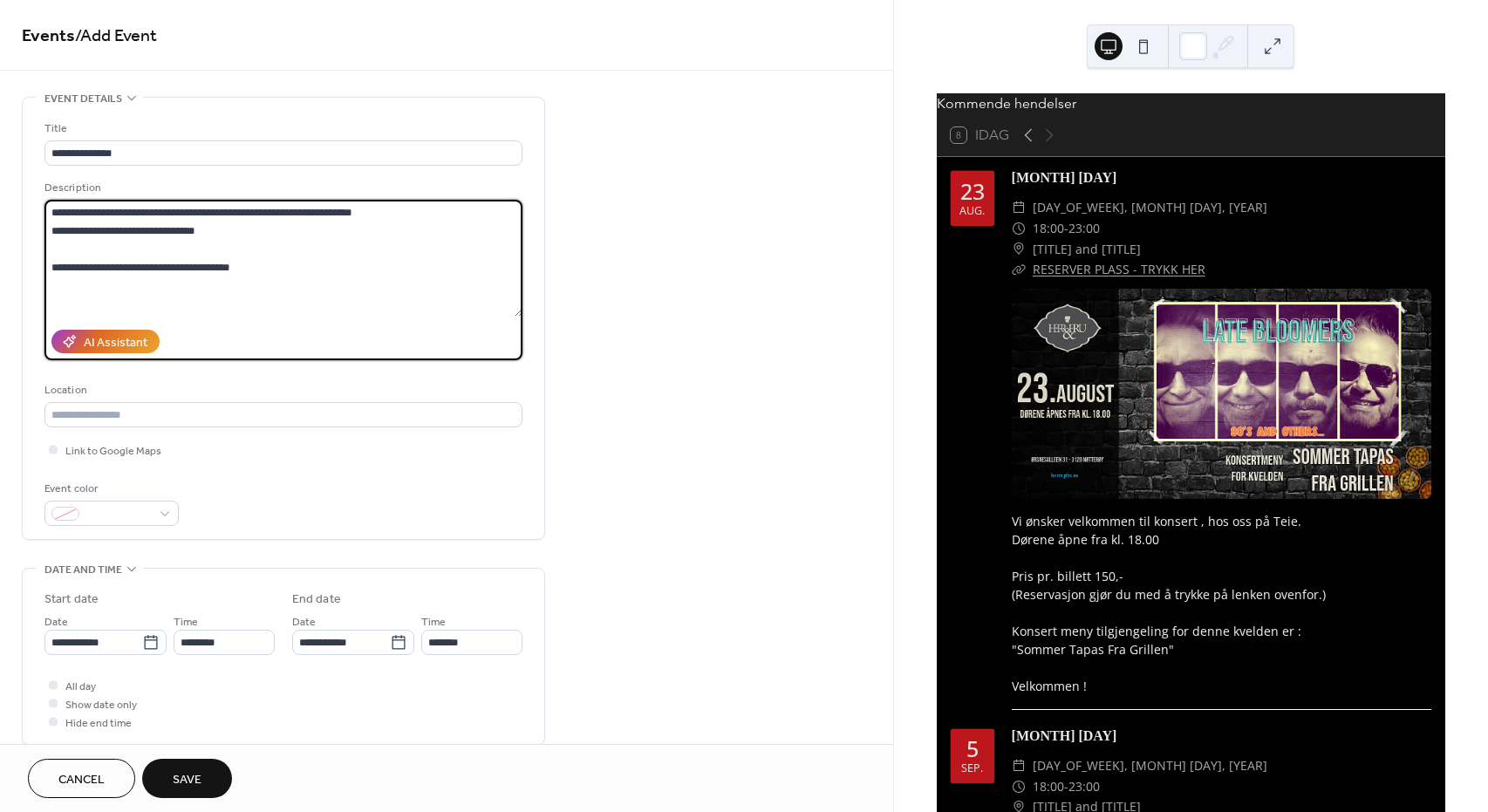 click on "**********" at bounding box center [283, 258] 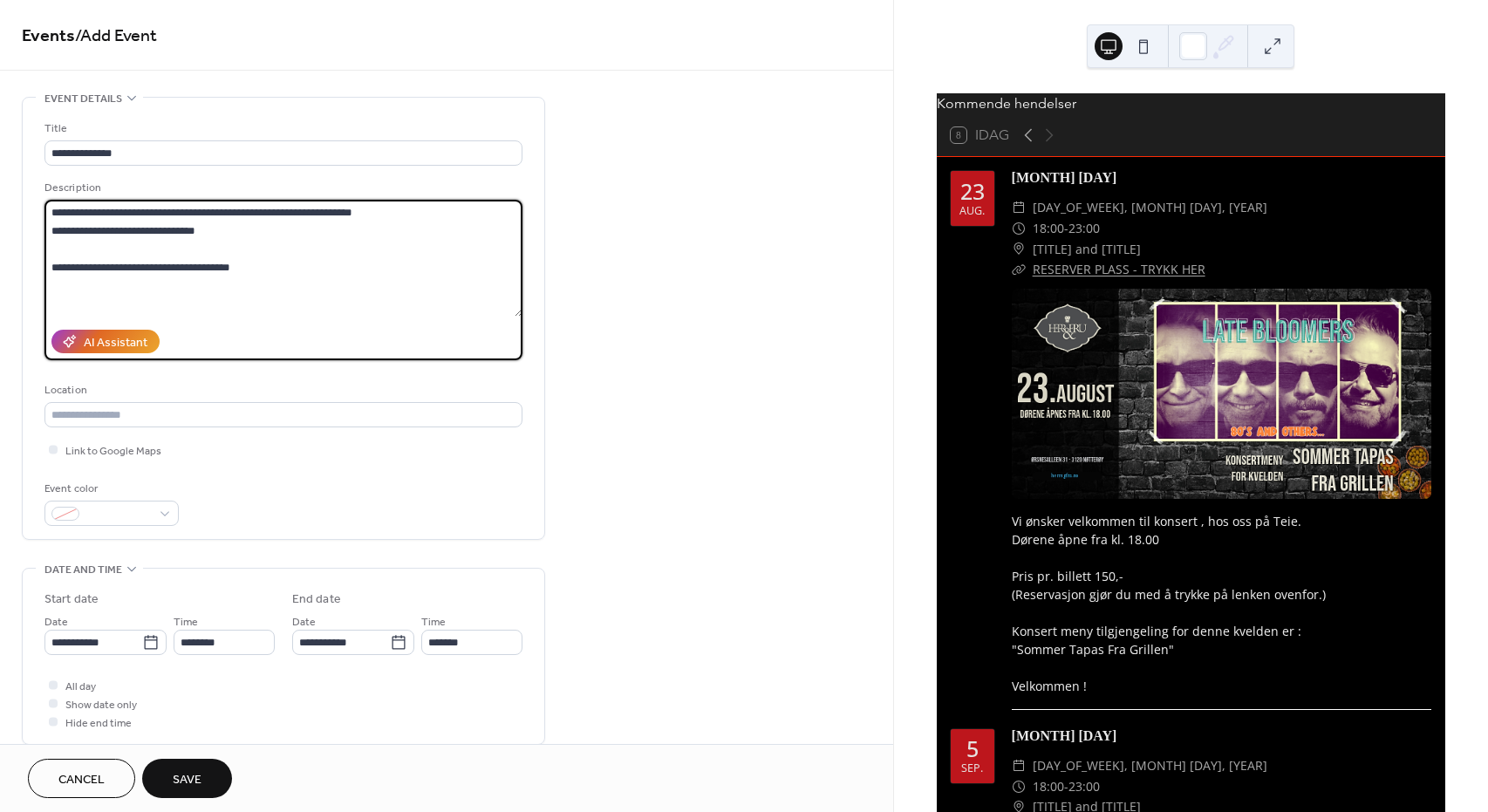click on "**********" at bounding box center (283, 258) 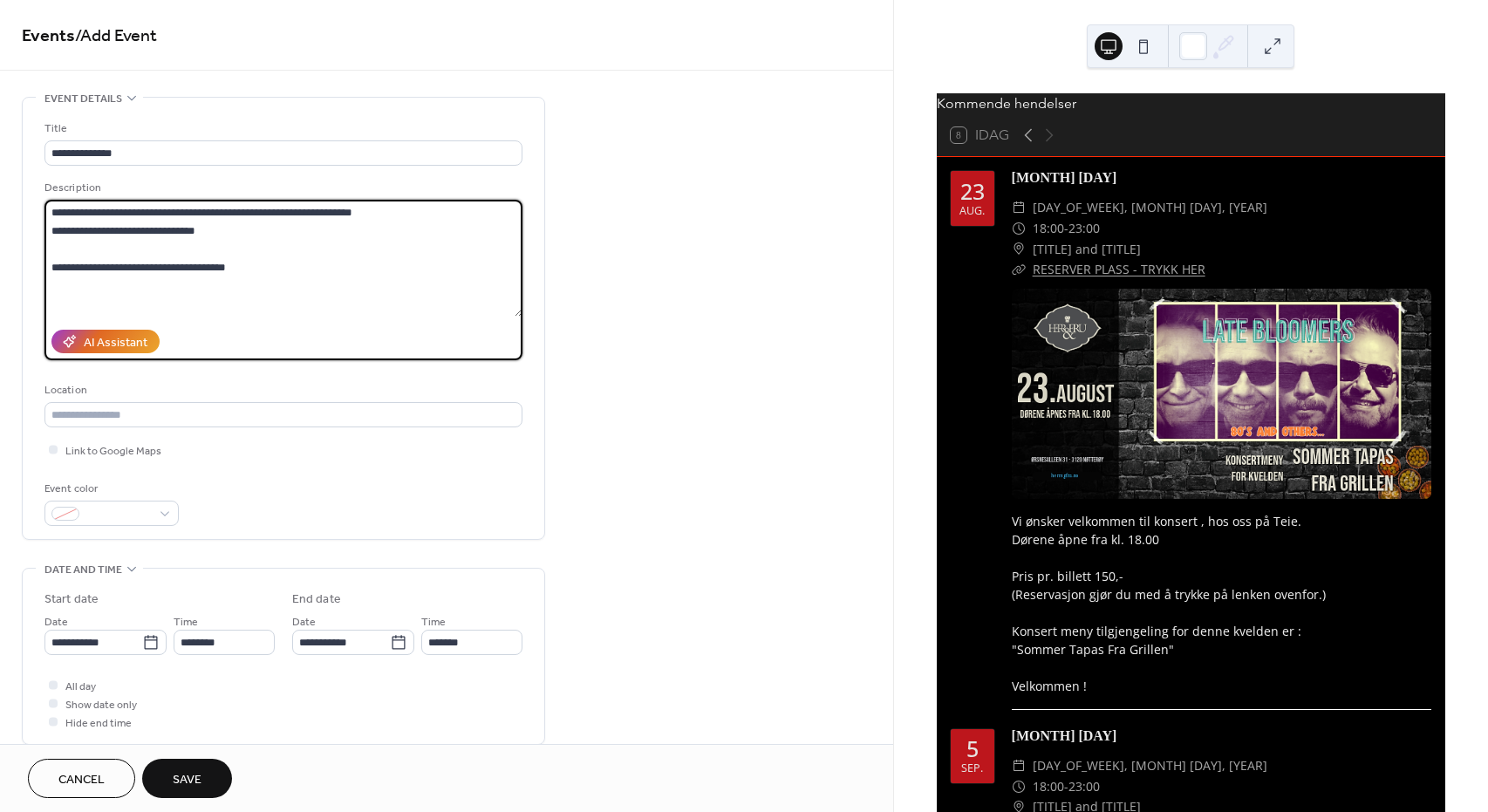 click on "**********" at bounding box center [283, 258] 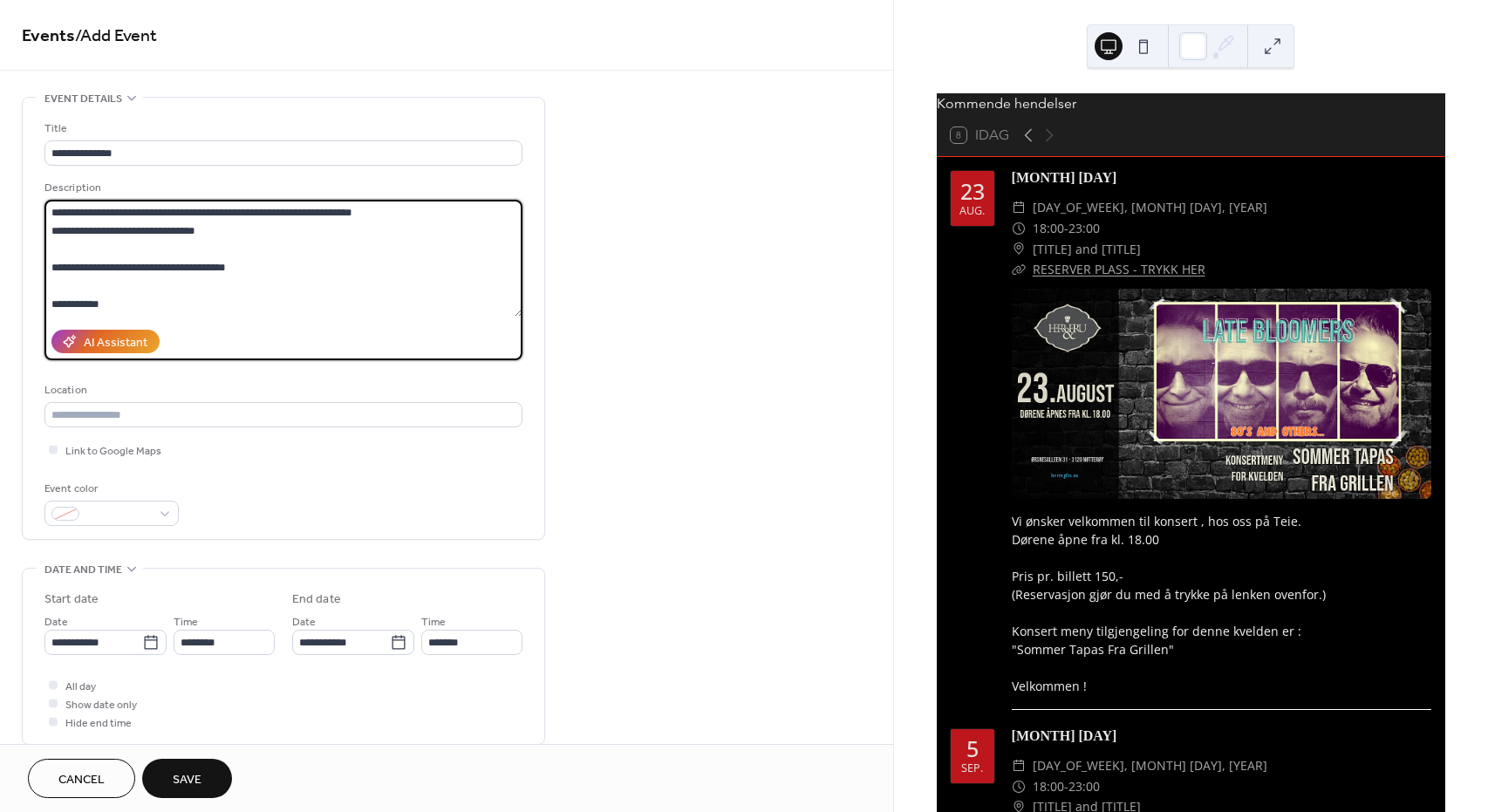 click on "**********" at bounding box center [283, 258] 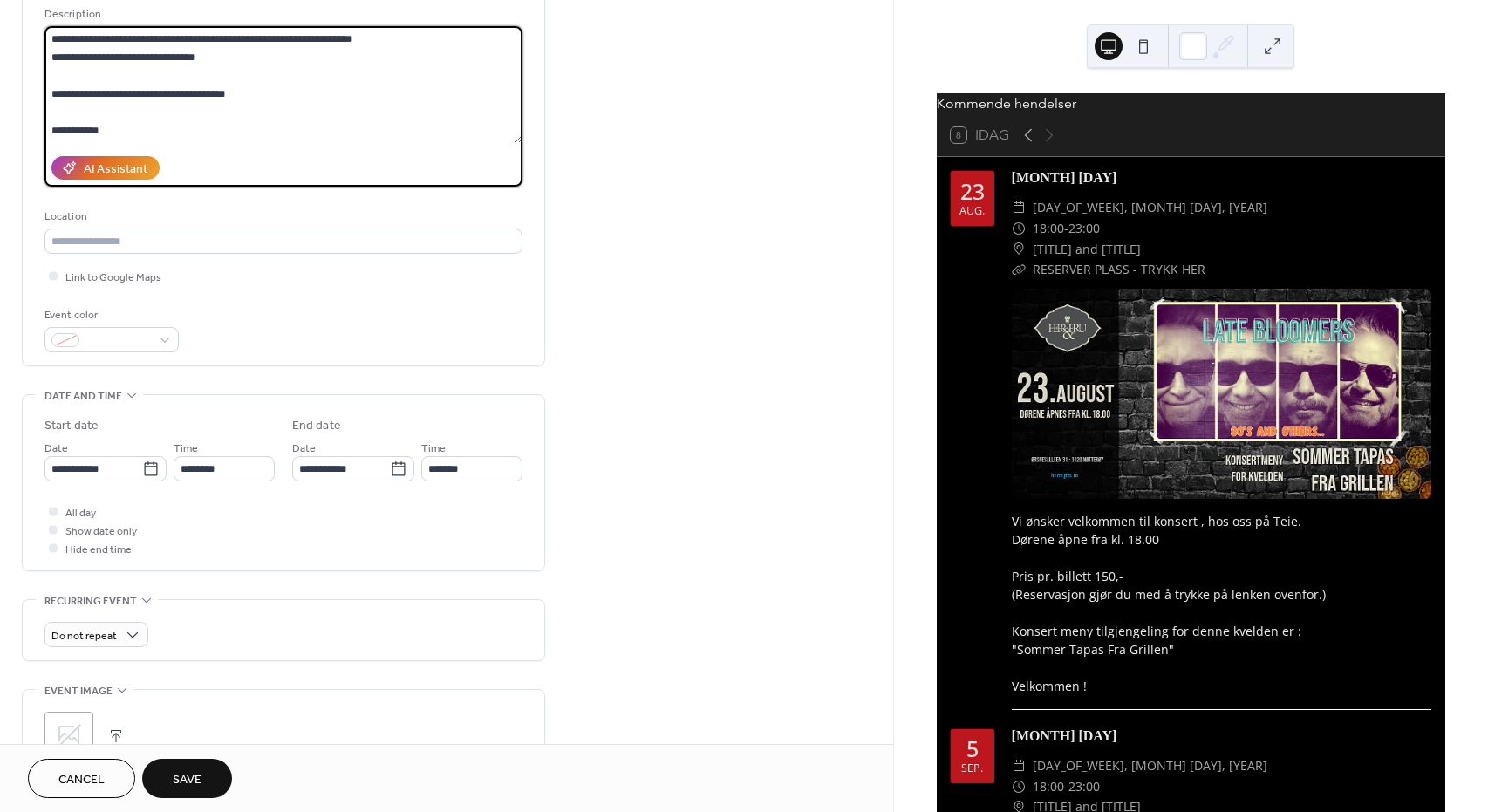 scroll, scrollTop: 174, scrollLeft: 0, axis: vertical 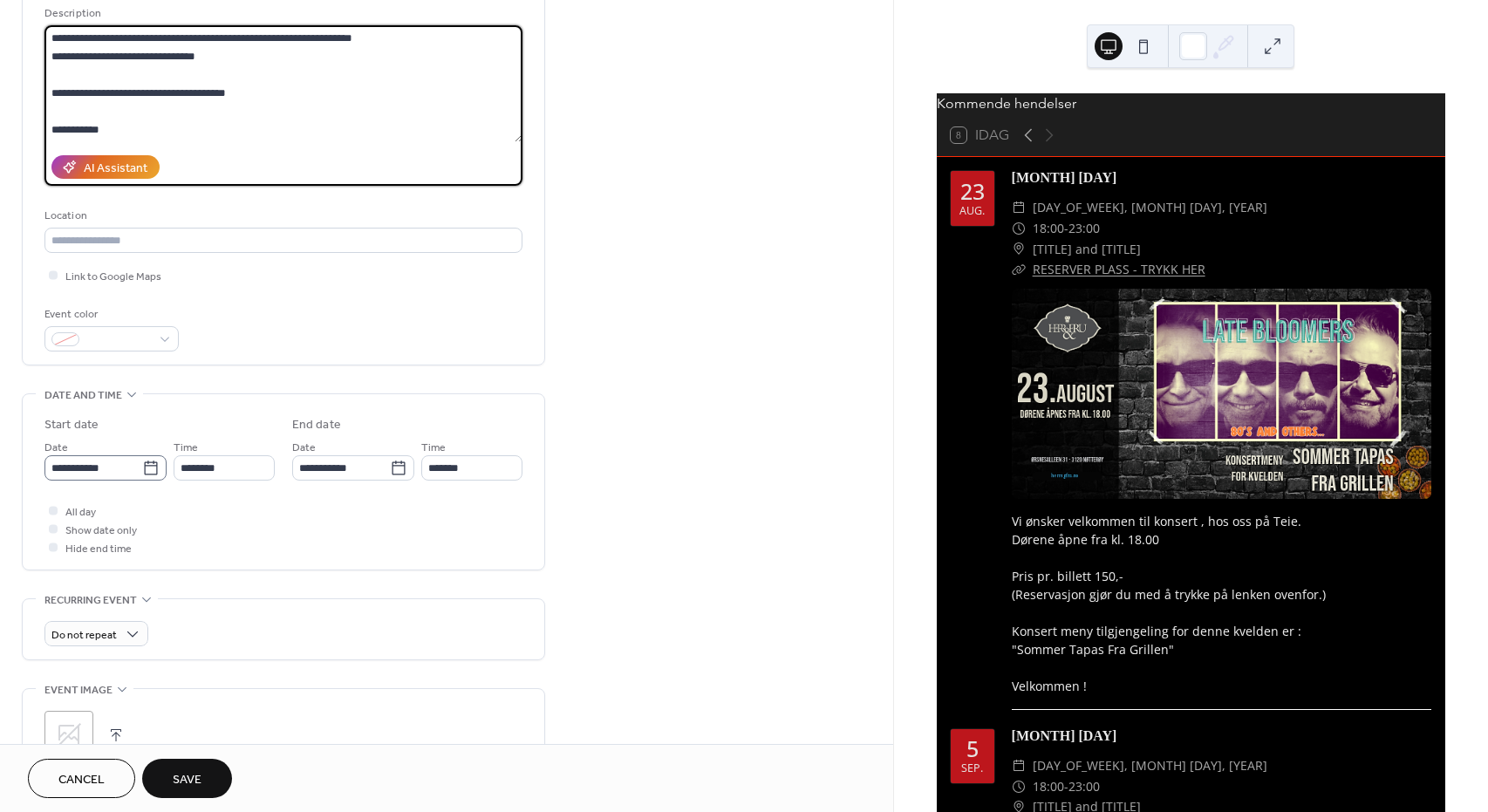 type on "**********" 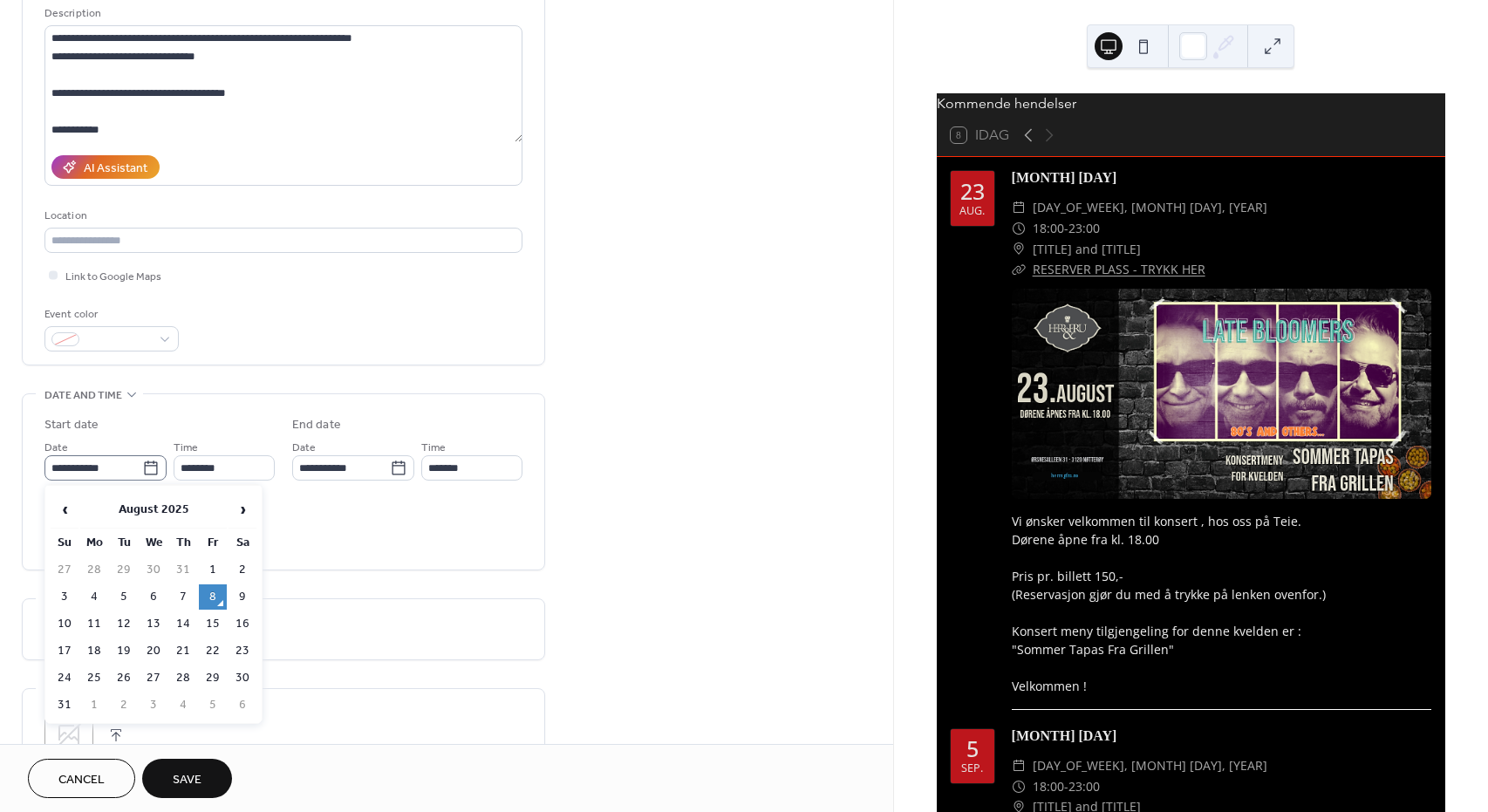 click 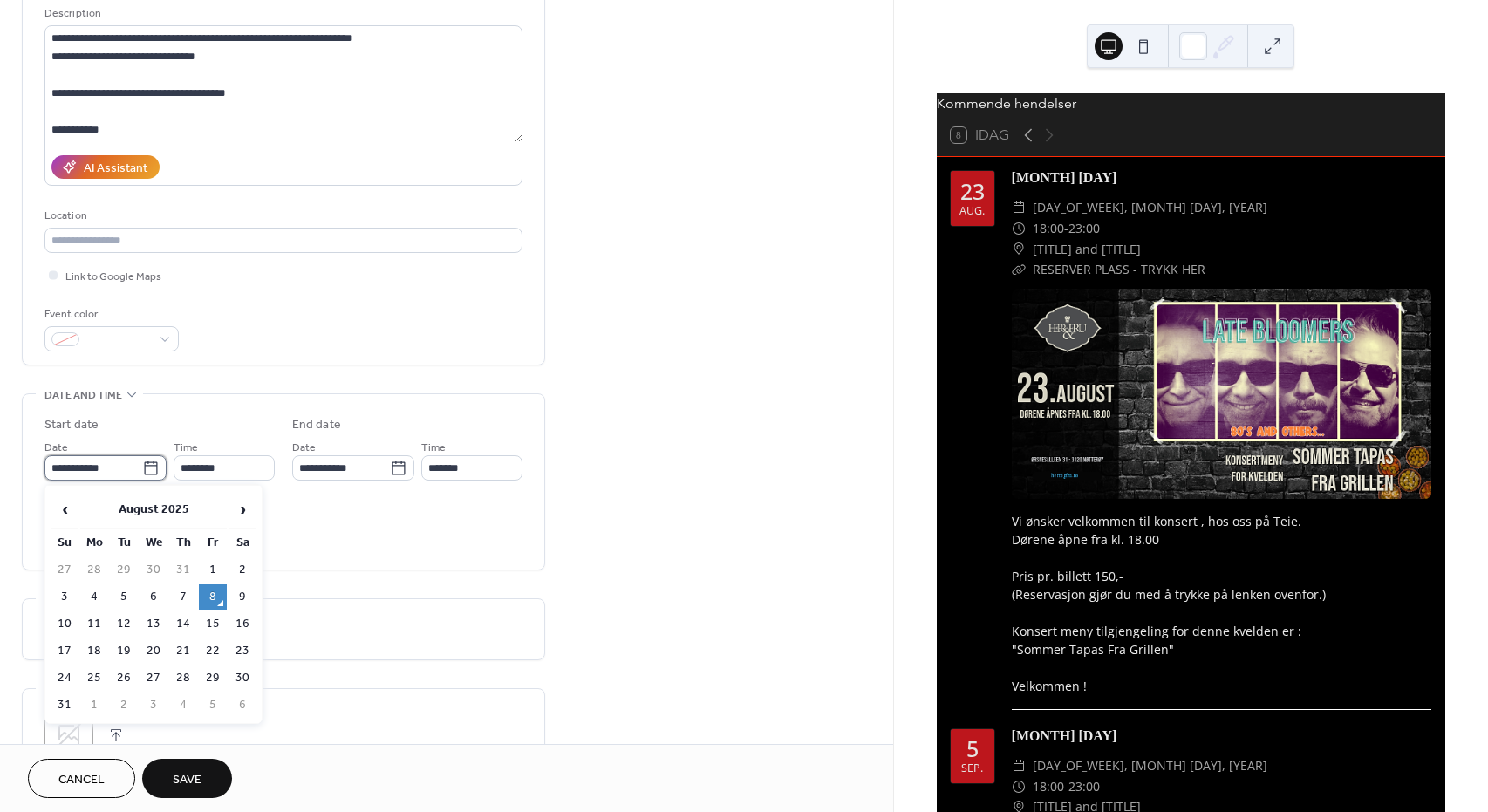 click on "**********" at bounding box center (93, 467) 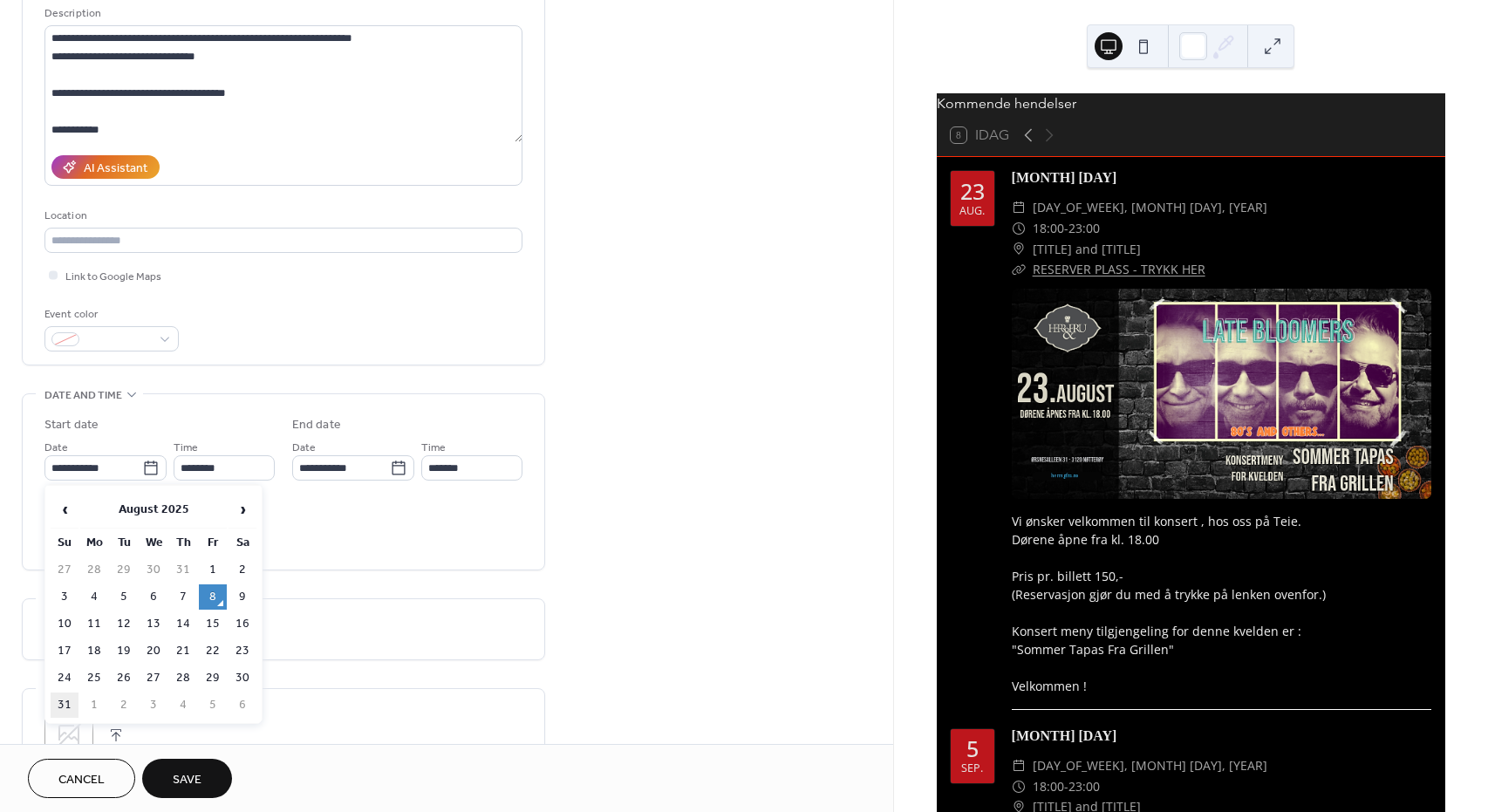 click on "31" at bounding box center (65, 705) 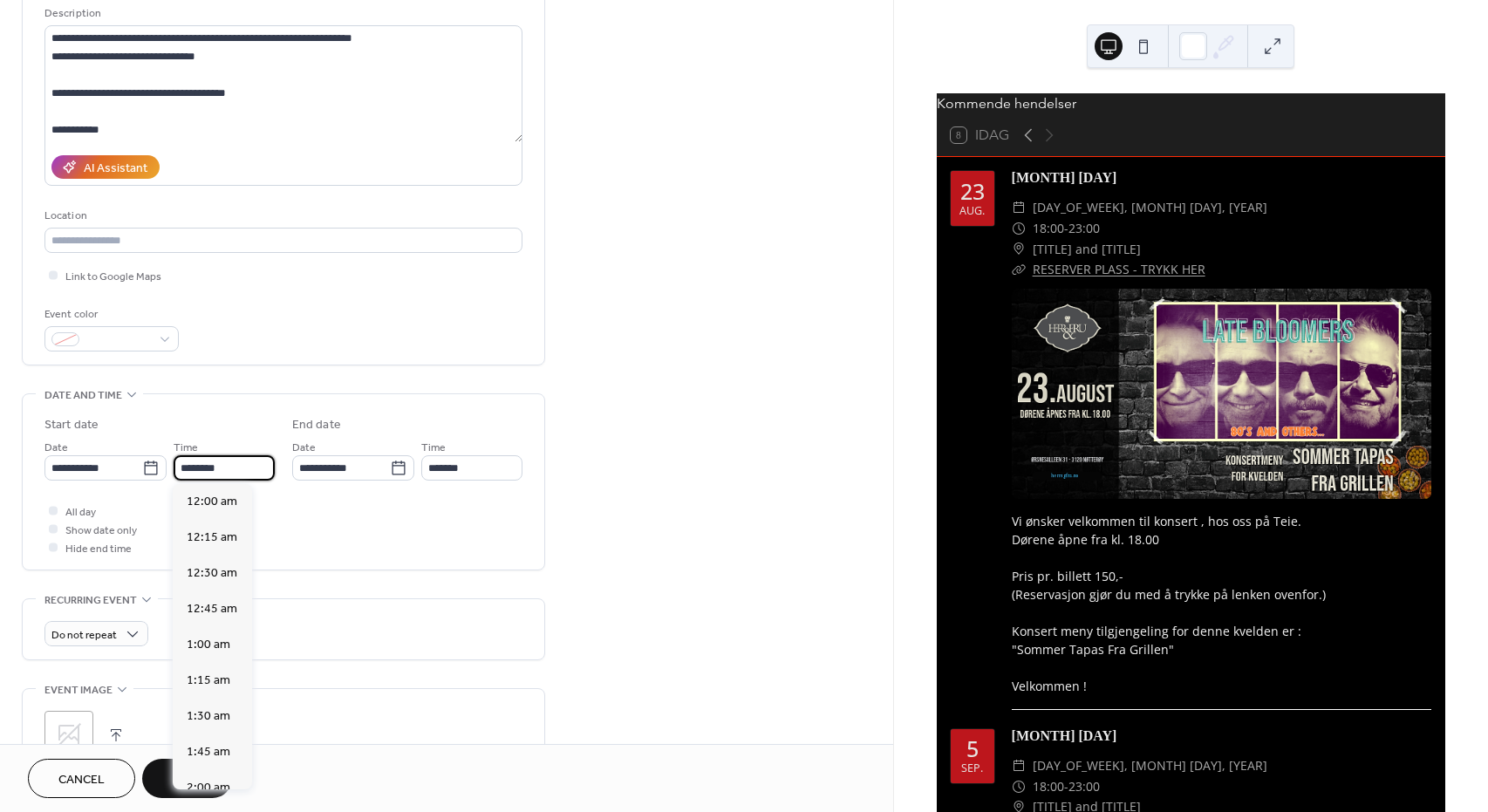 scroll, scrollTop: 1696, scrollLeft: 0, axis: vertical 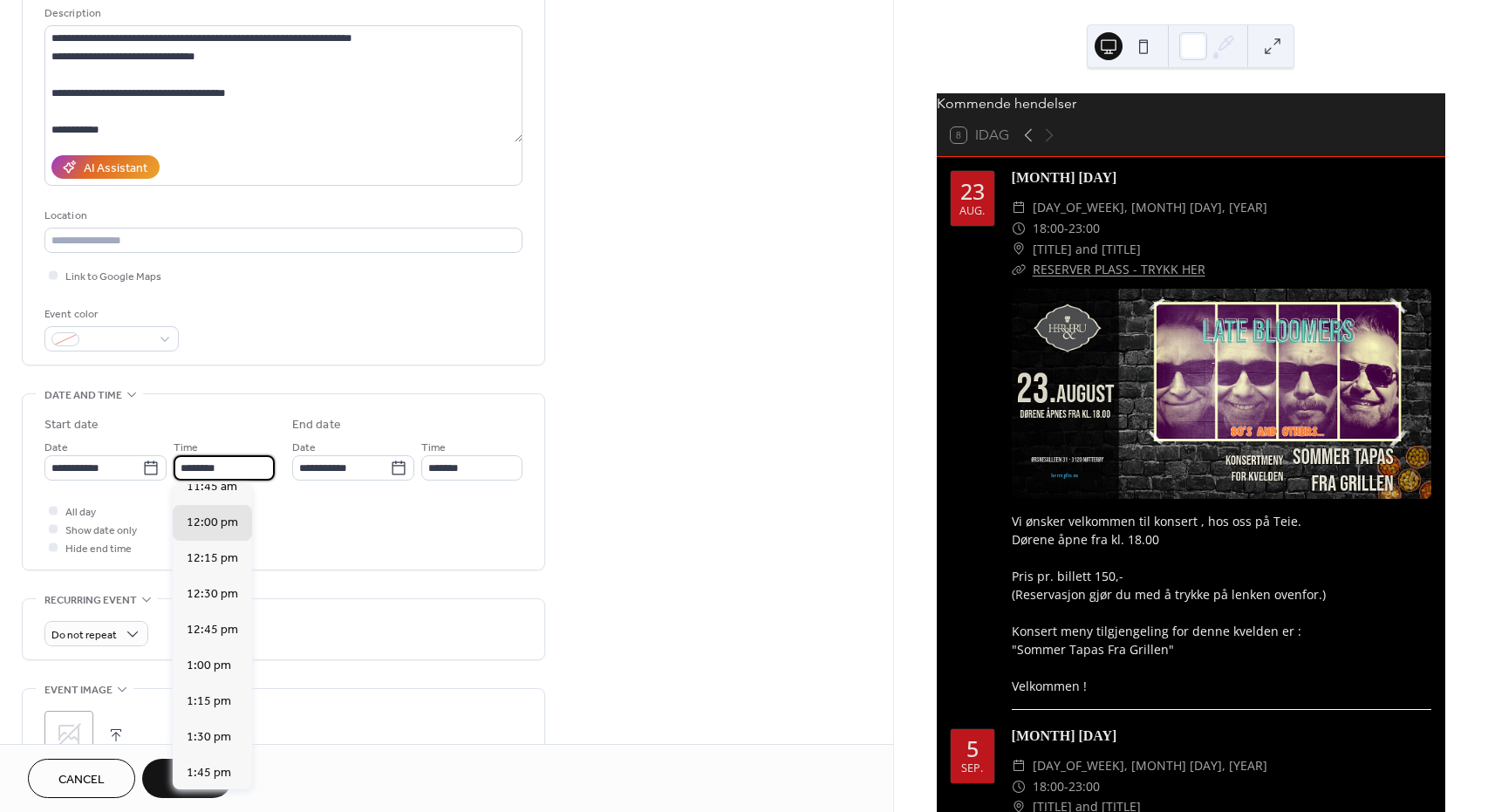 click on "********" at bounding box center (224, 467) 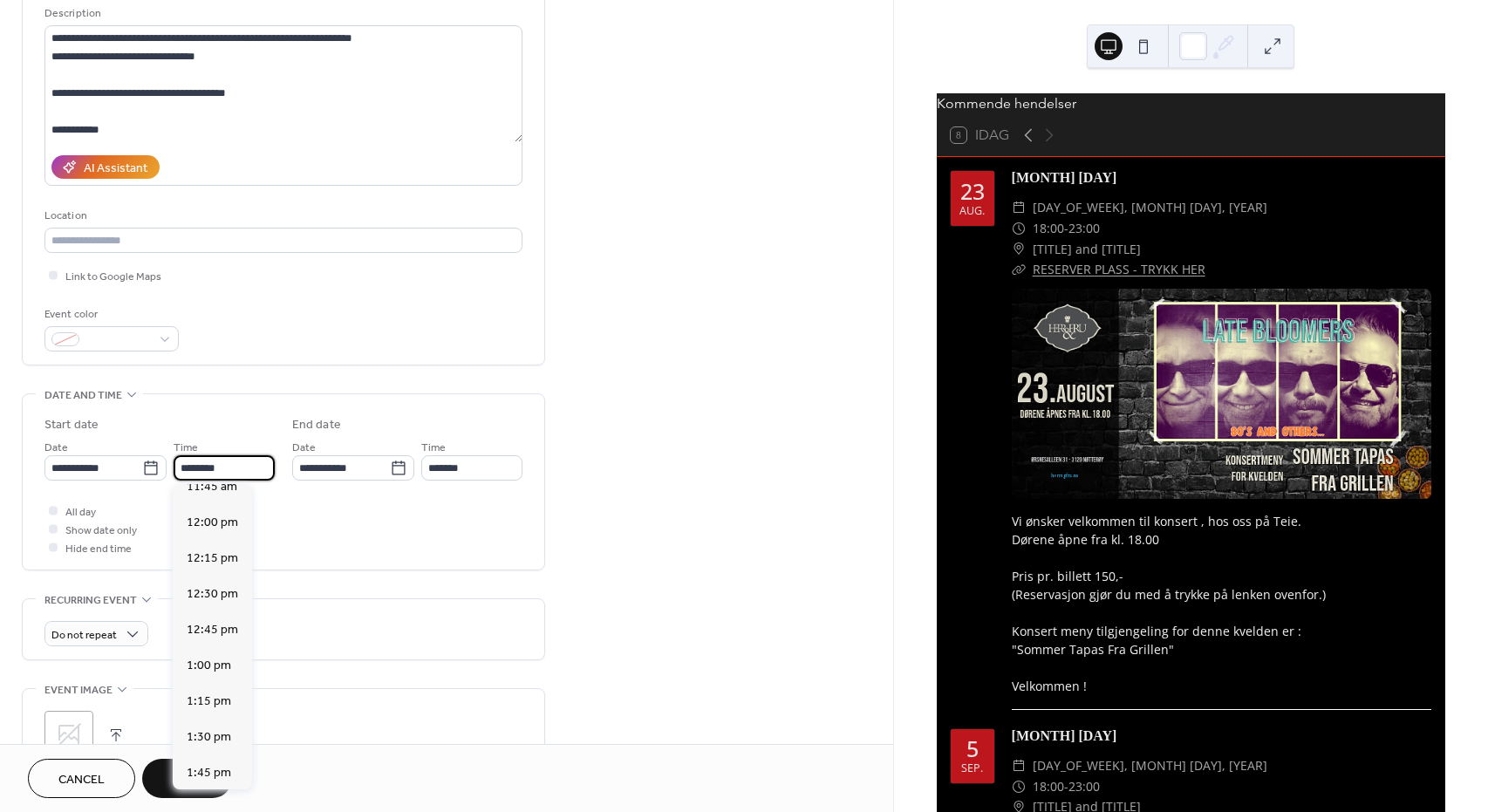 type on "*******" 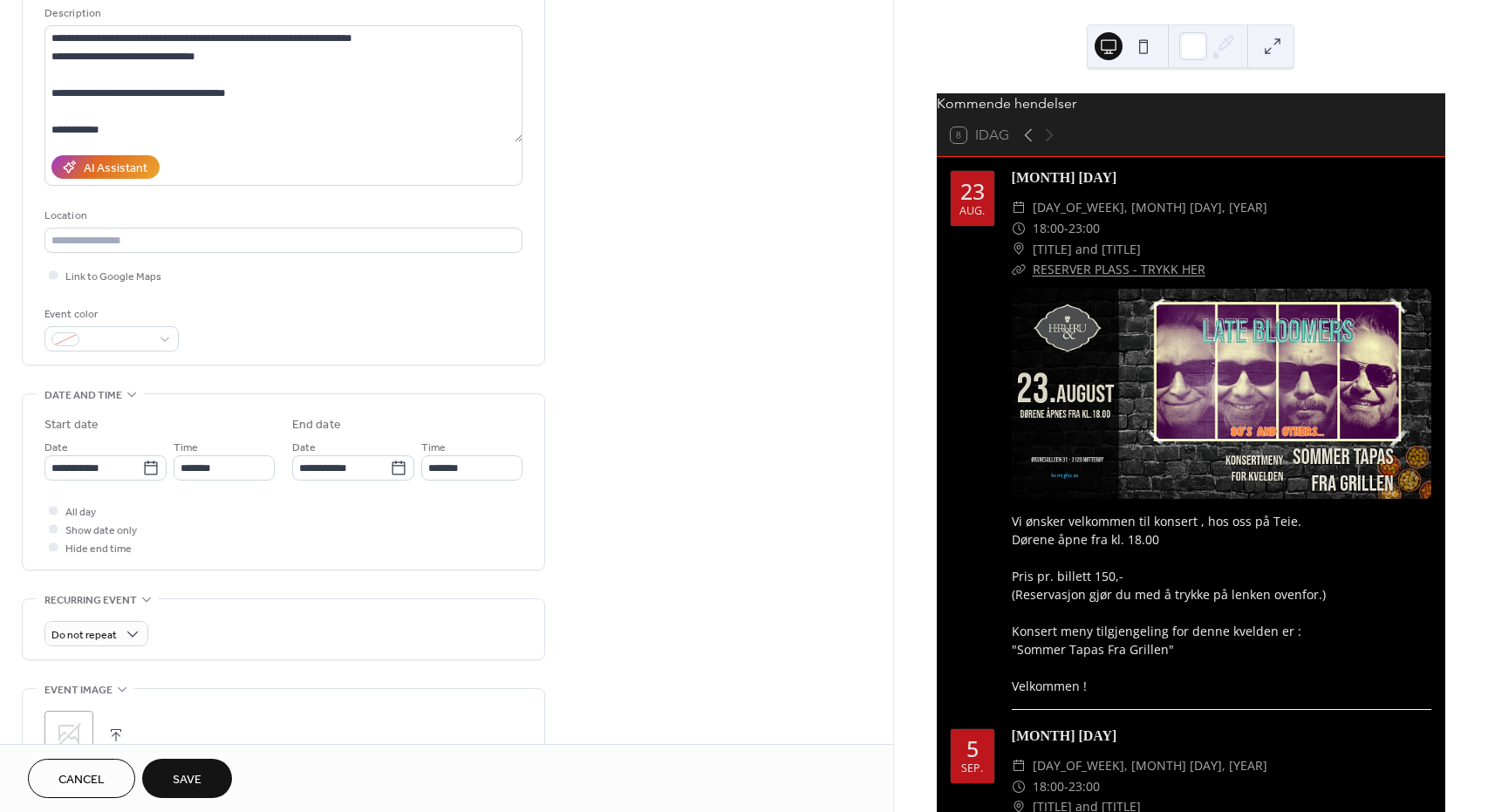 click on "All day Show date only Hide end time" at bounding box center [283, 529] 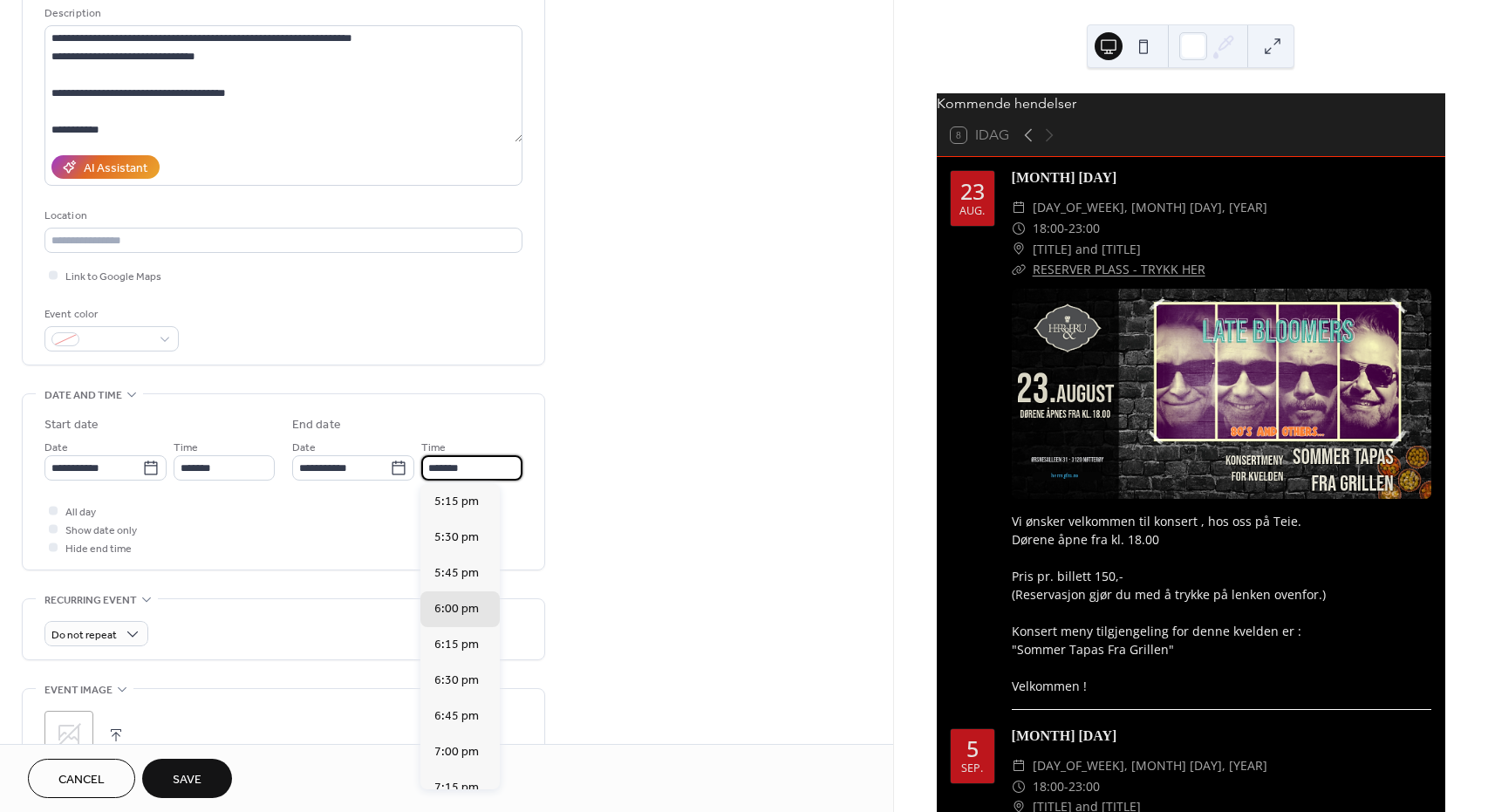 click on "*******" at bounding box center (472, 467) 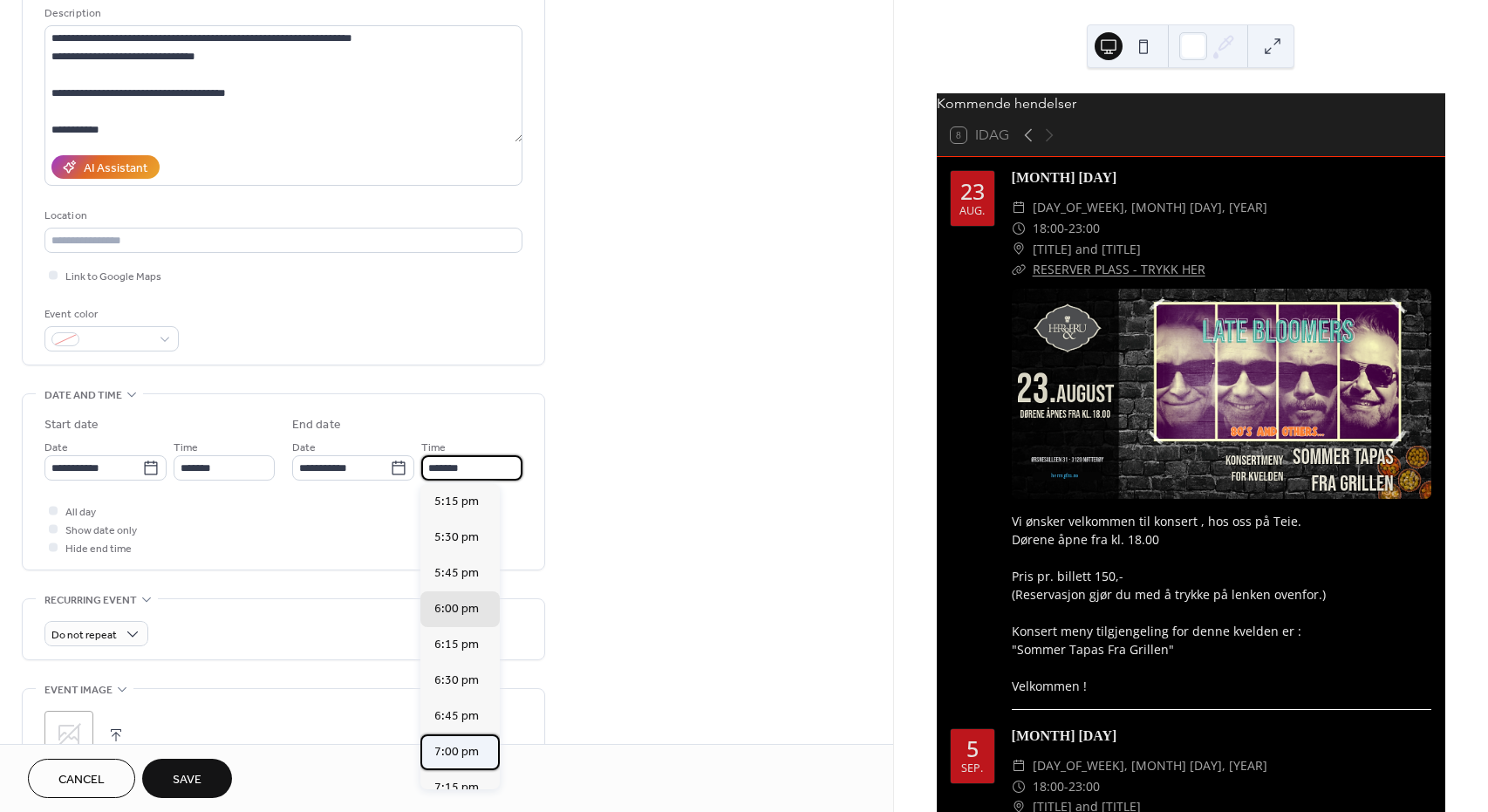 click on "7:00 pm" at bounding box center (456, 752) 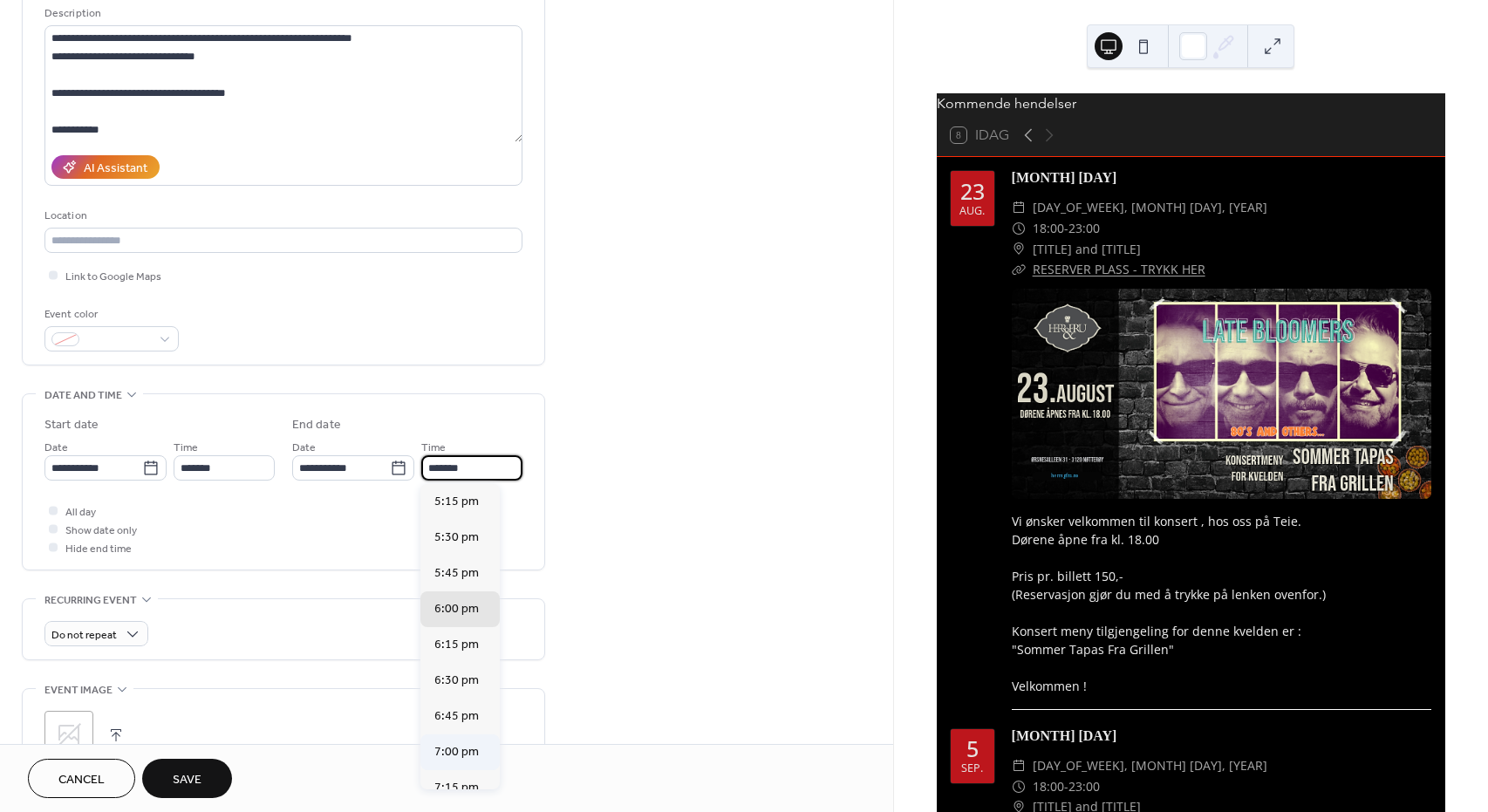 type on "*******" 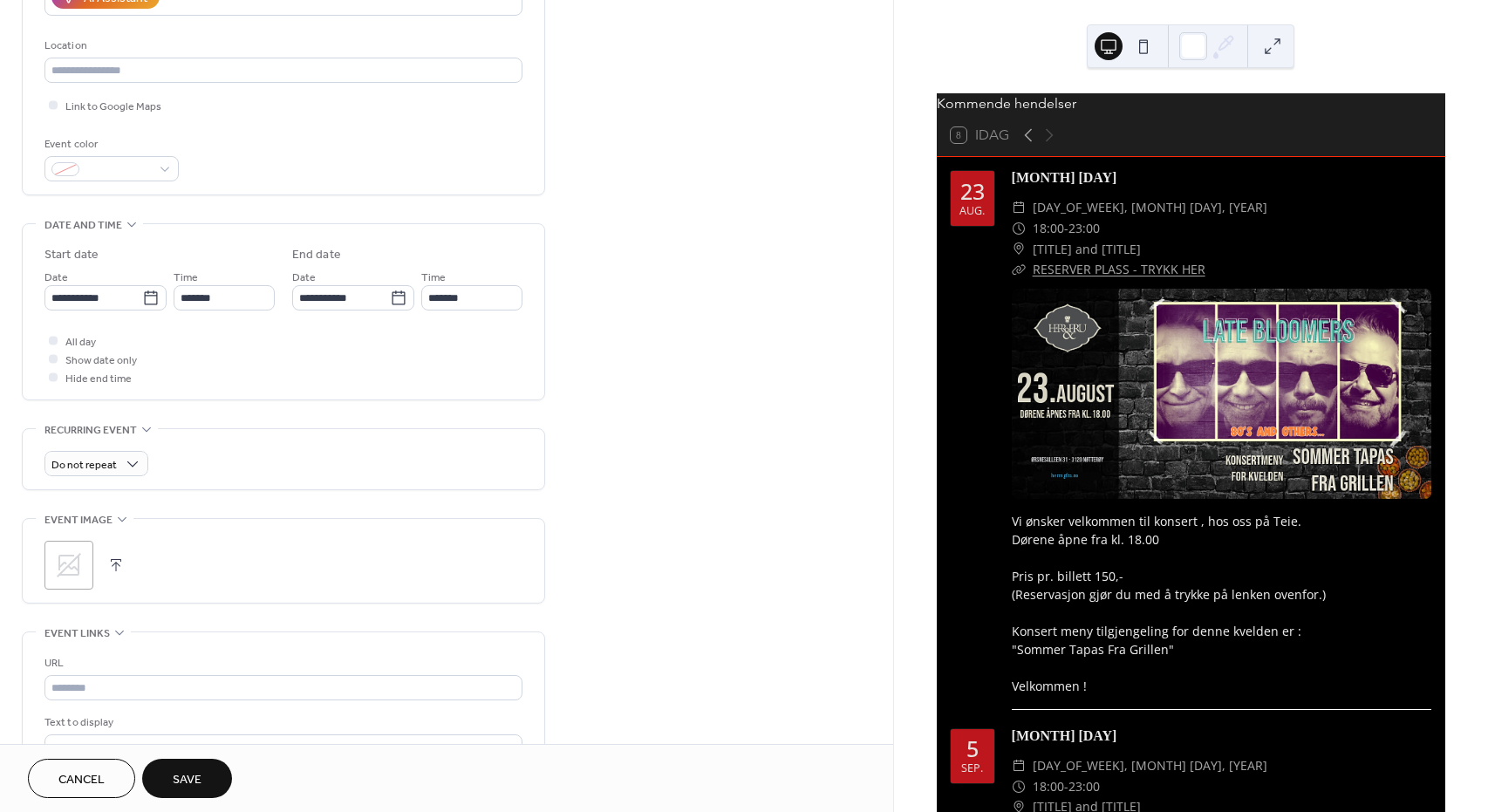scroll, scrollTop: 349, scrollLeft: 0, axis: vertical 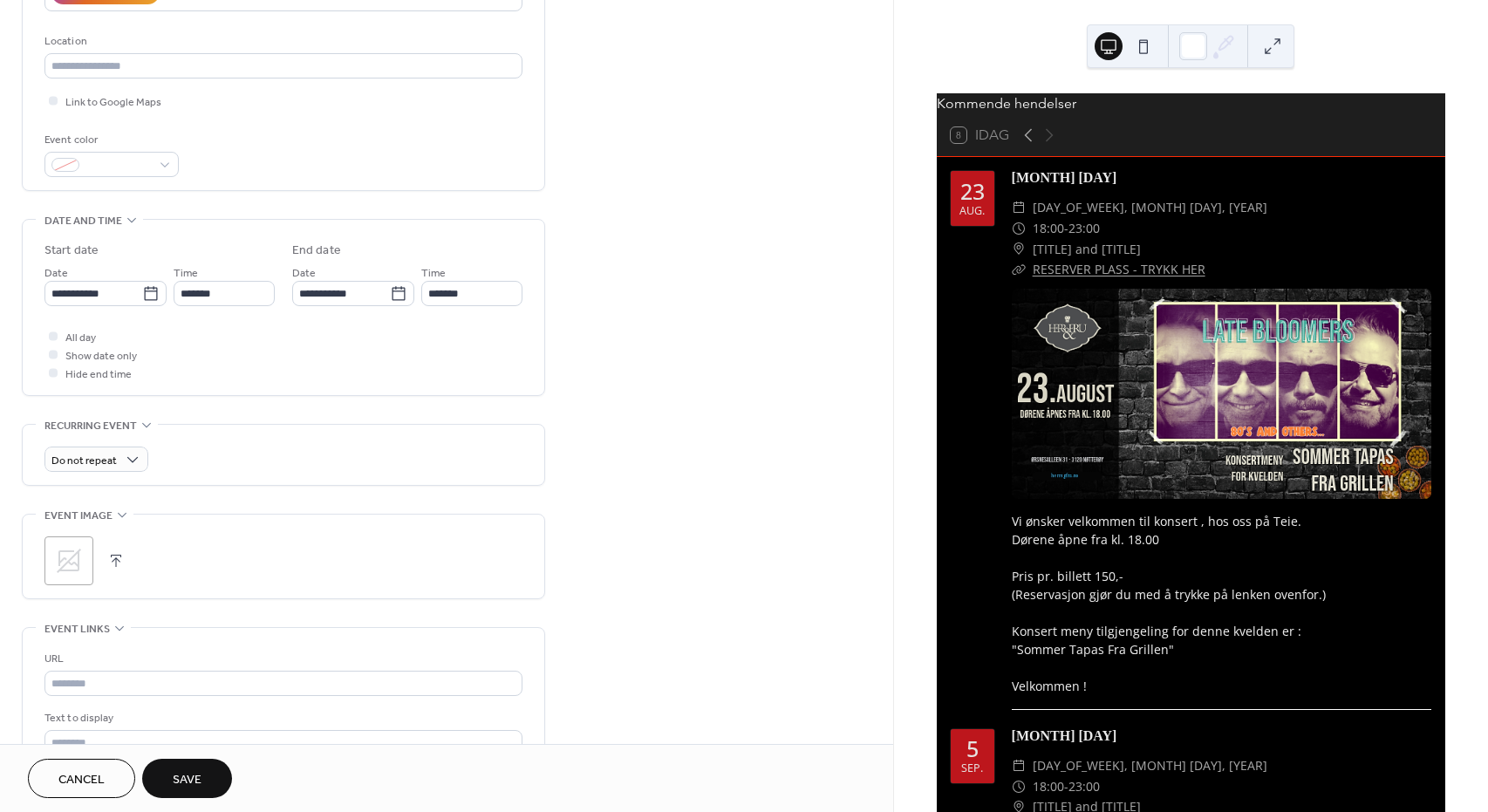 click at bounding box center [116, 561] 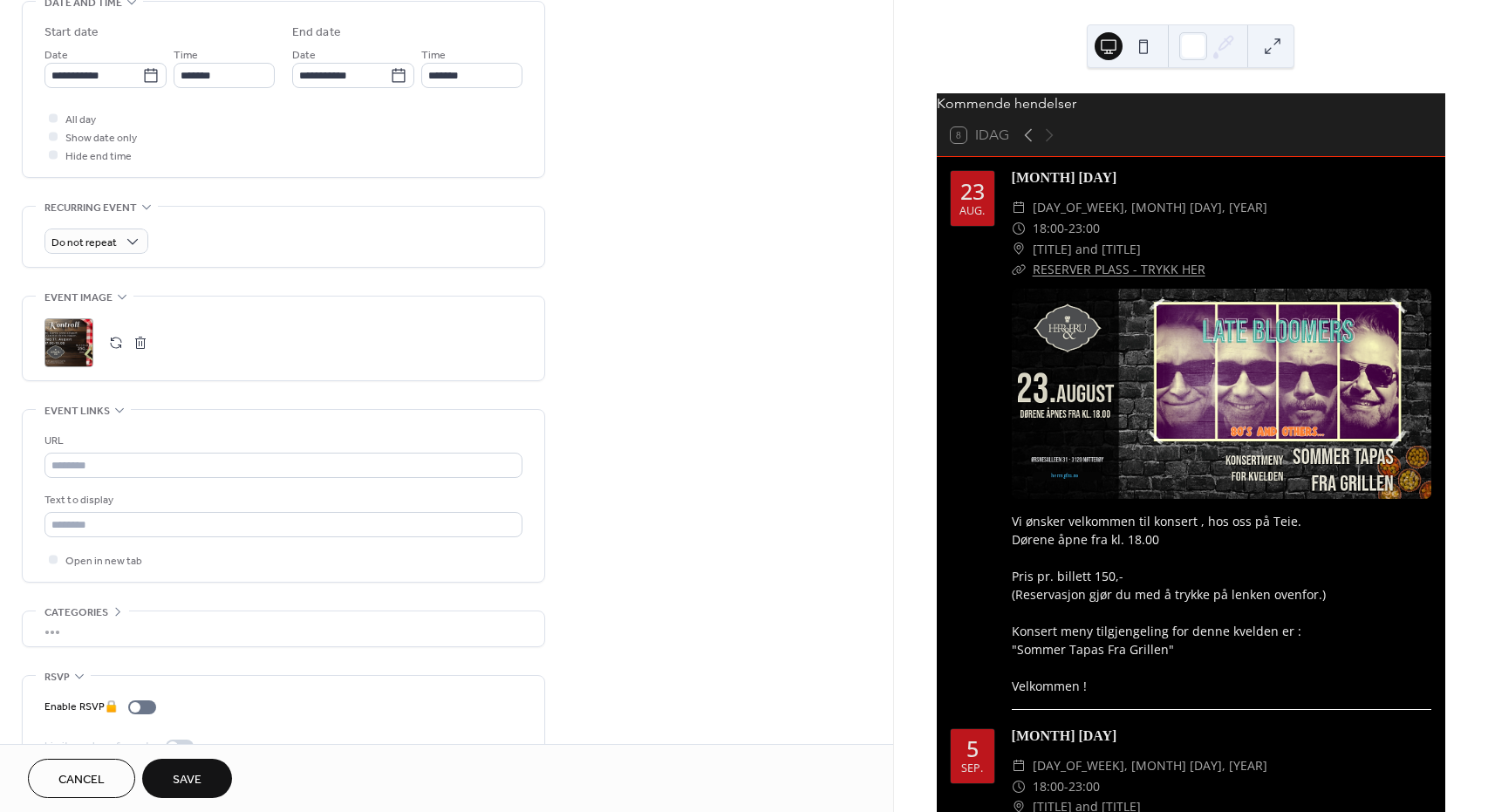 scroll, scrollTop: 611, scrollLeft: 0, axis: vertical 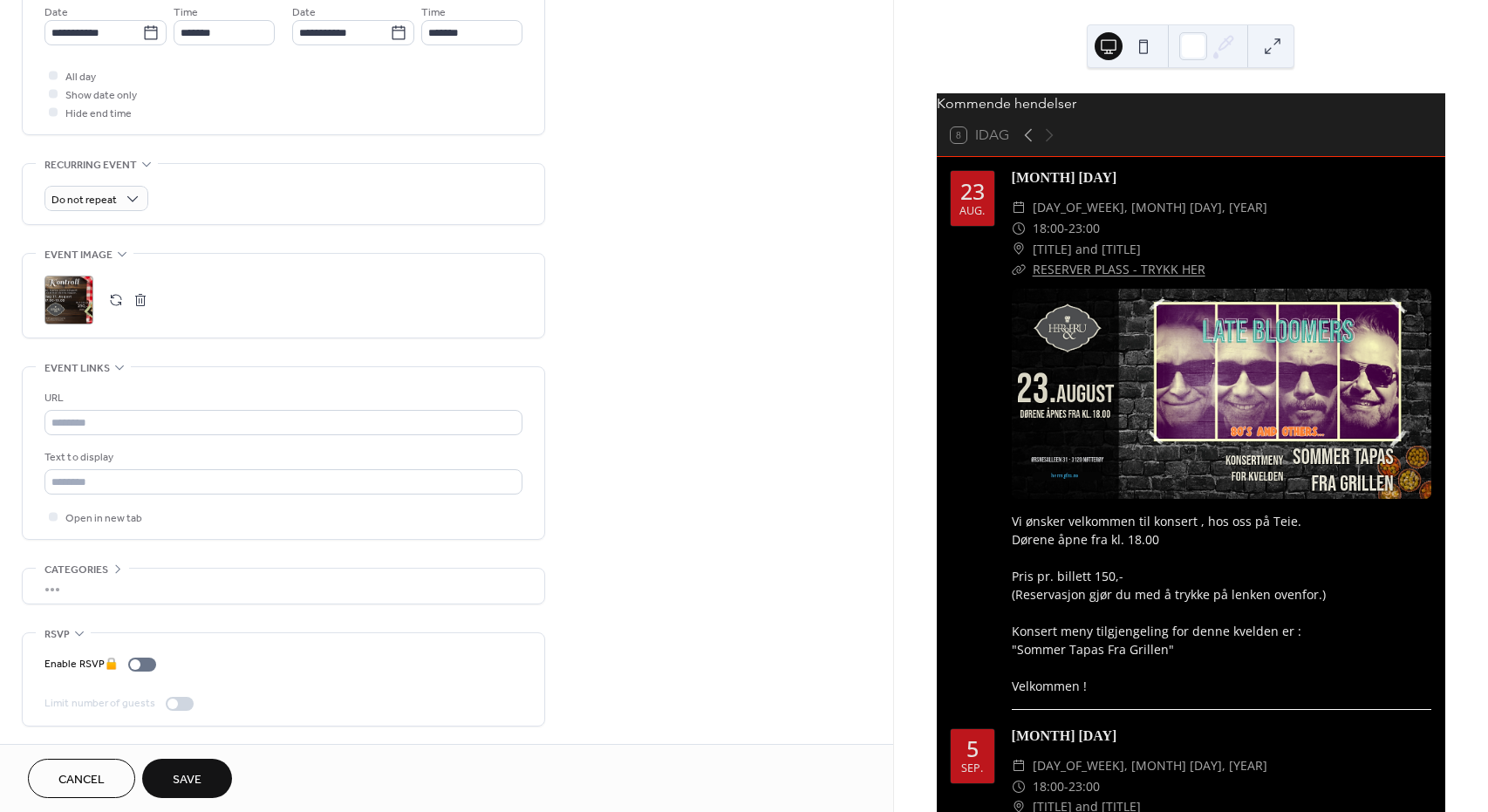 click on "•••" at bounding box center (283, 586) 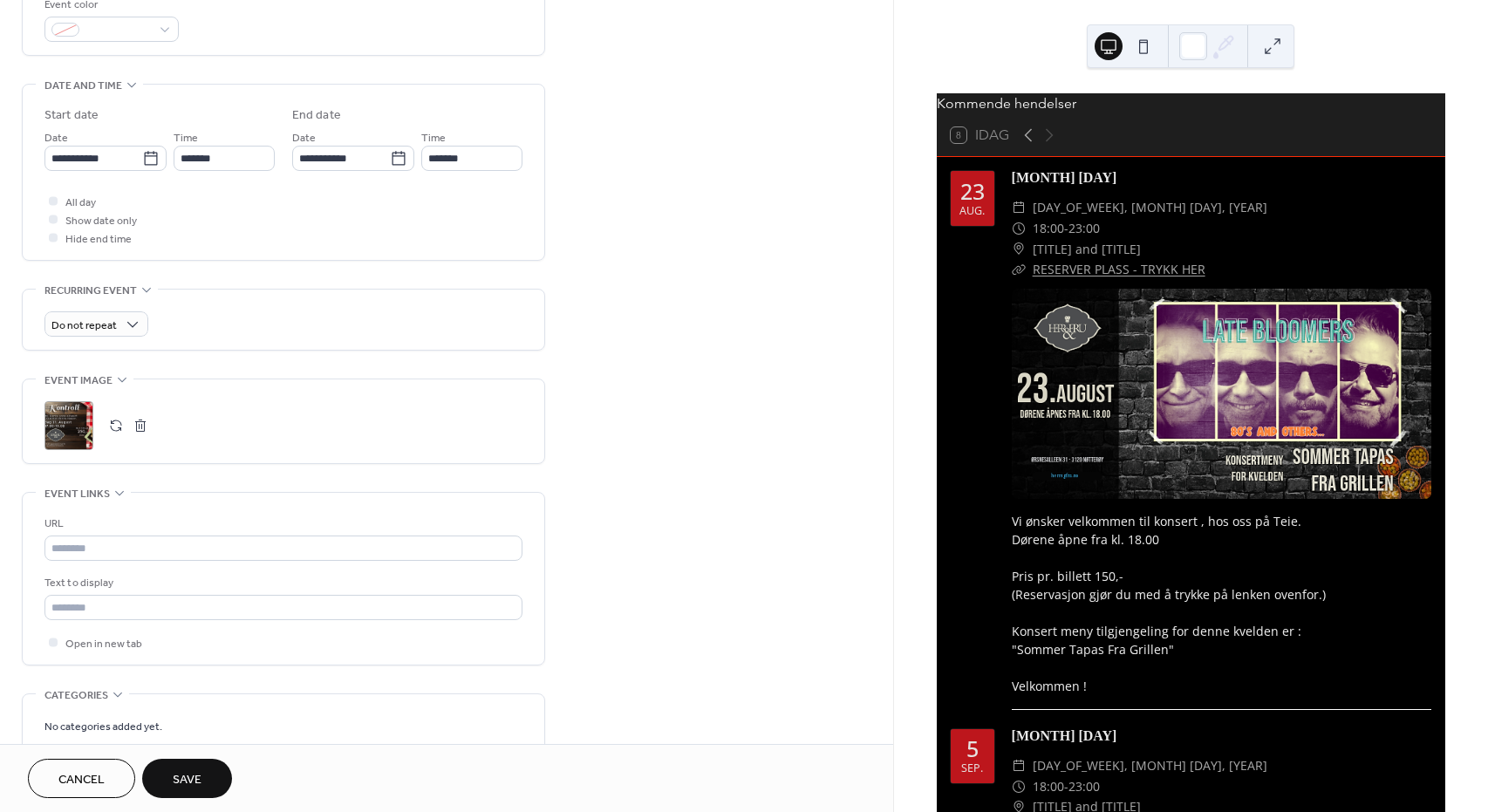 scroll, scrollTop: 436, scrollLeft: 0, axis: vertical 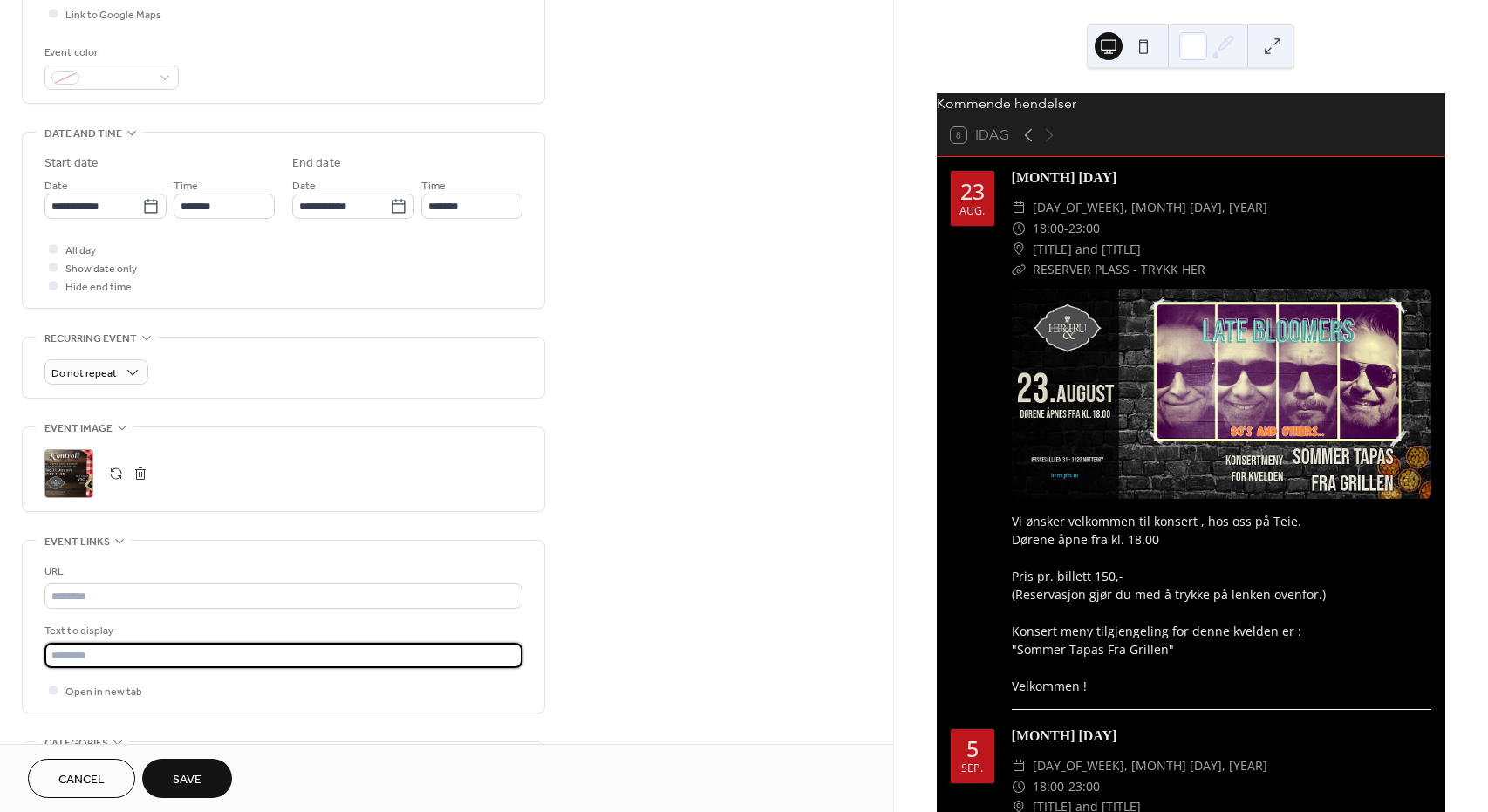click at bounding box center [283, 655] 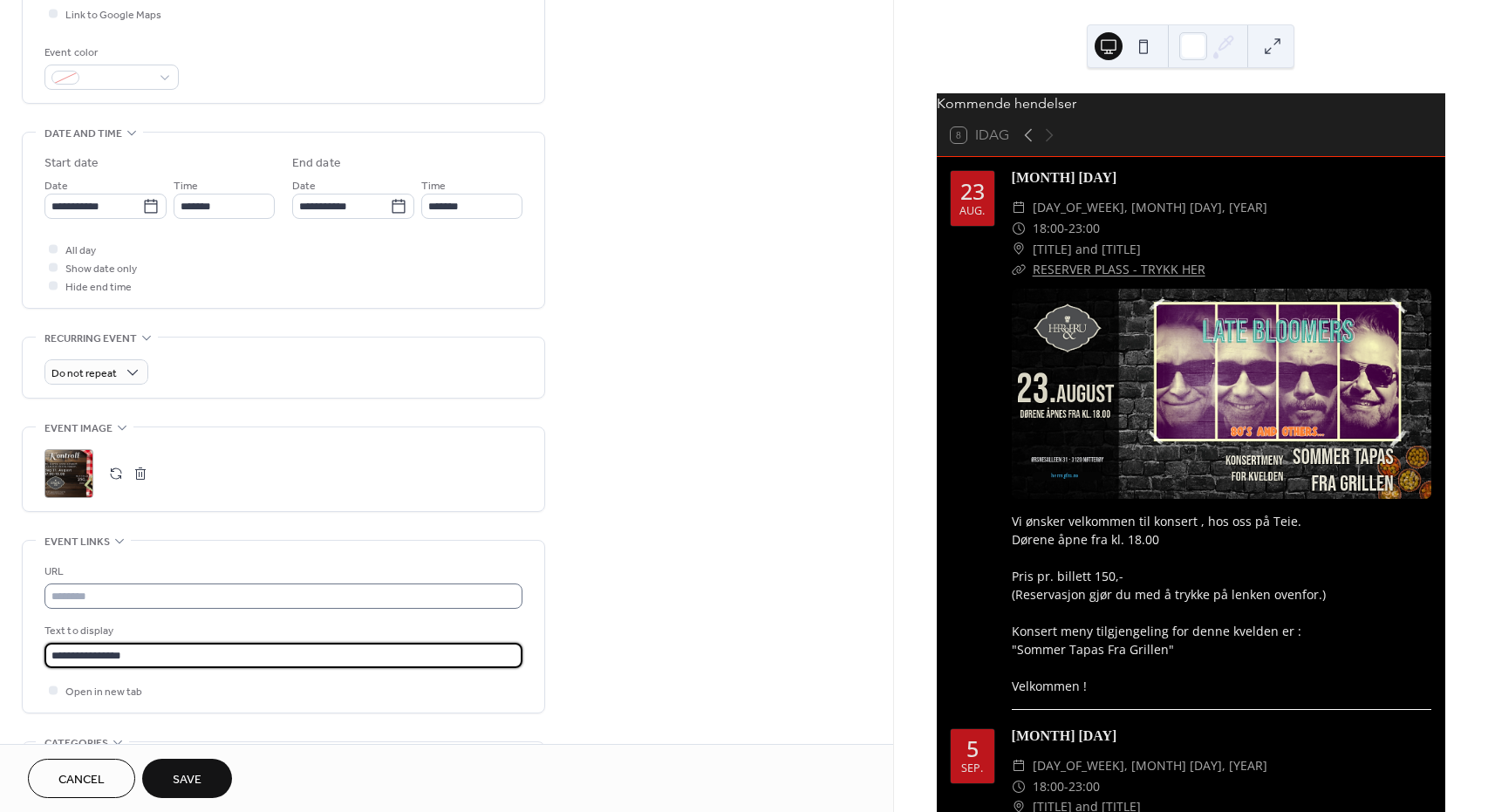 type on "**********" 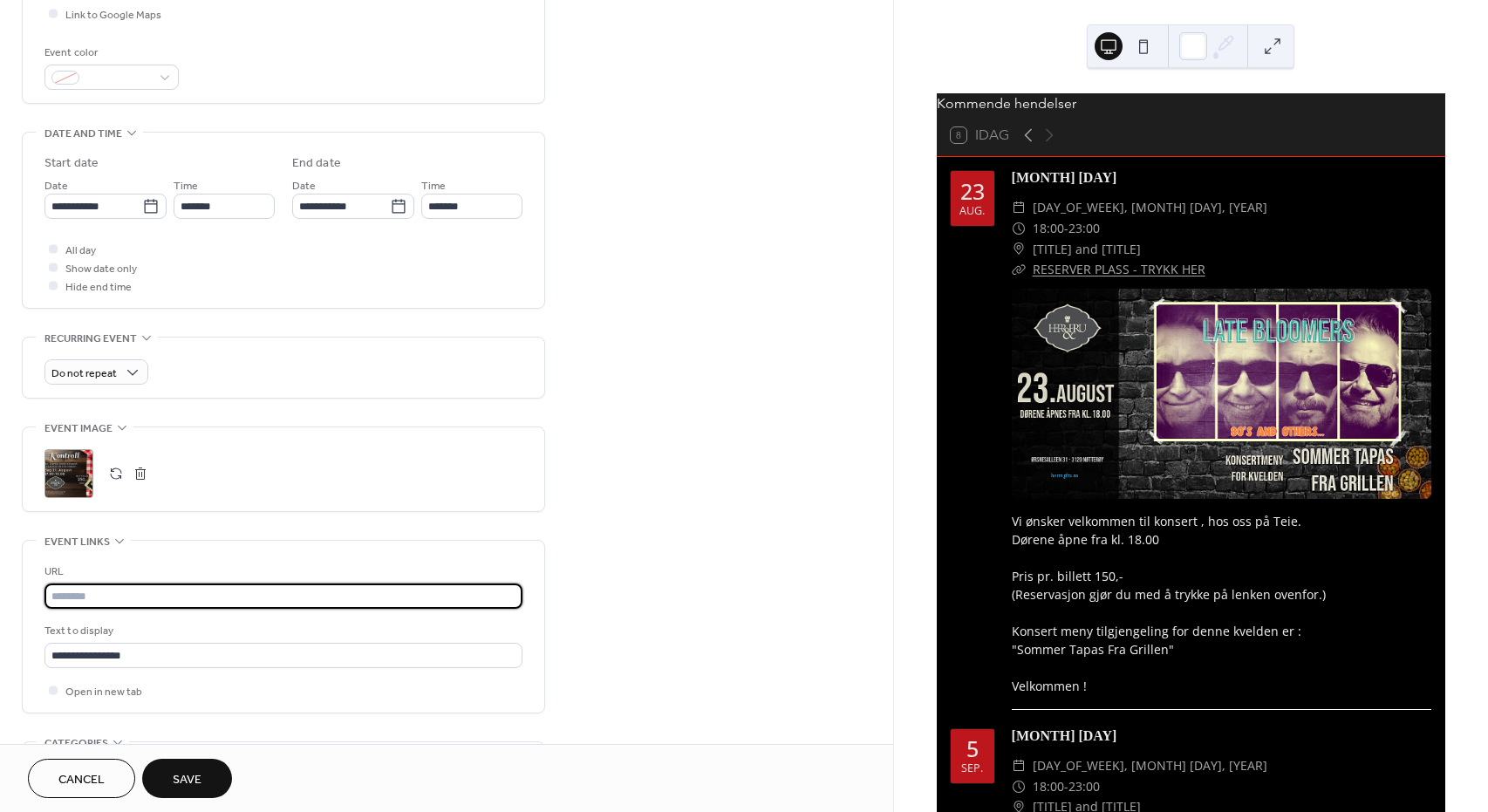 click at bounding box center [283, 596] 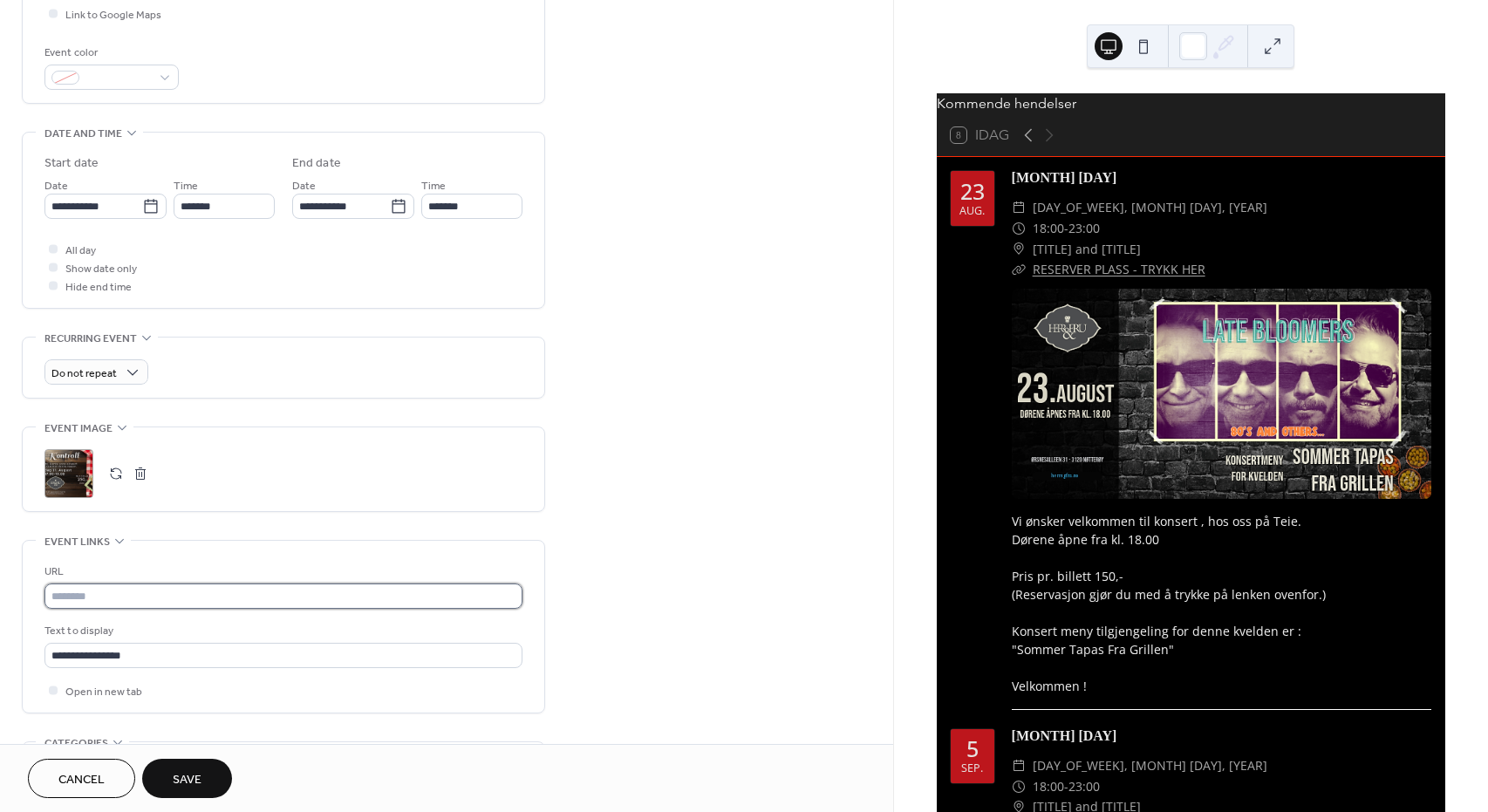 click at bounding box center [283, 596] 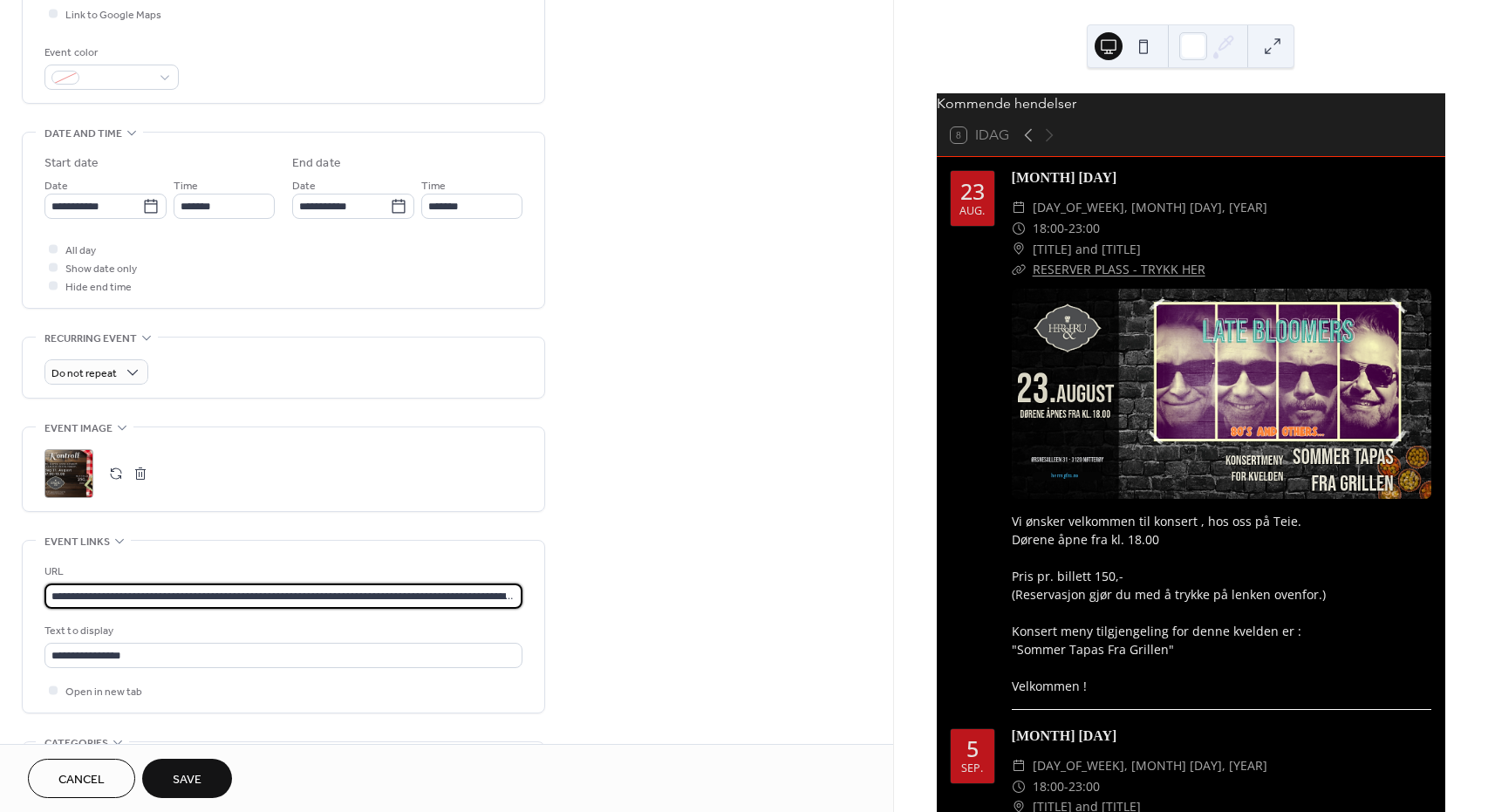 click on "**********" at bounding box center (283, 596) 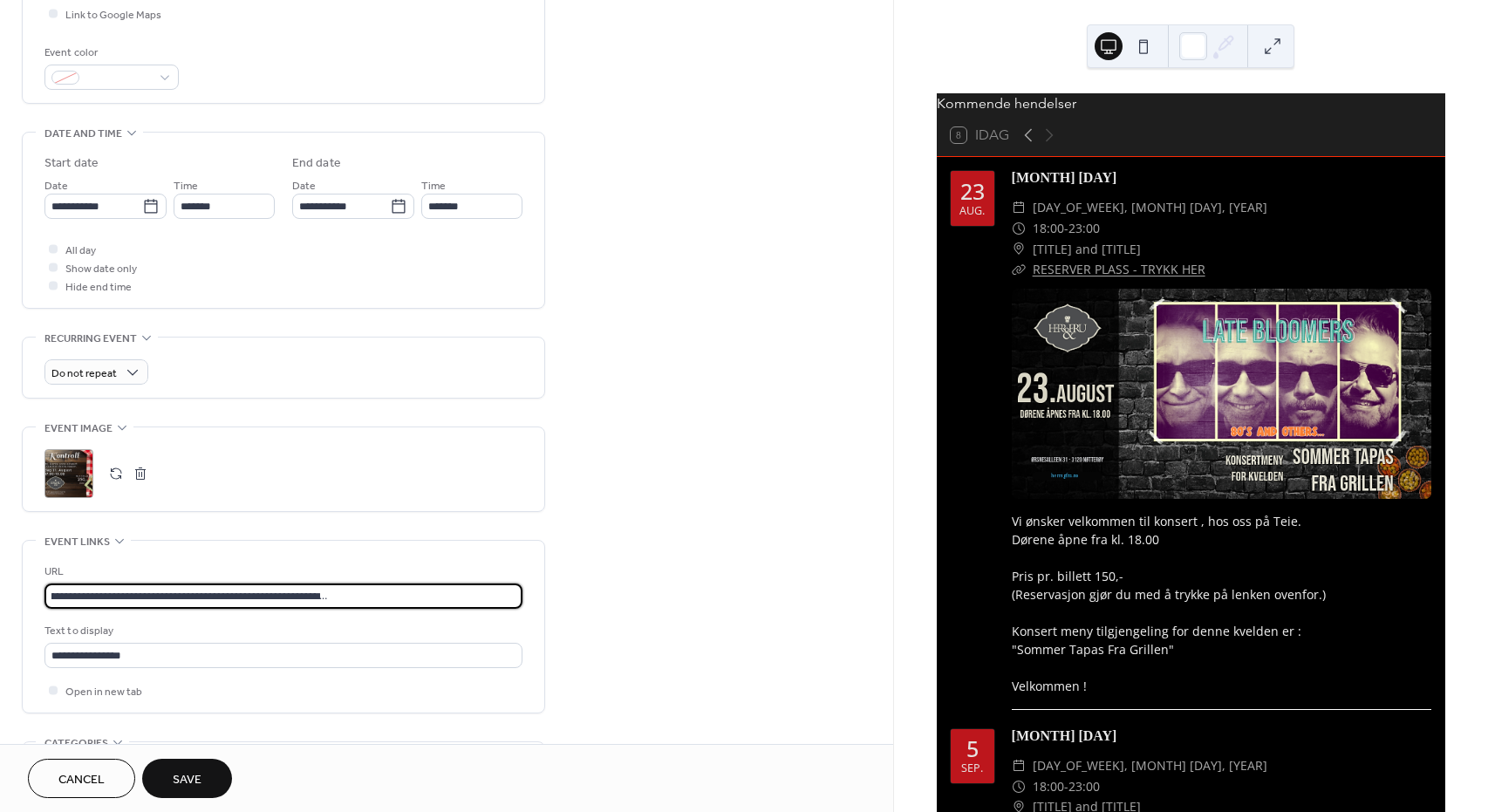 scroll, scrollTop: 1, scrollLeft: 327, axis: both 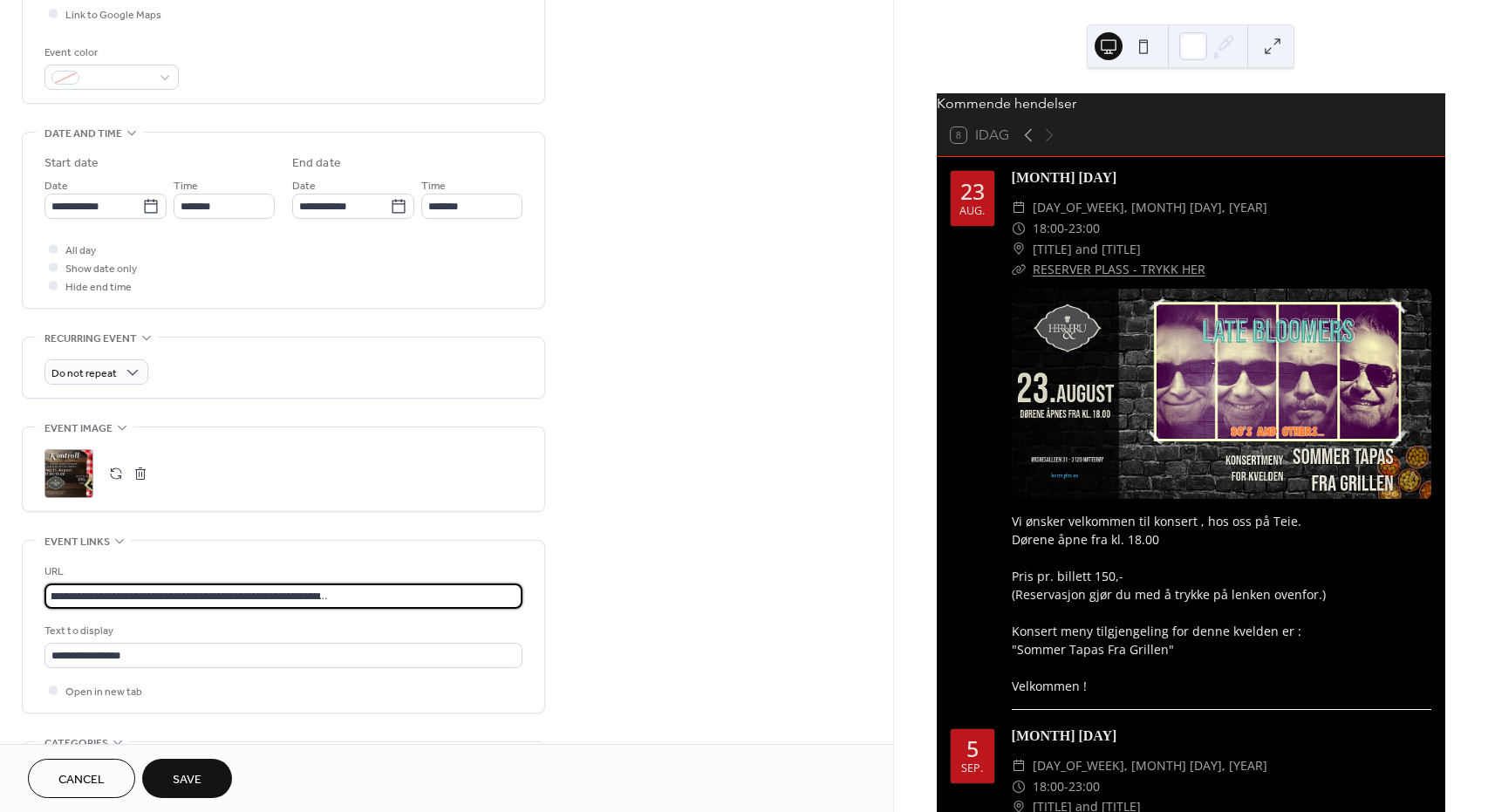 drag, startPoint x: 167, startPoint y: 591, endPoint x: 597, endPoint y: 599, distance: 430.0744 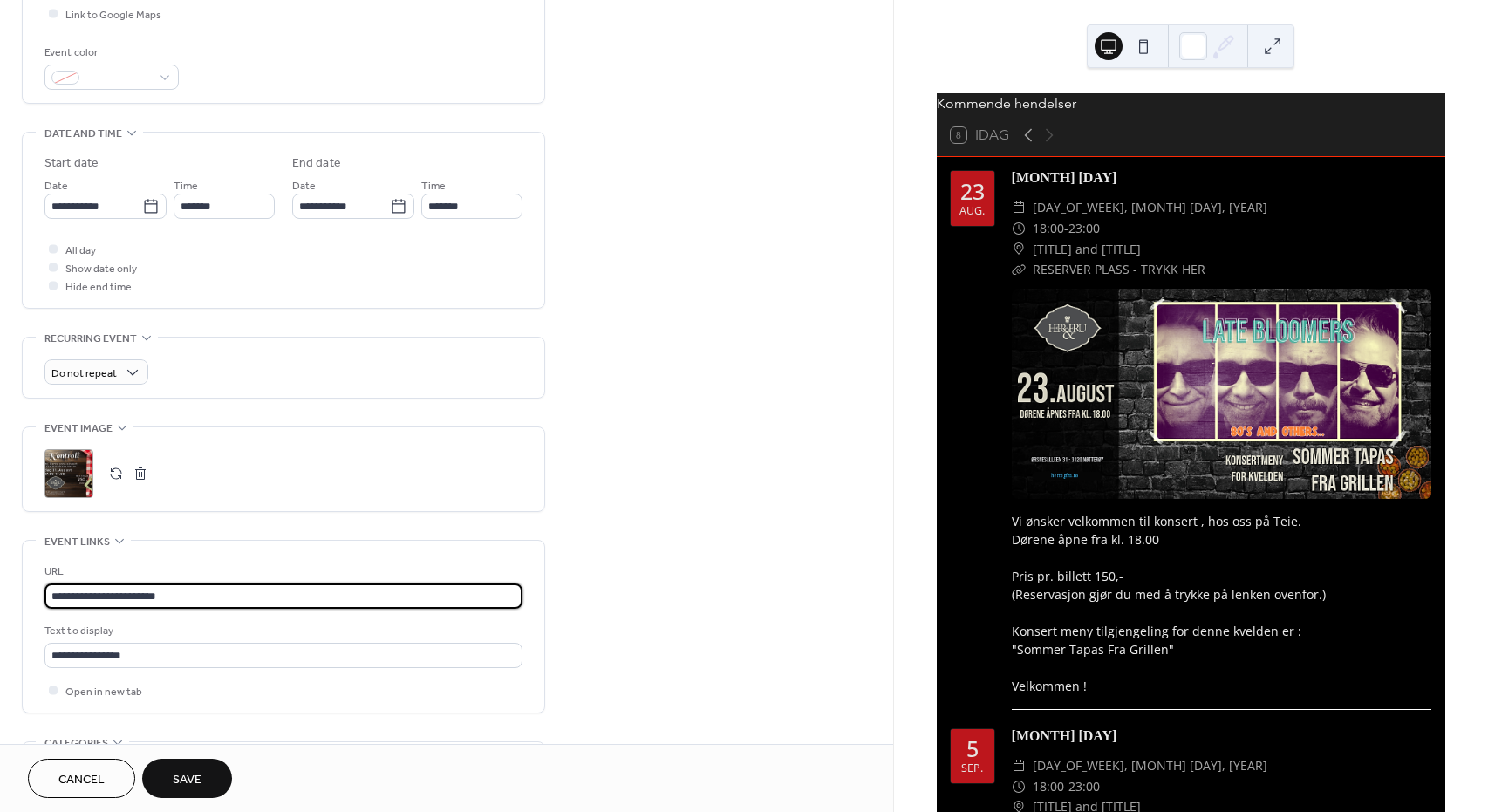 scroll, scrollTop: 1, scrollLeft: 0, axis: vertical 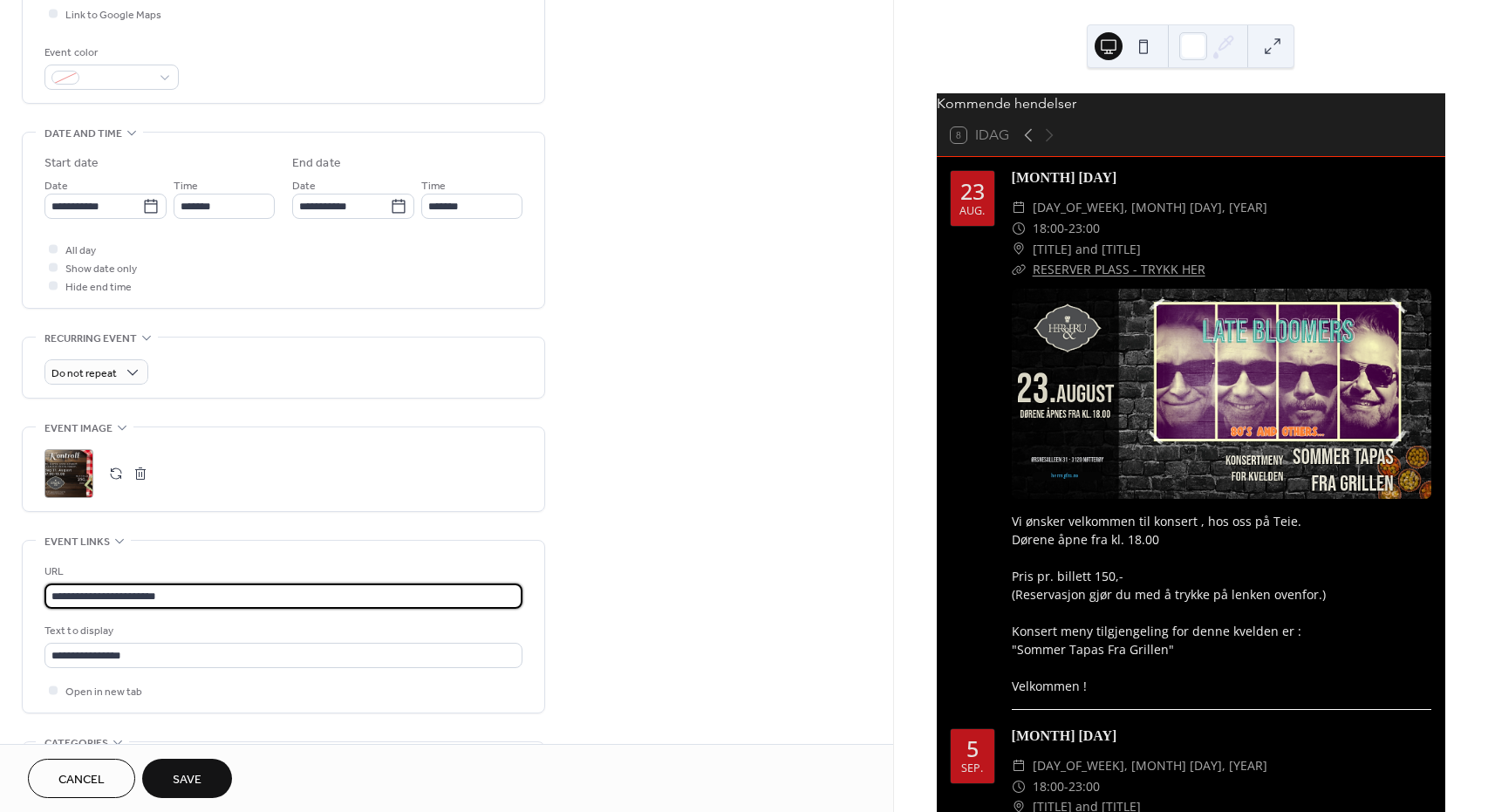 type on "**********" 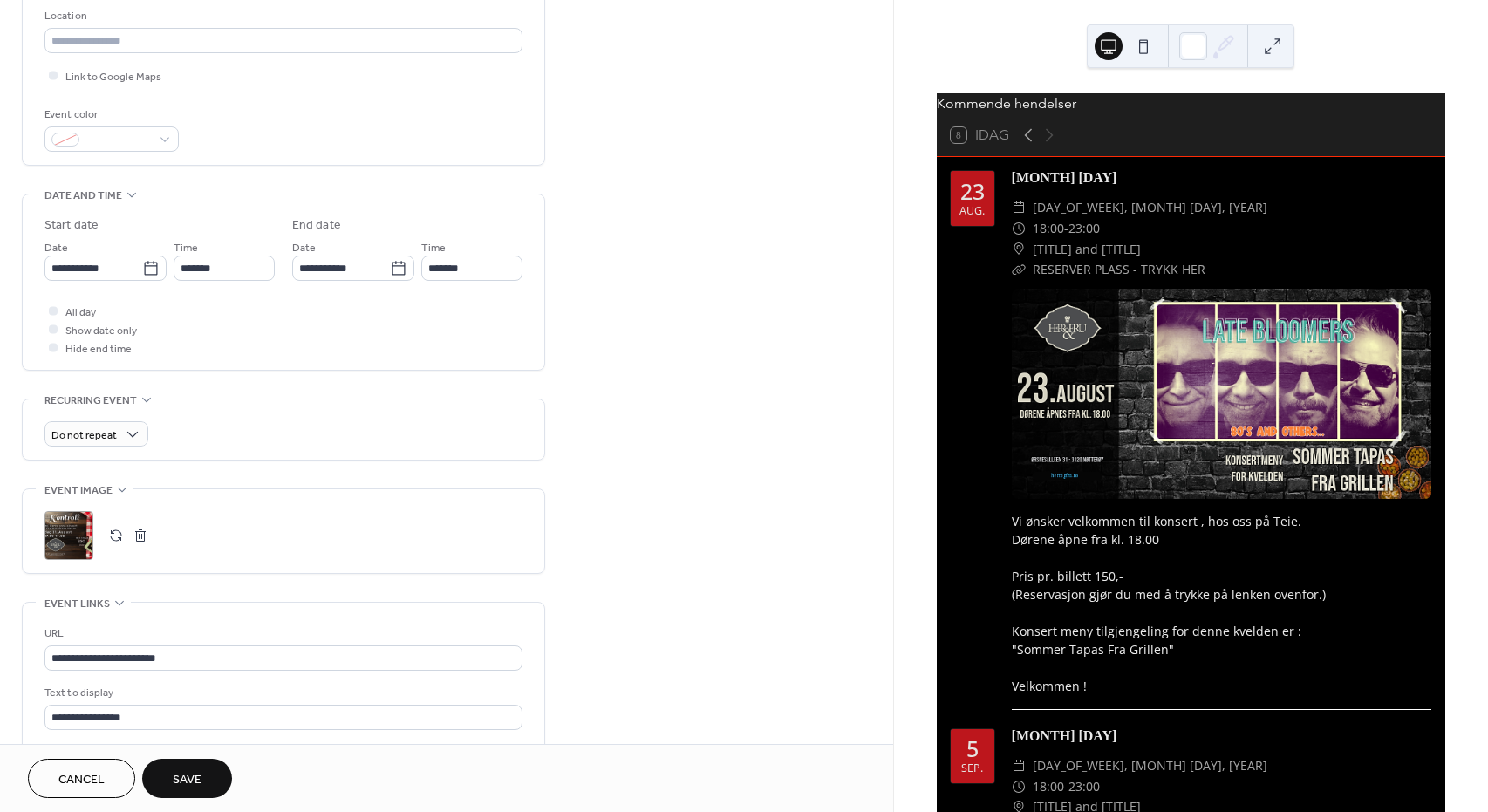 scroll, scrollTop: 436, scrollLeft: 0, axis: vertical 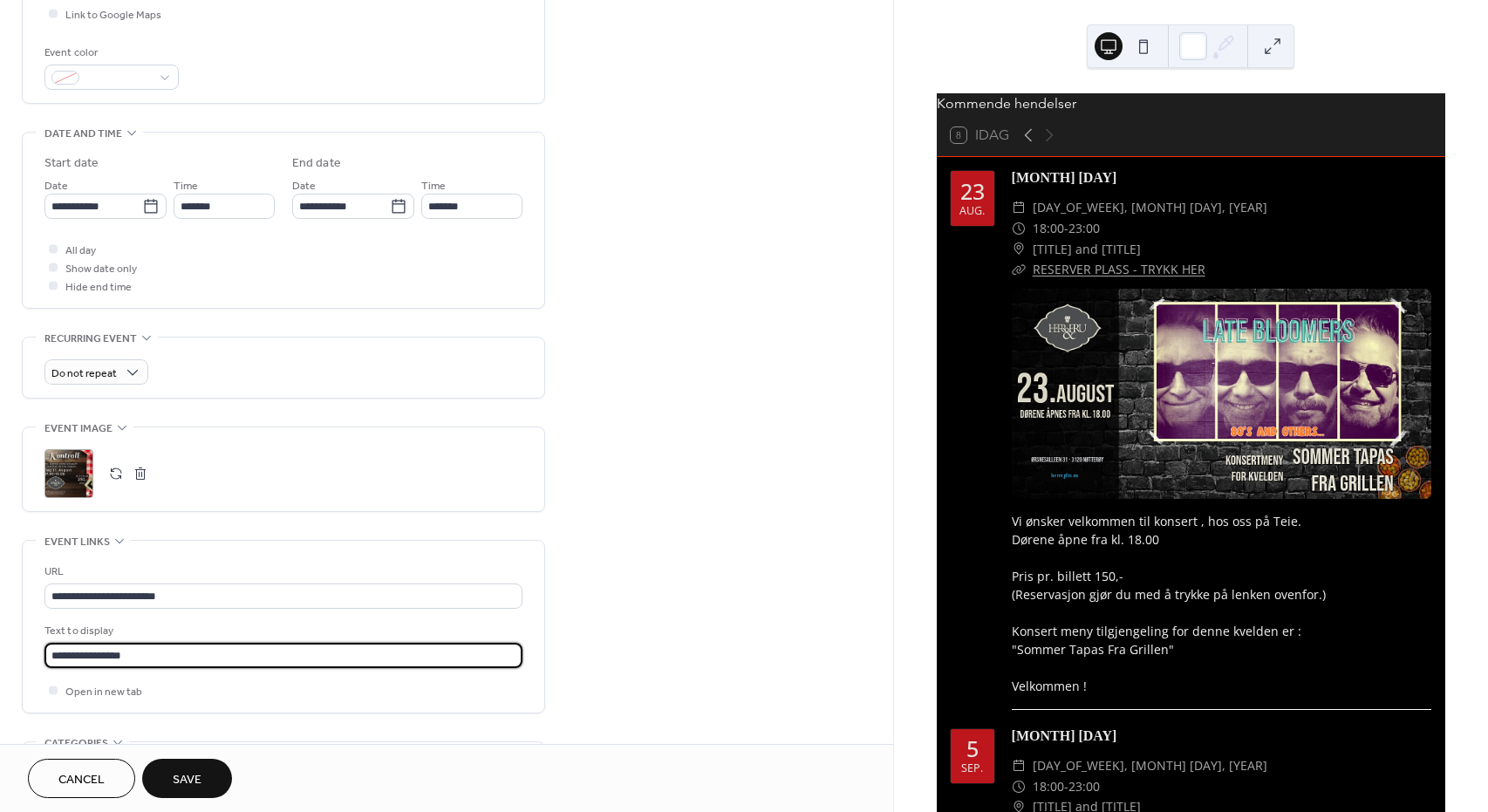 click on "**********" at bounding box center (283, 655) 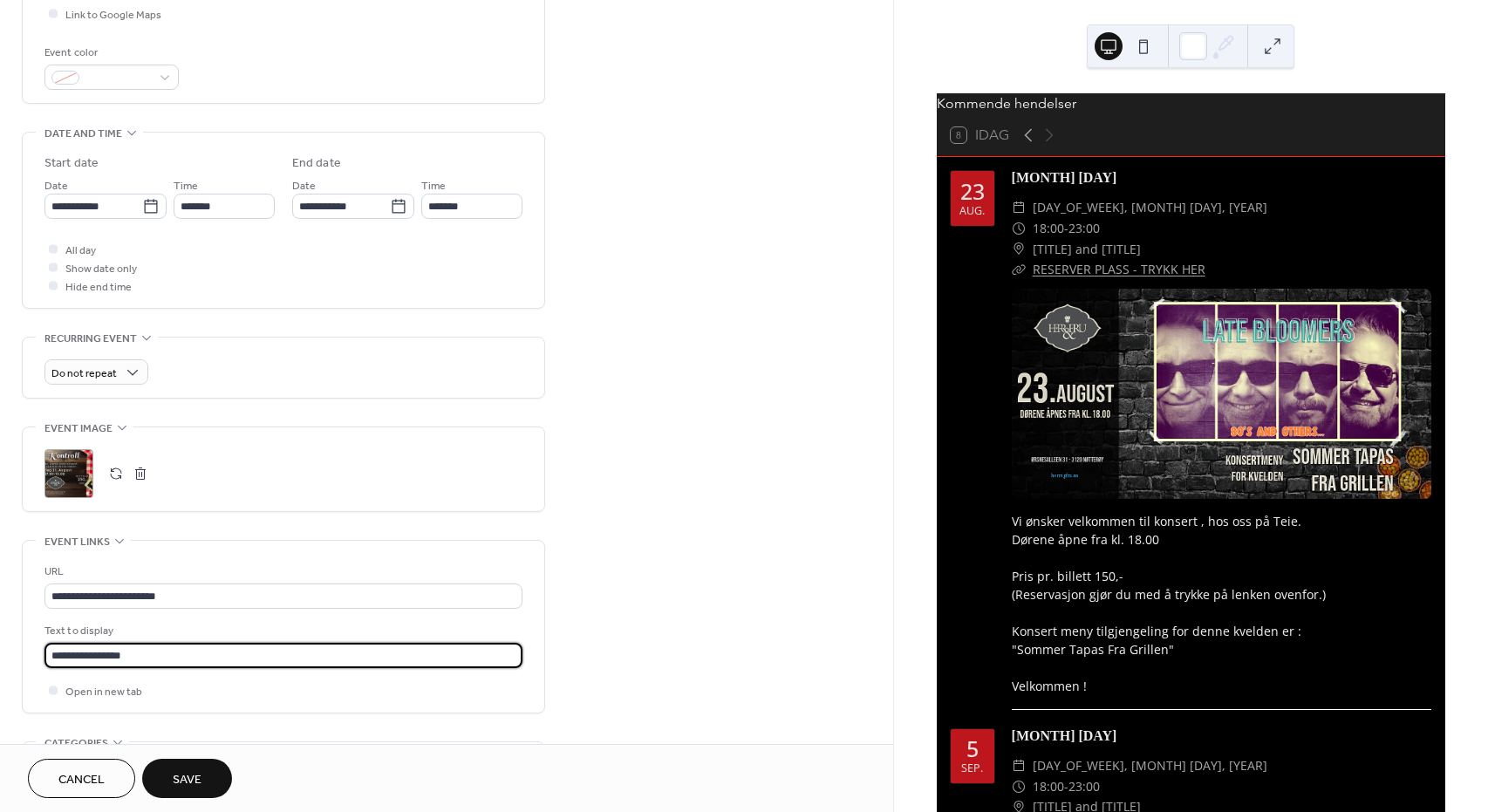 scroll, scrollTop: 1, scrollLeft: 0, axis: vertical 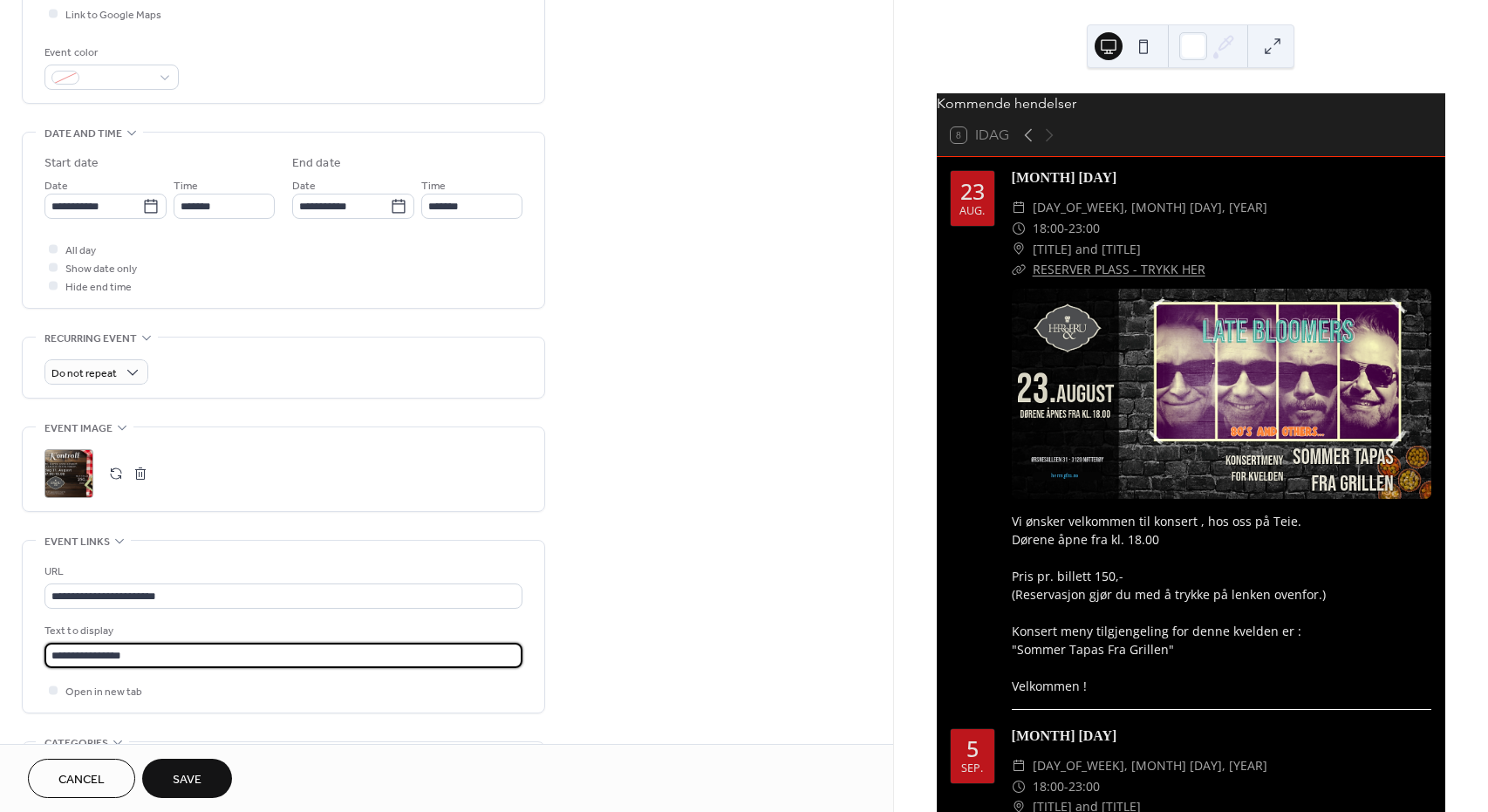 click on "**********" at bounding box center (283, 655) 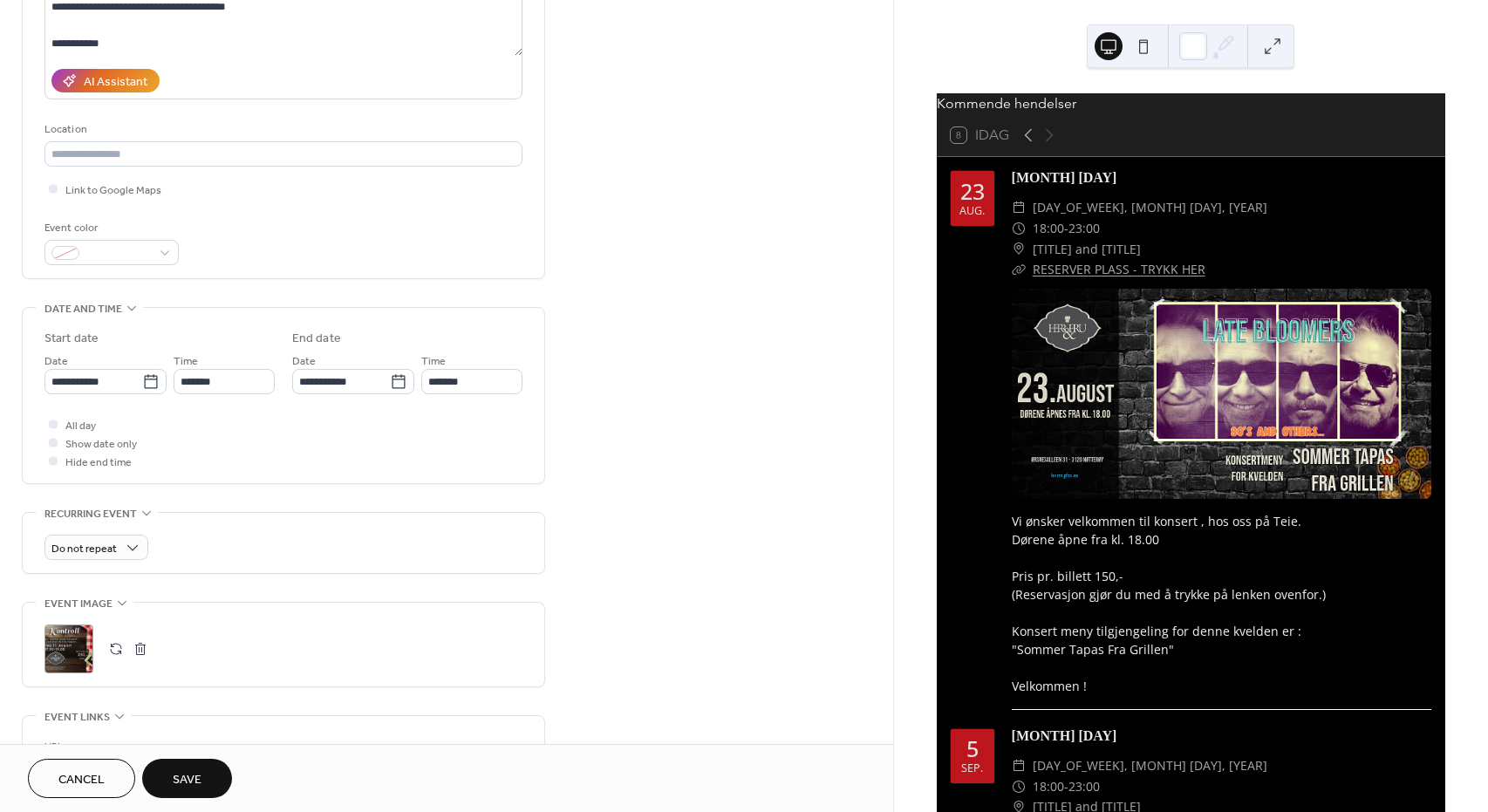 scroll, scrollTop: 262, scrollLeft: 0, axis: vertical 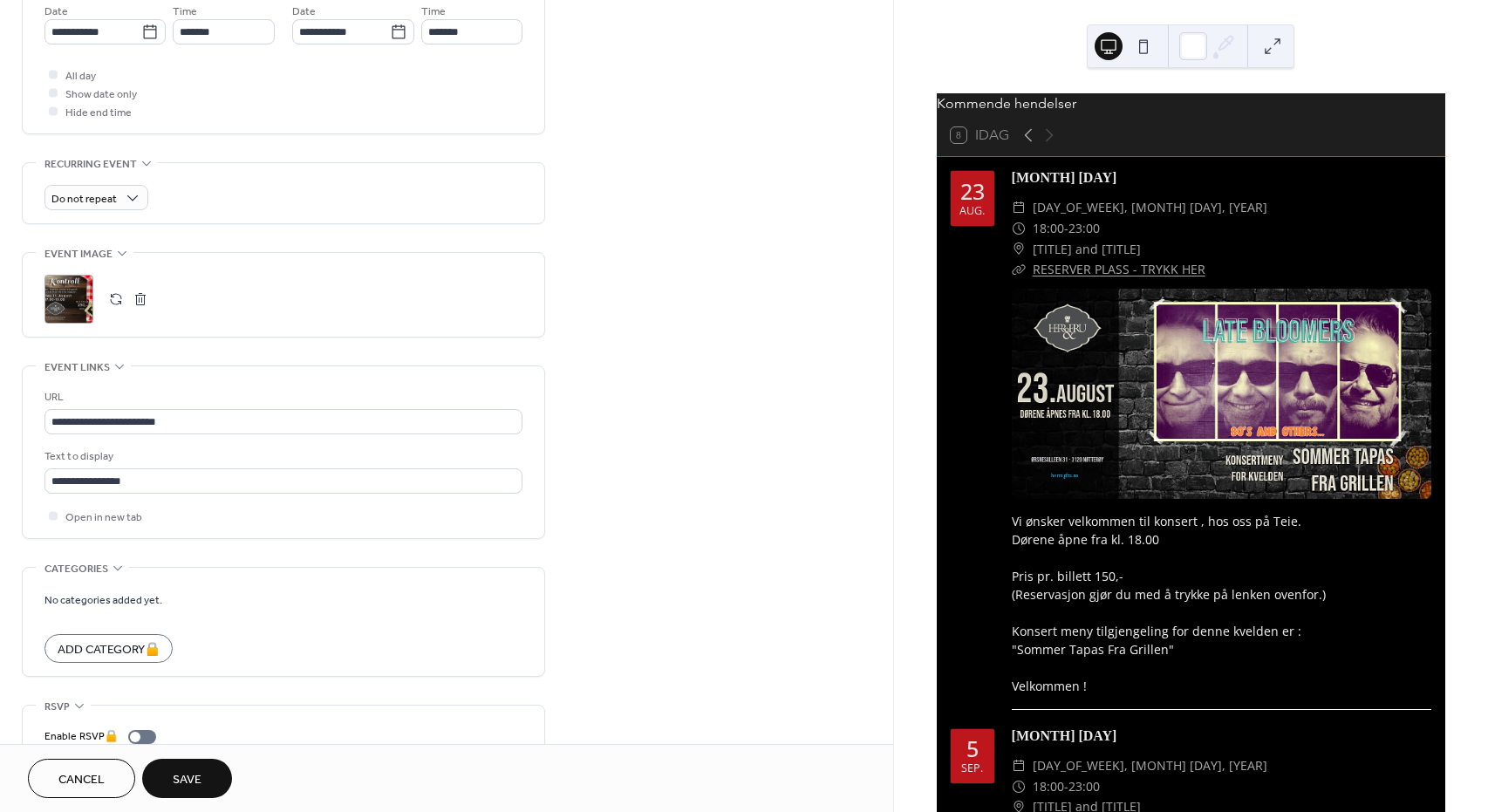 click on "Save" at bounding box center [187, 780] 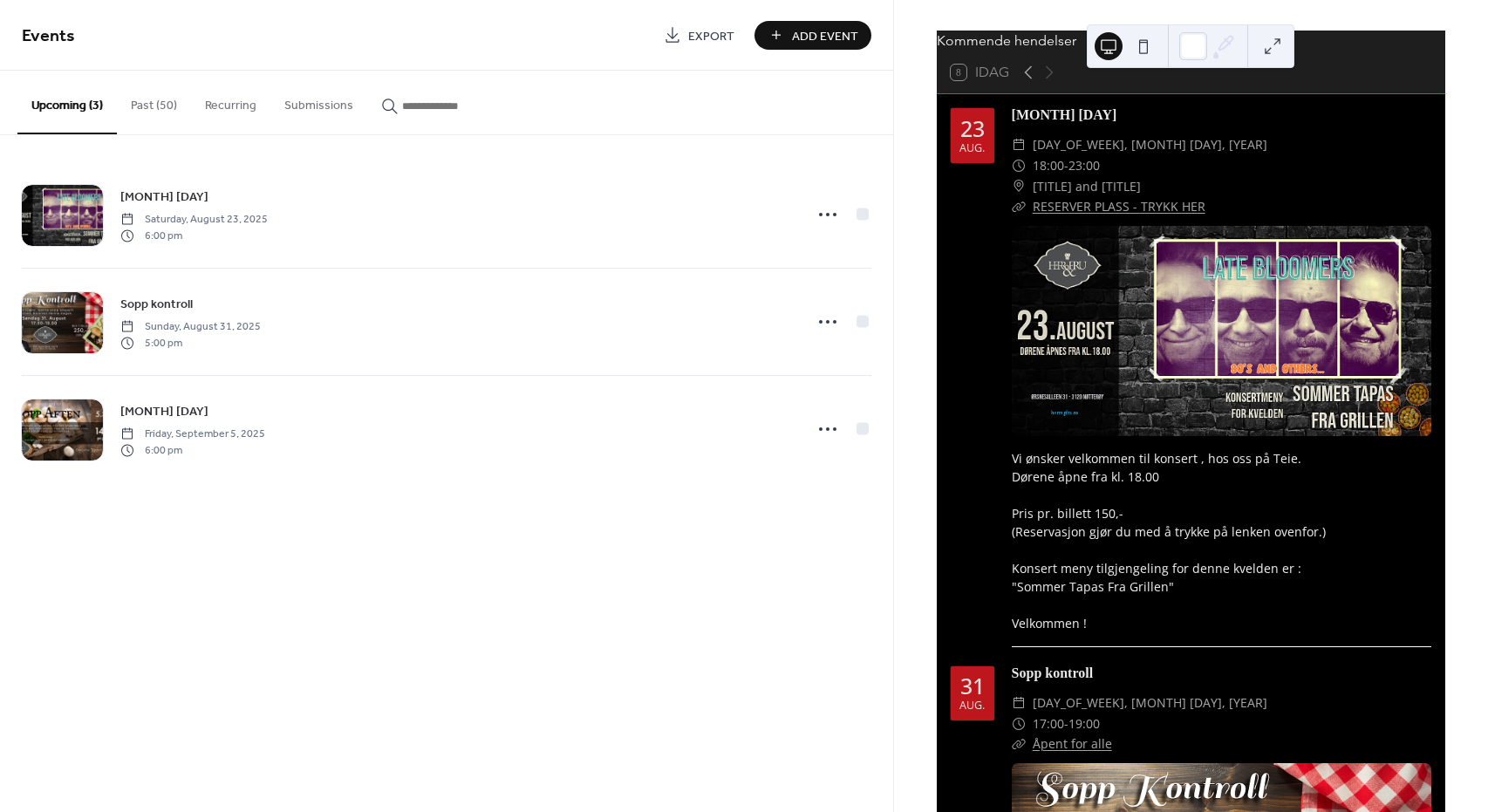 scroll, scrollTop: 0, scrollLeft: 0, axis: both 